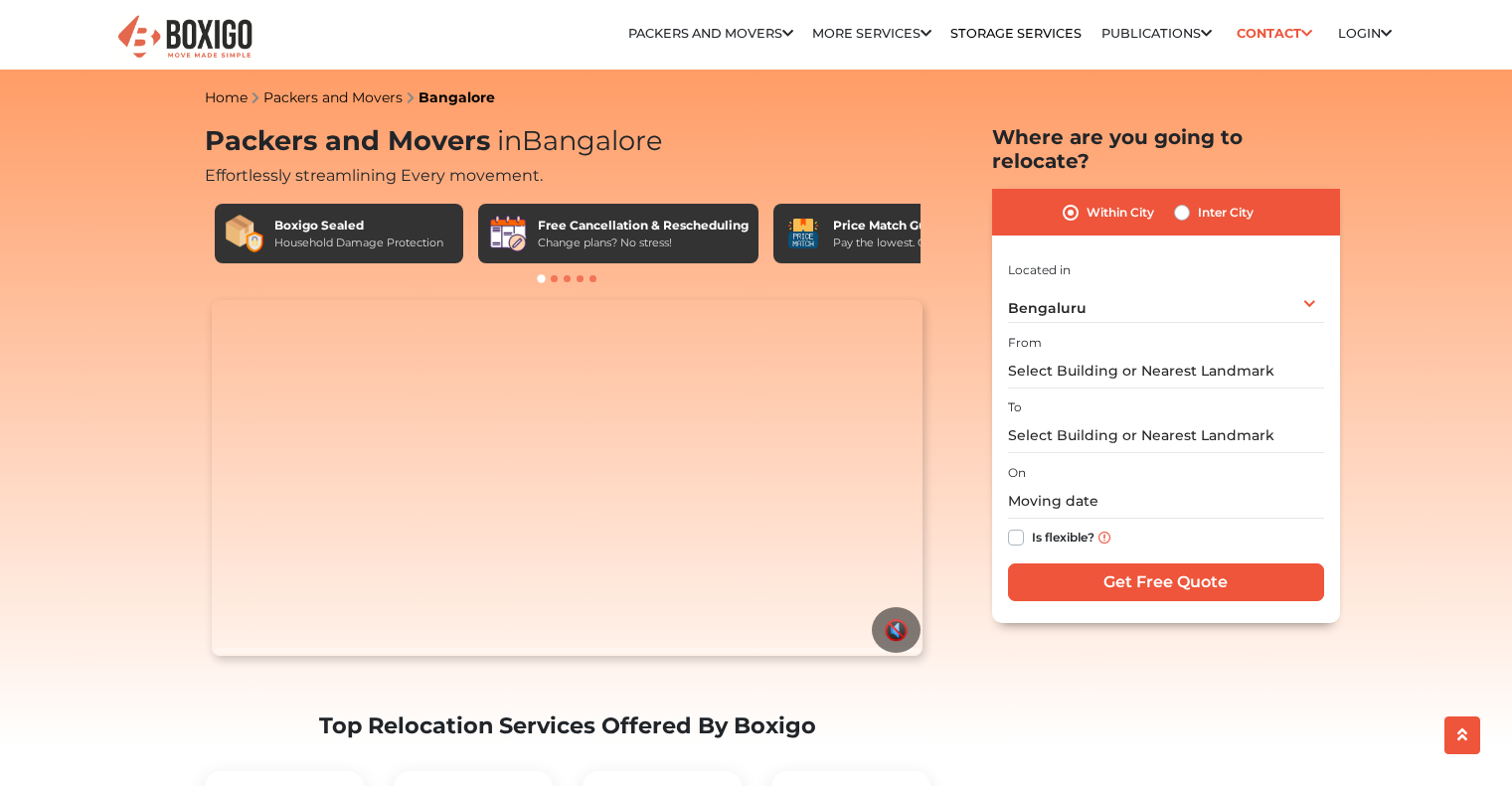 scroll, scrollTop: 44, scrollLeft: 0, axis: vertical 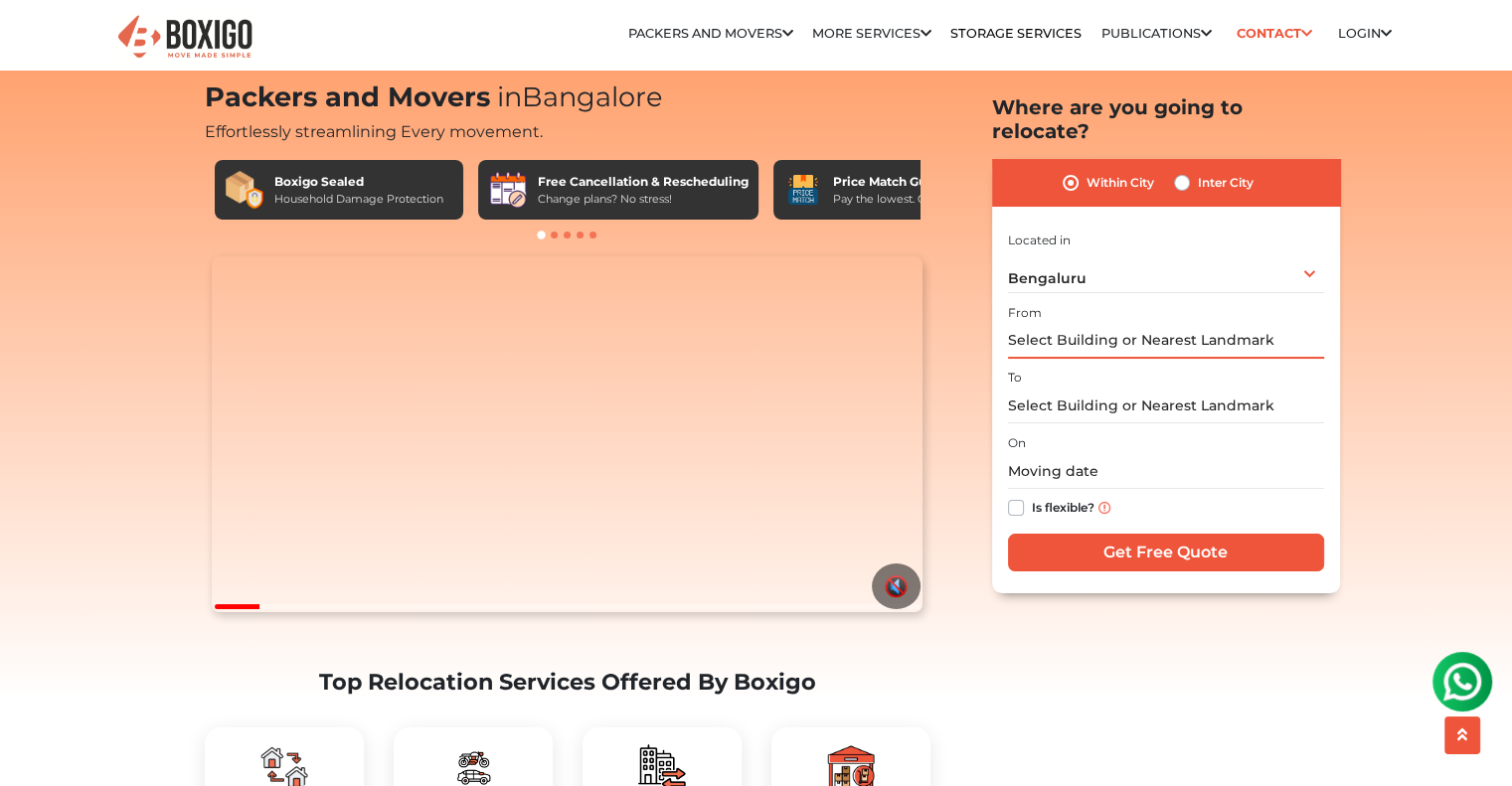 click at bounding box center [1166, 341] 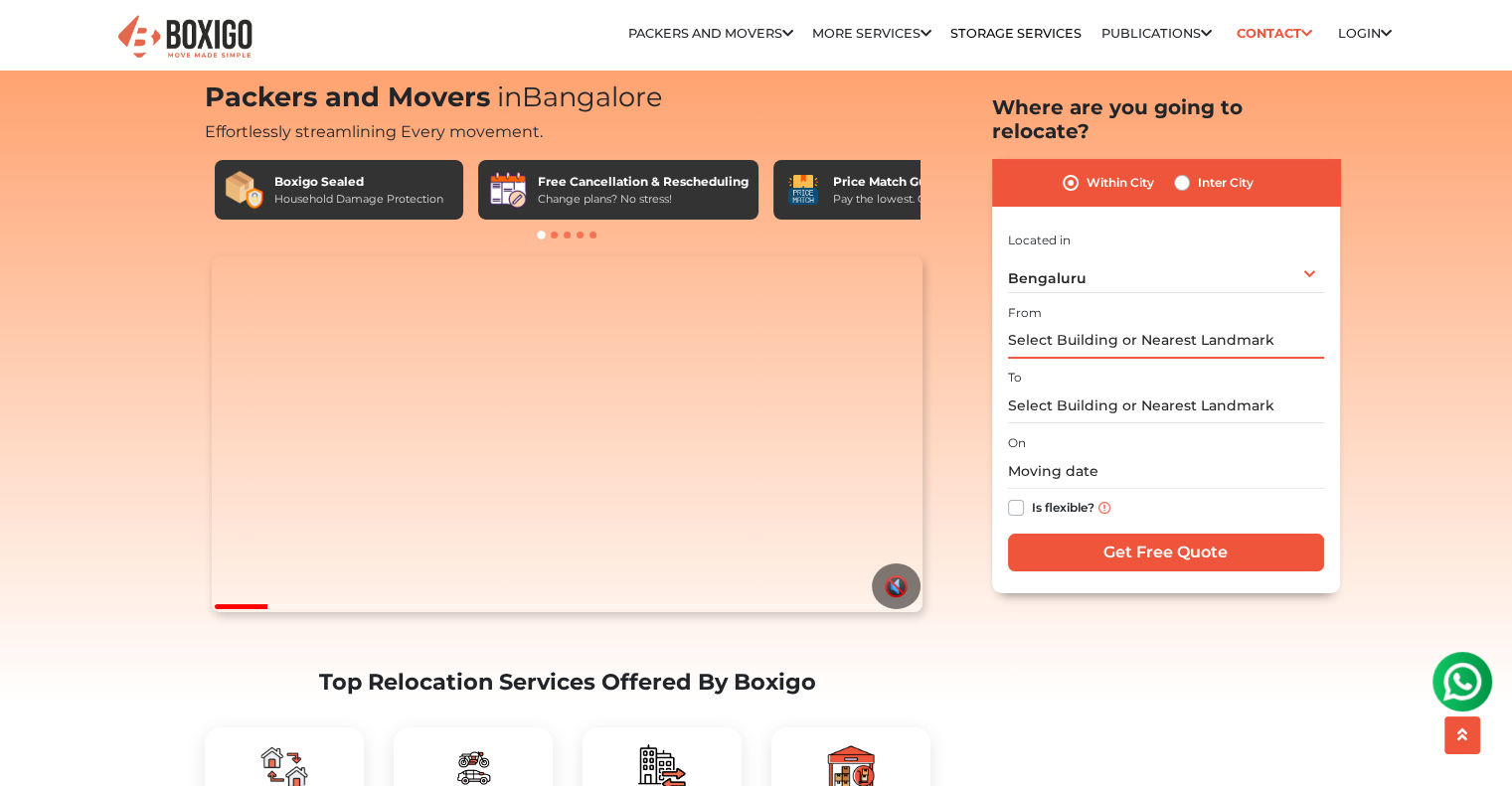 scroll, scrollTop: 0, scrollLeft: 0, axis: both 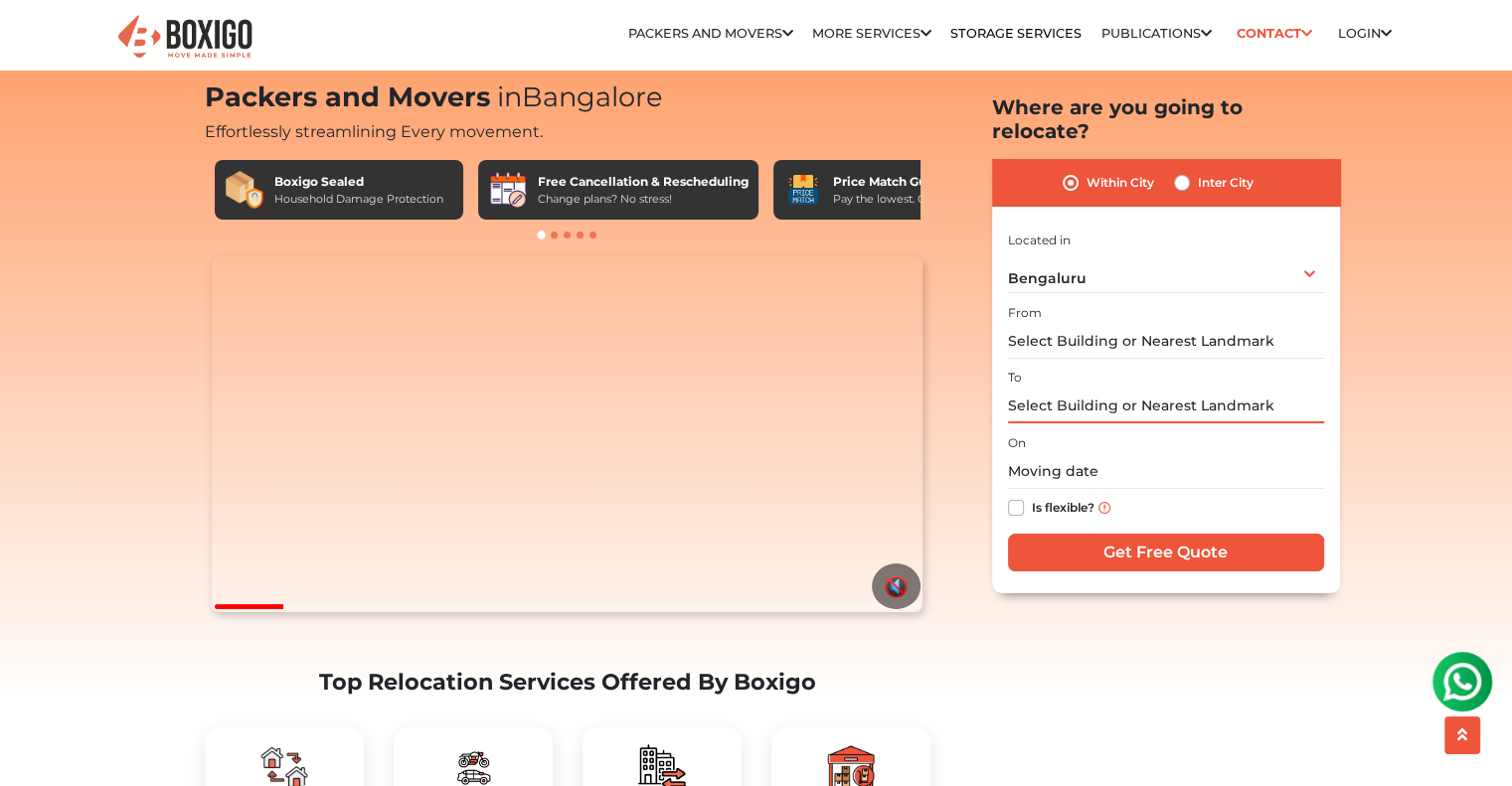 click at bounding box center [1166, 405] 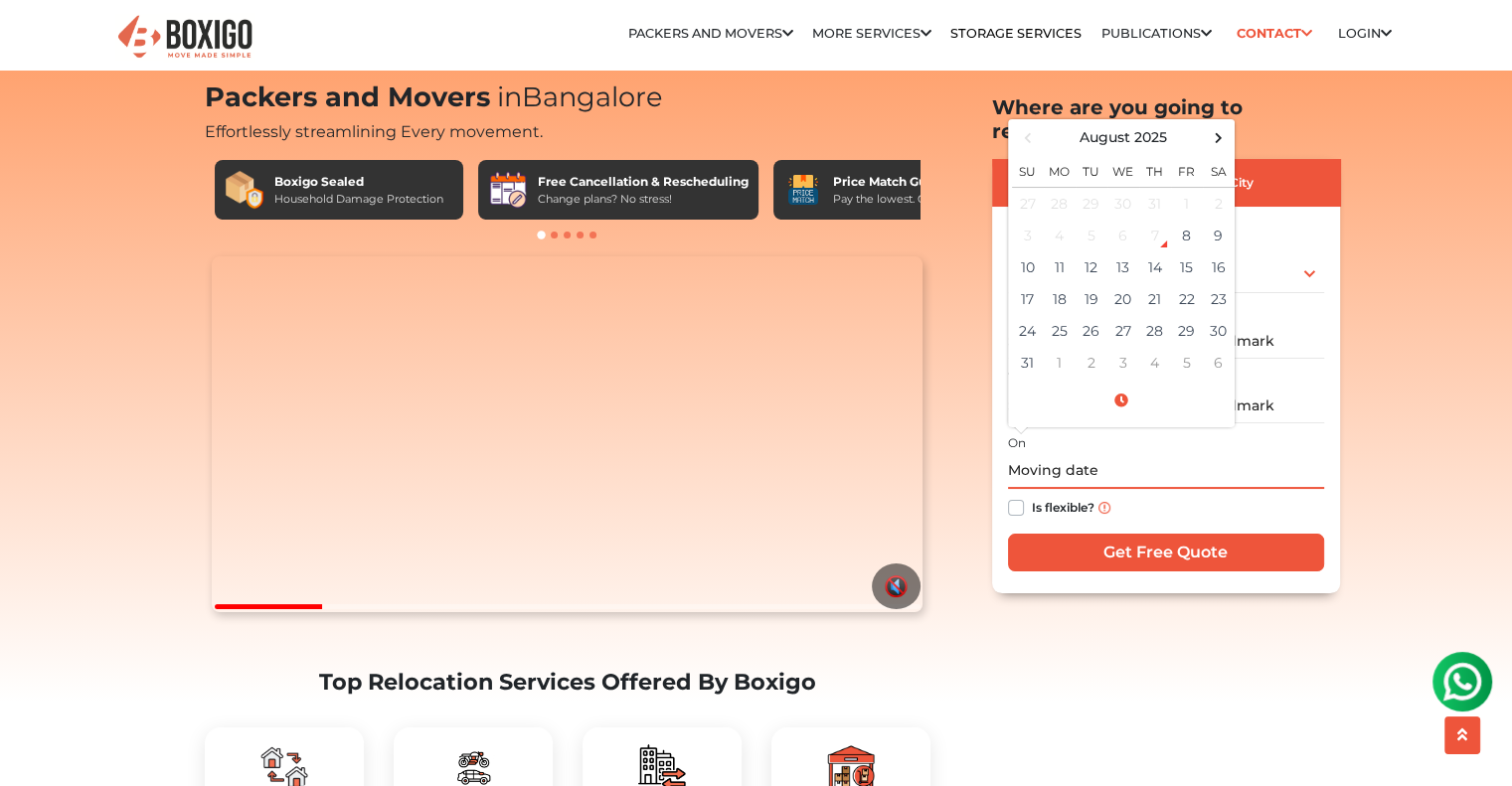 click at bounding box center (1166, 471) 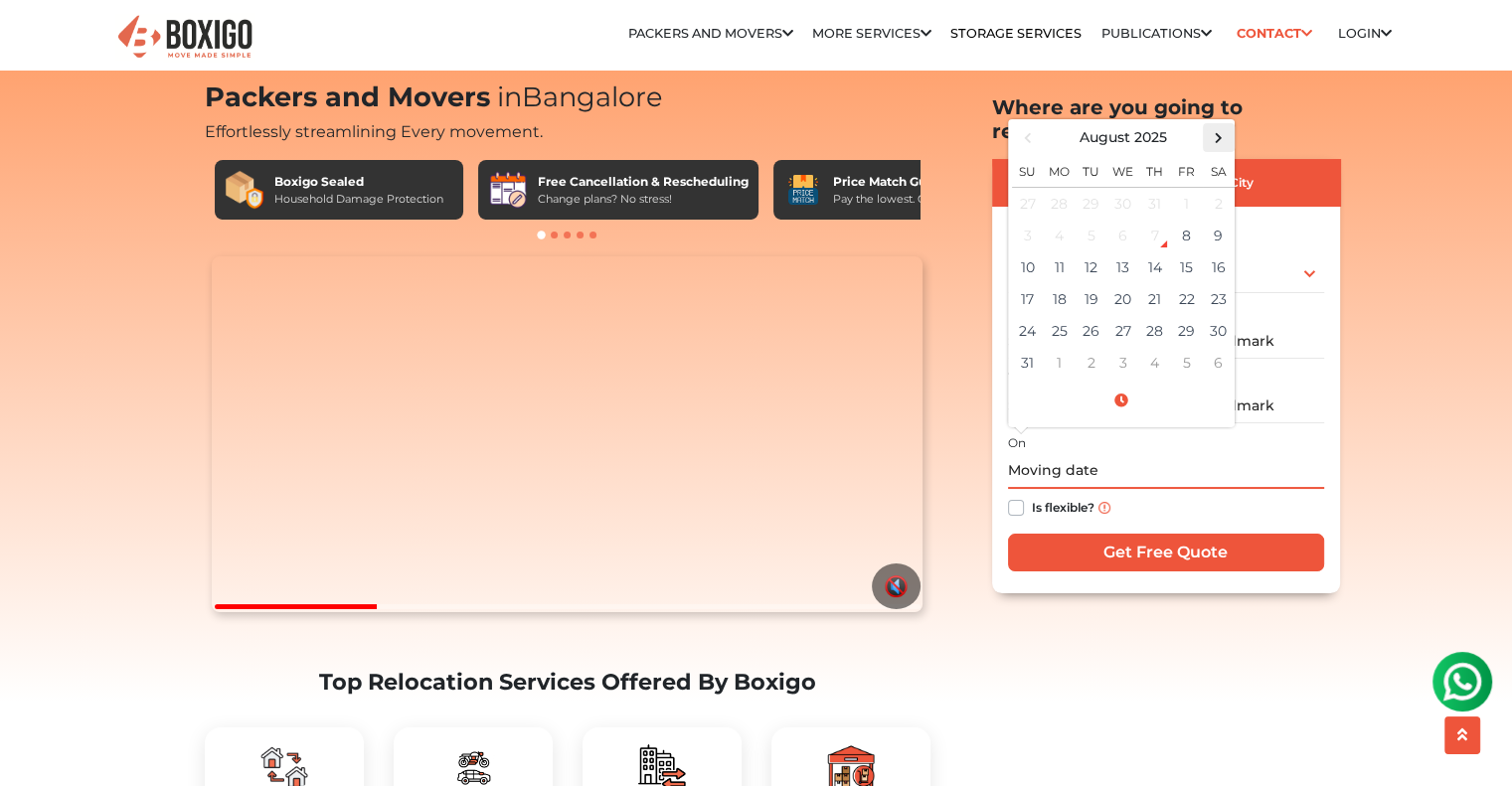 click at bounding box center [1218, 137] 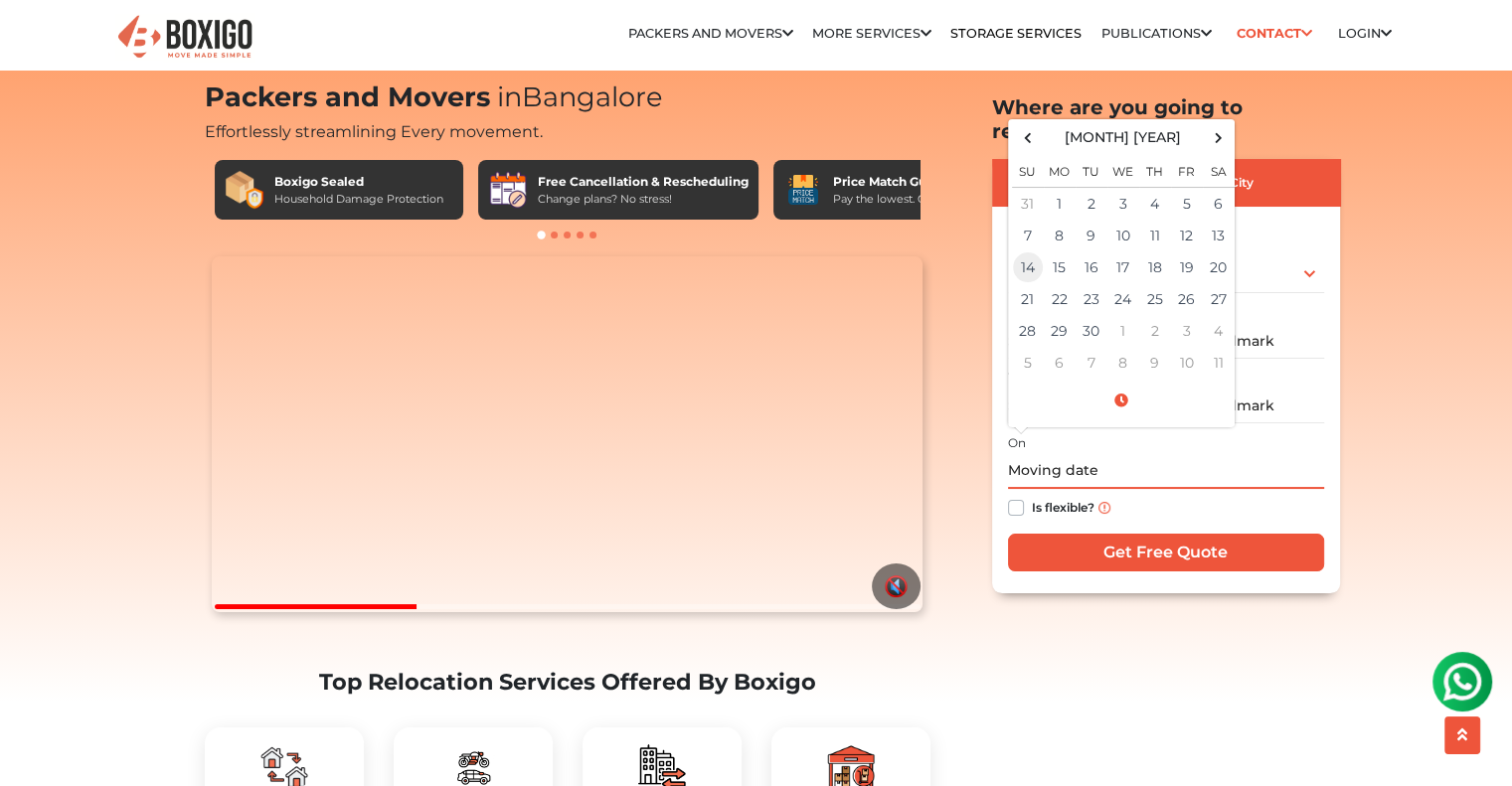 click on "14" at bounding box center [1028, 267] 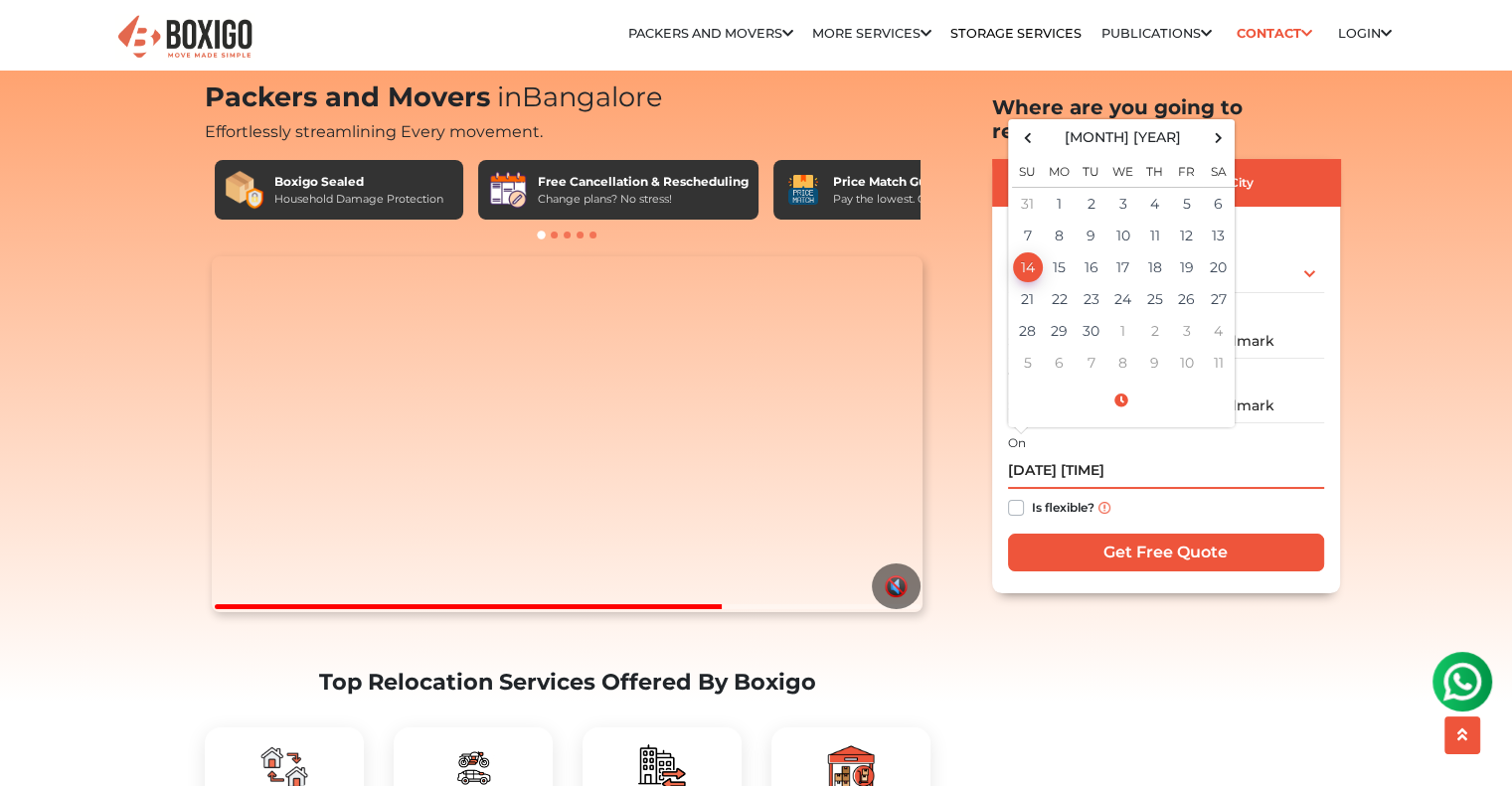 click on "14" at bounding box center (1028, 267) 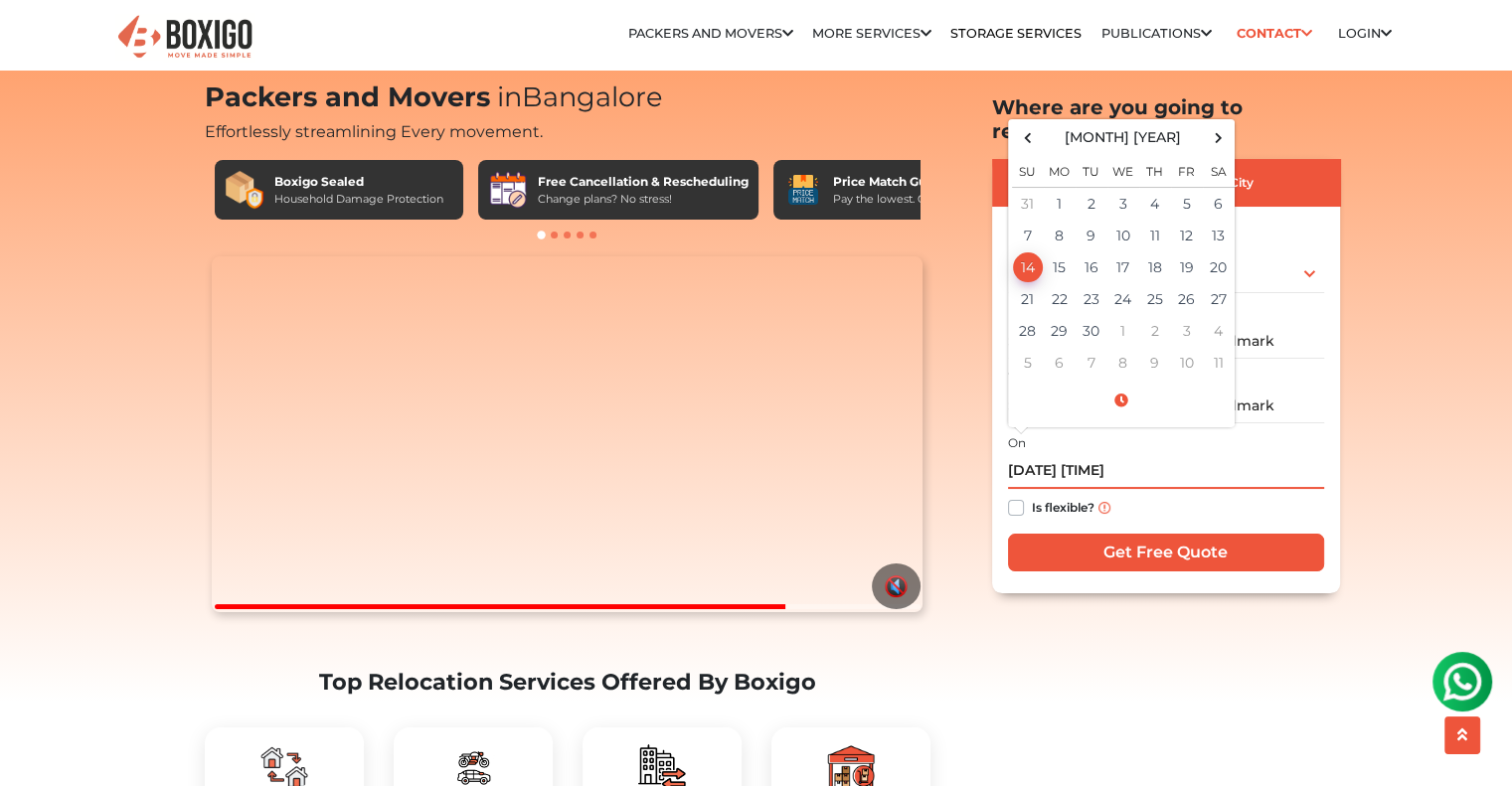 click on "[DATE] [TIME]" at bounding box center [1166, 471] 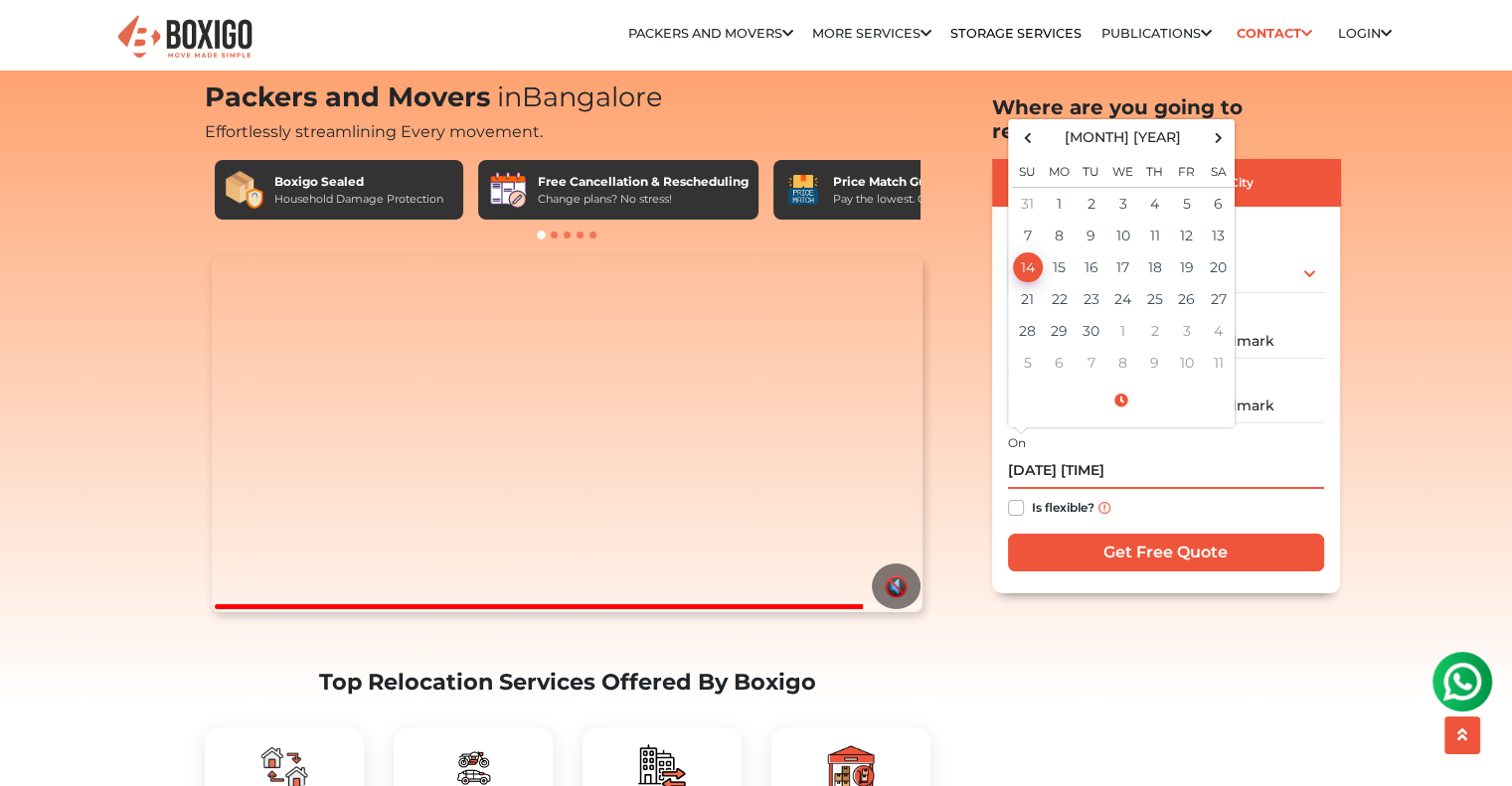 click on "[DATE] [TIME]" at bounding box center (1166, 471) 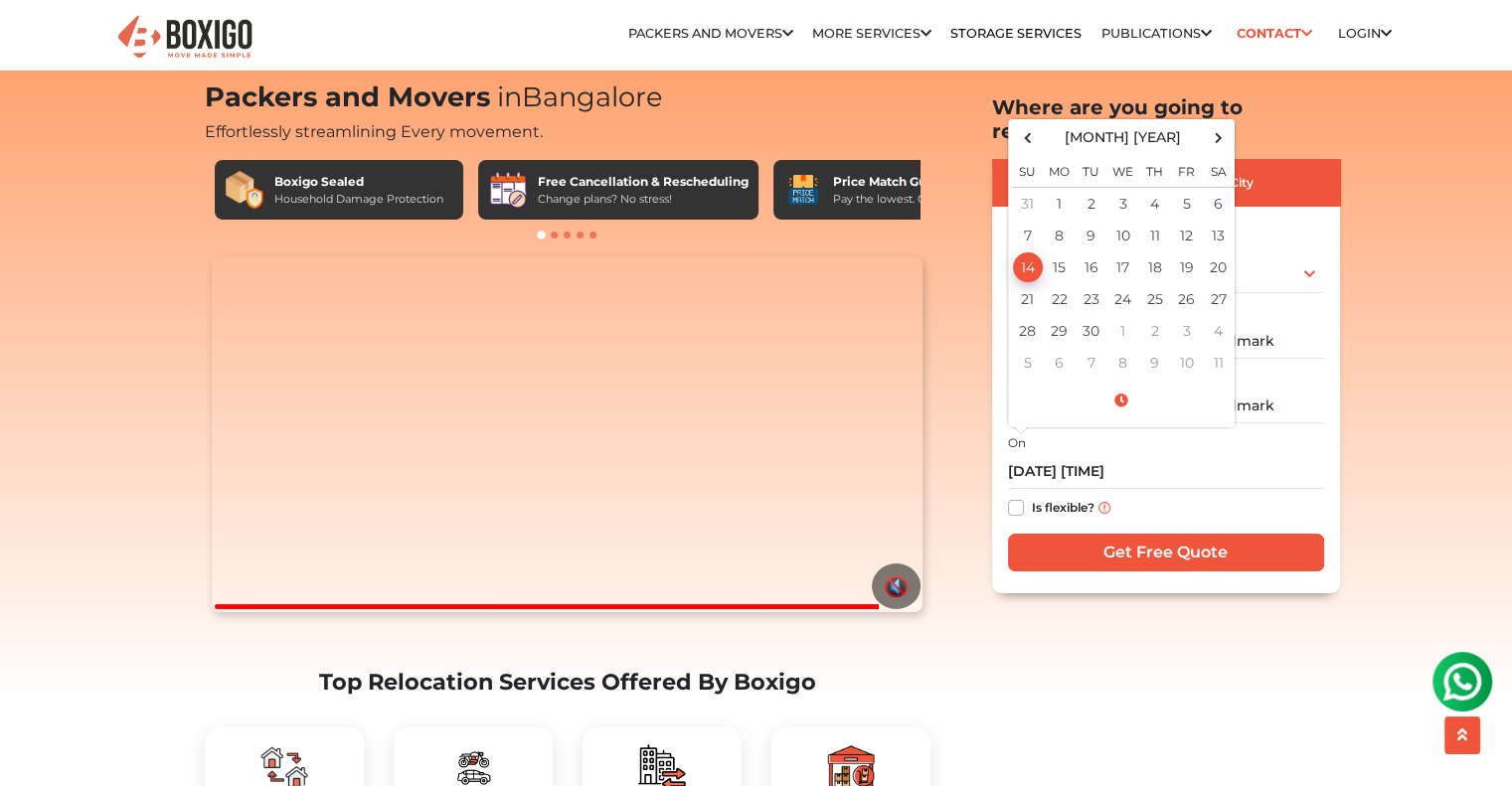 click on "On
[DATE] [TIME] [MONTH] [YEAR] Su Mo Tu We Th Fr Sa 31 1 2 3 4 5 6 7 8 9 10 11 12 13 14 15 16 17 18 19 20 21 22 23 24 25 26 27 28 29 30 1 2 3 4 5 6 7 8 9 10 11 2025 Jan Feb Mar Apr May Jun Jul Aug Sep Oct Nov Dec 2020-2031 2020 2021 2022 2023 2024 2025 2026 2027 2028 2029 2030 2031 2000-2107 2000 - 2011 2012 - 2023 2024 - 2035 2036 - 2047 2048 - 2059 2060 - 2071 2072 - 2083 2084 - 2095 2096 - 2107 12 : 00 AM 12 01 02 03 04 05 06 07 08 09 10 11 00 05 10 15 20 25 30 35 40 45 50 55
Is flexible?" at bounding box center [1166, 479] 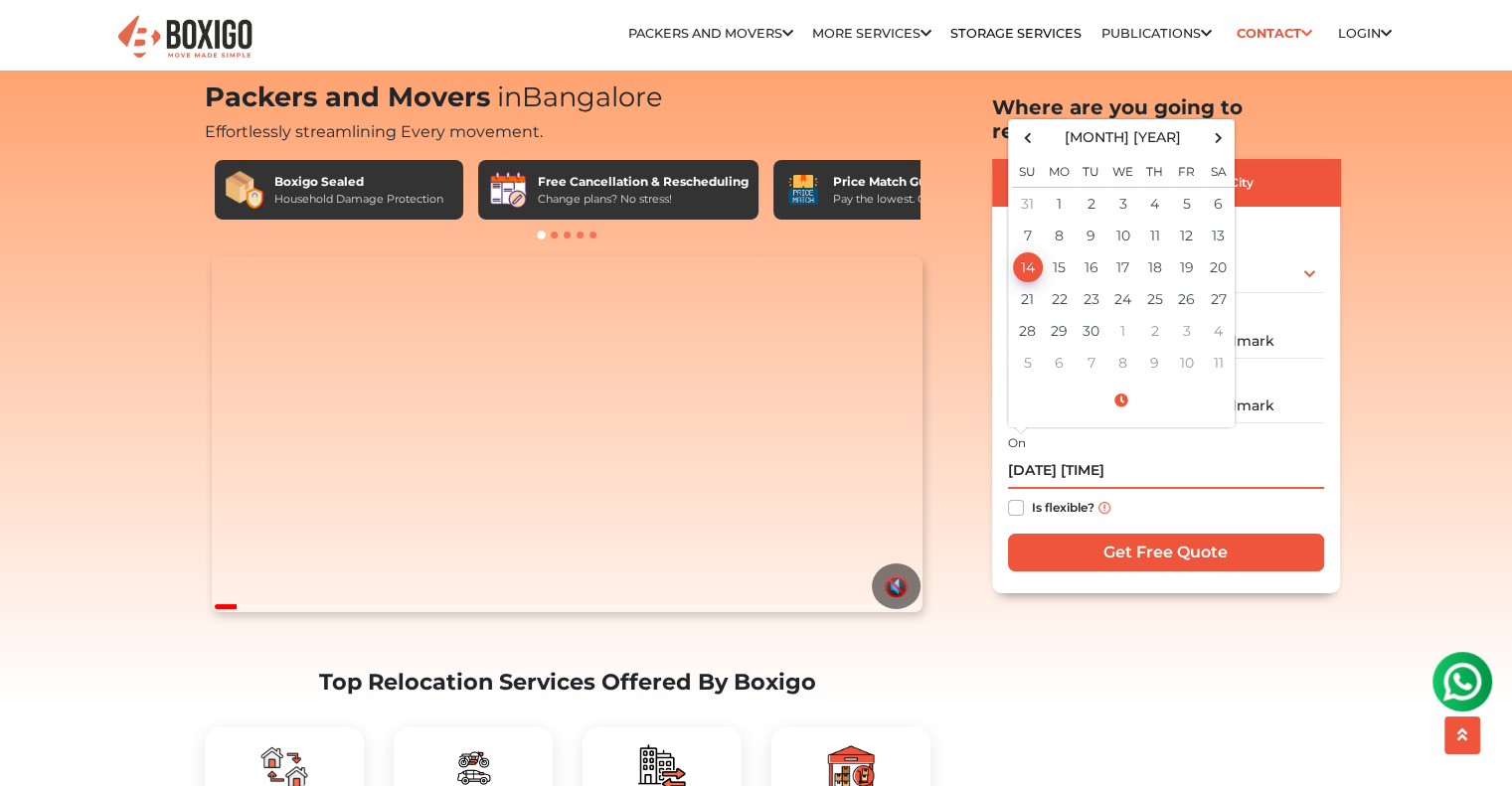 click on "[DATE] [TIME]" at bounding box center (1166, 471) 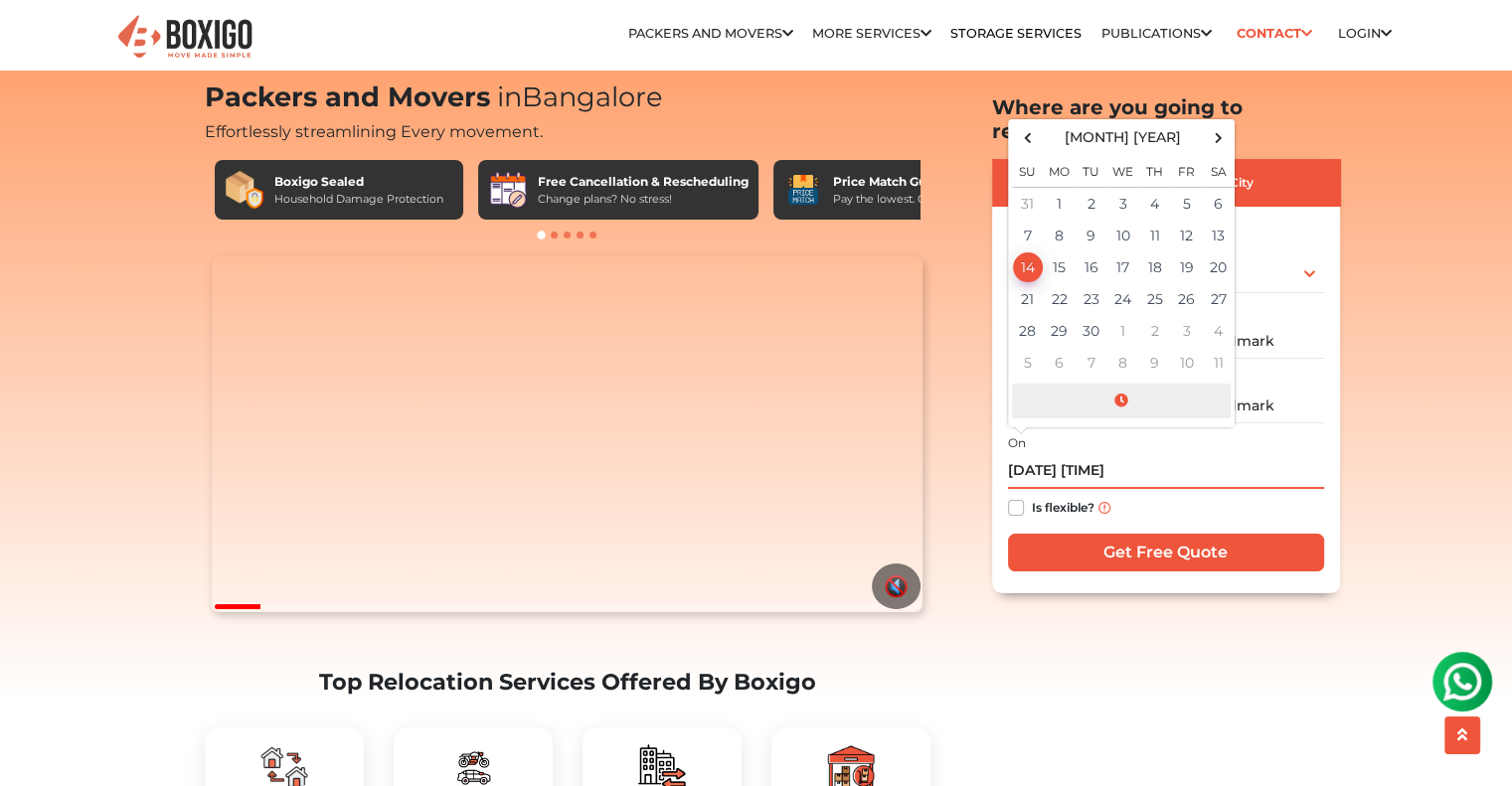 click at bounding box center (1121, 400) 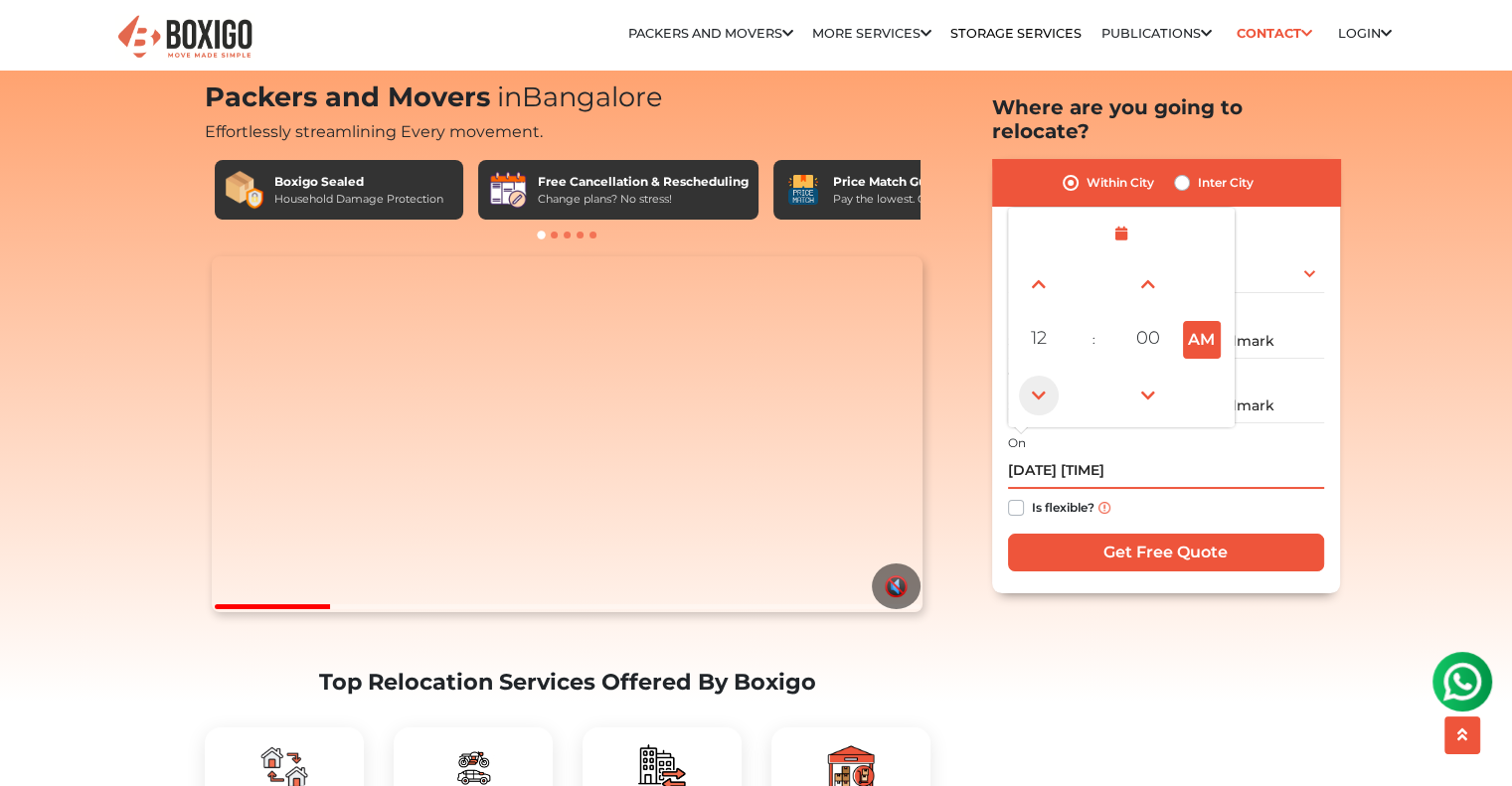click at bounding box center [1039, 395] 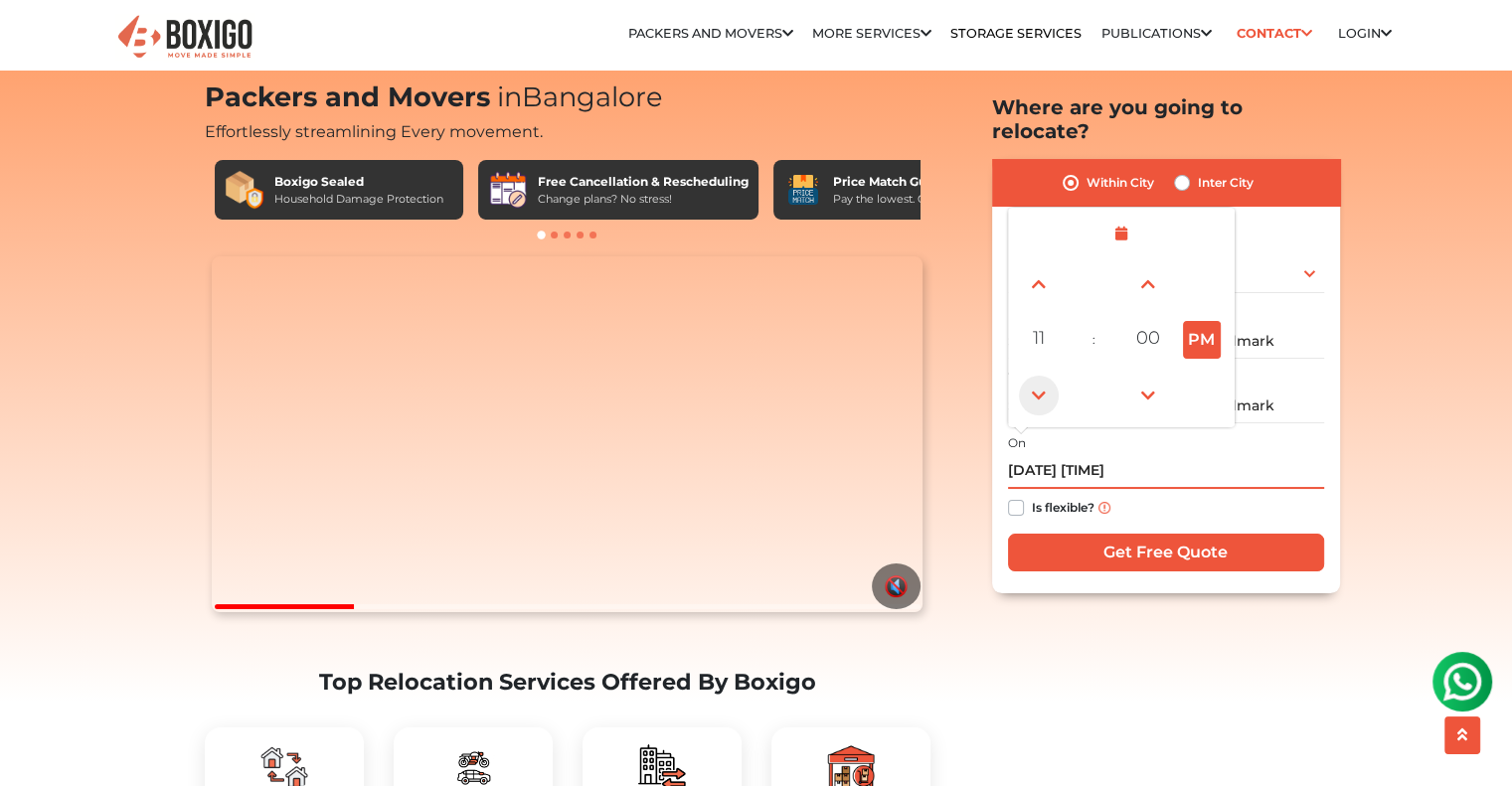 click at bounding box center [1039, 395] 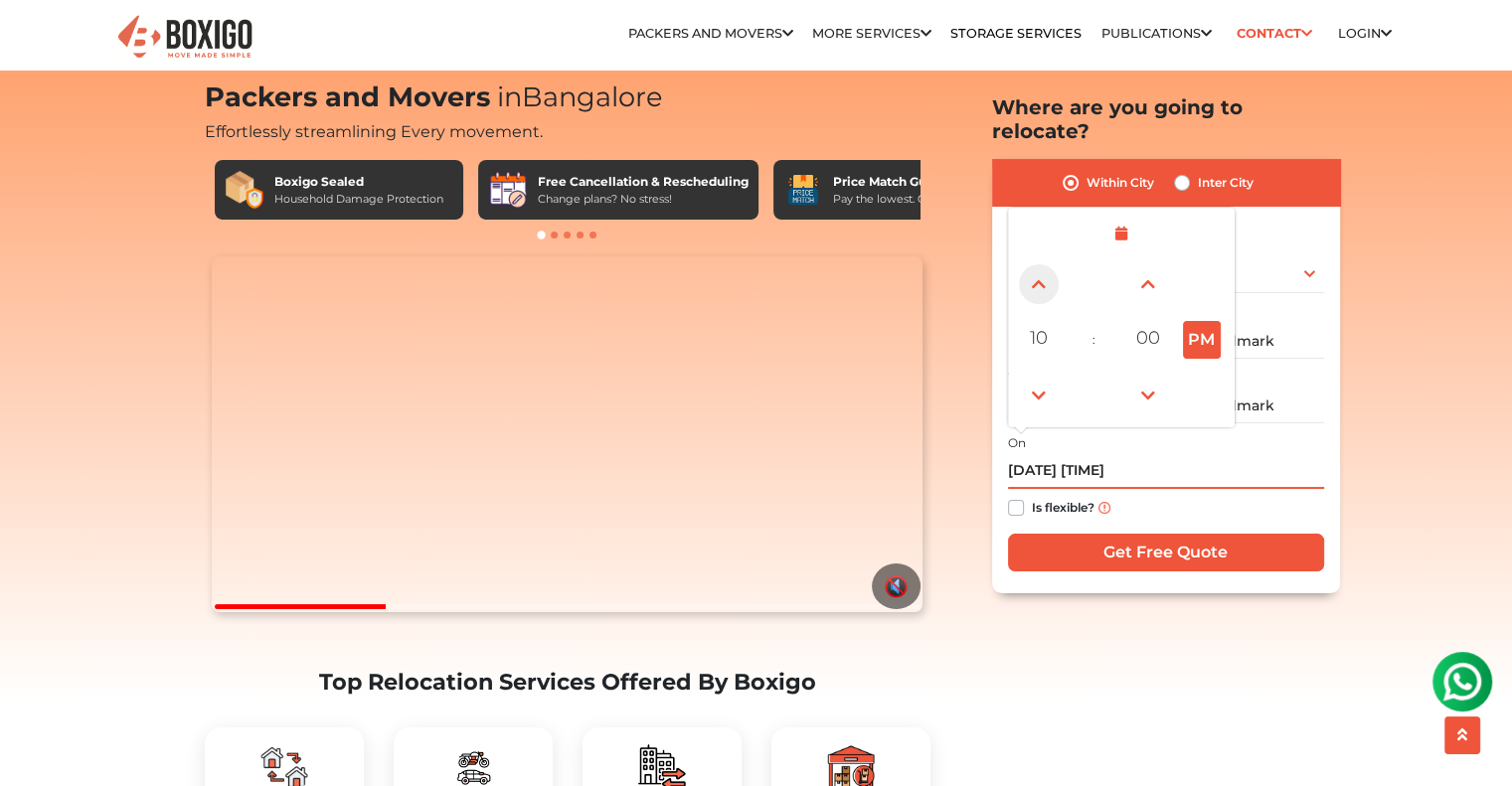 click at bounding box center [1039, 284] 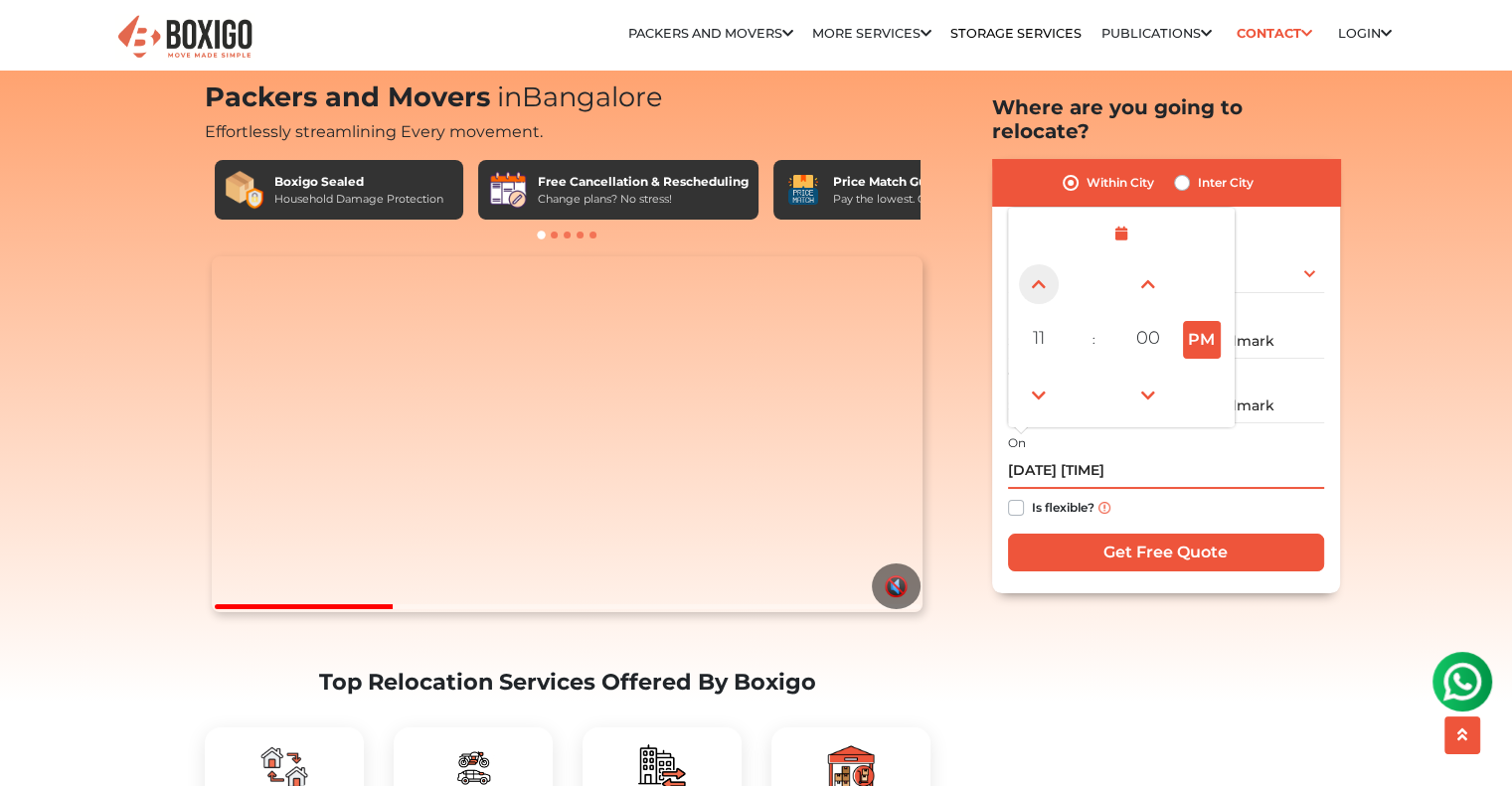 click at bounding box center (1039, 284) 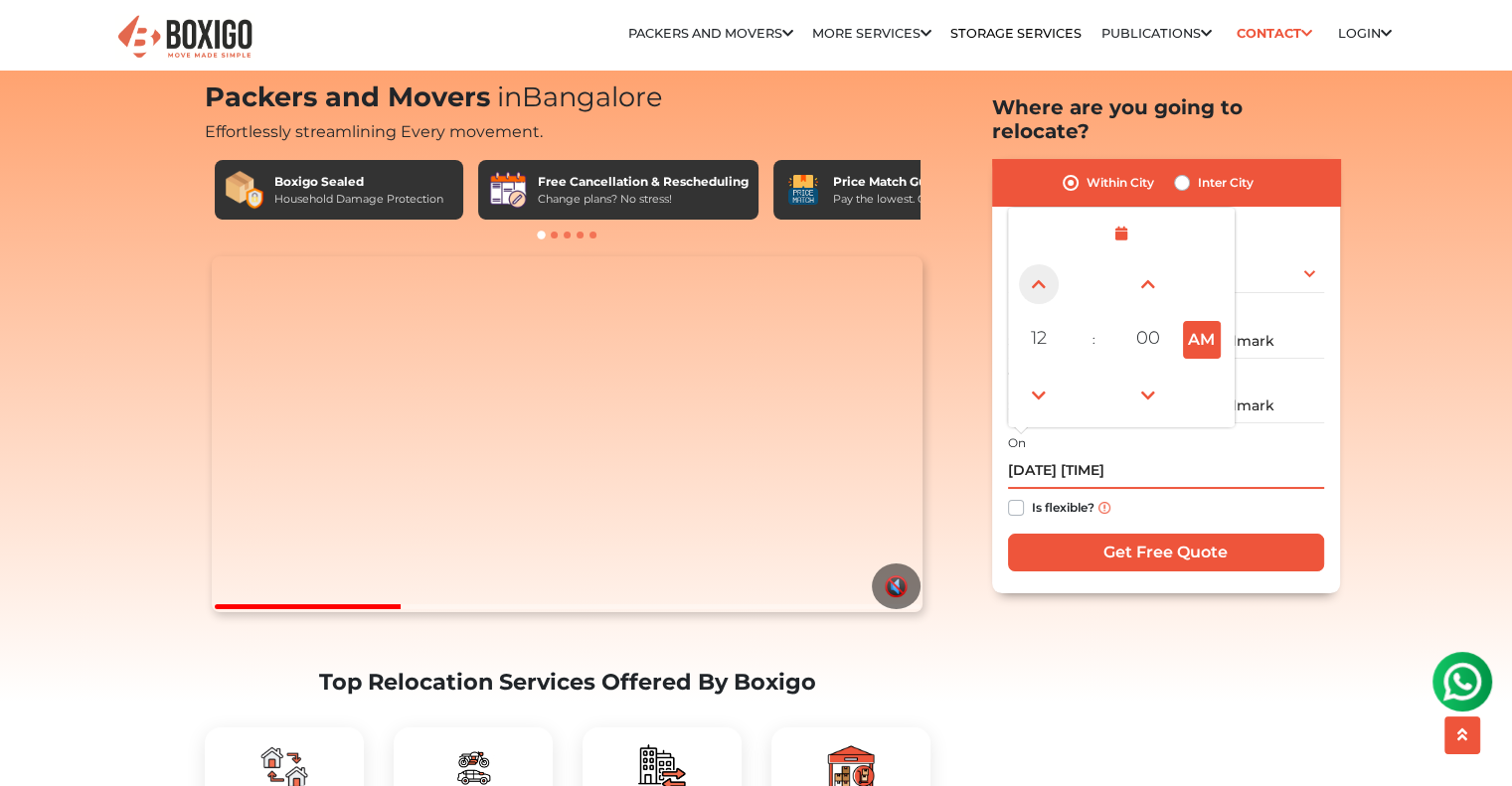 click at bounding box center (1039, 284) 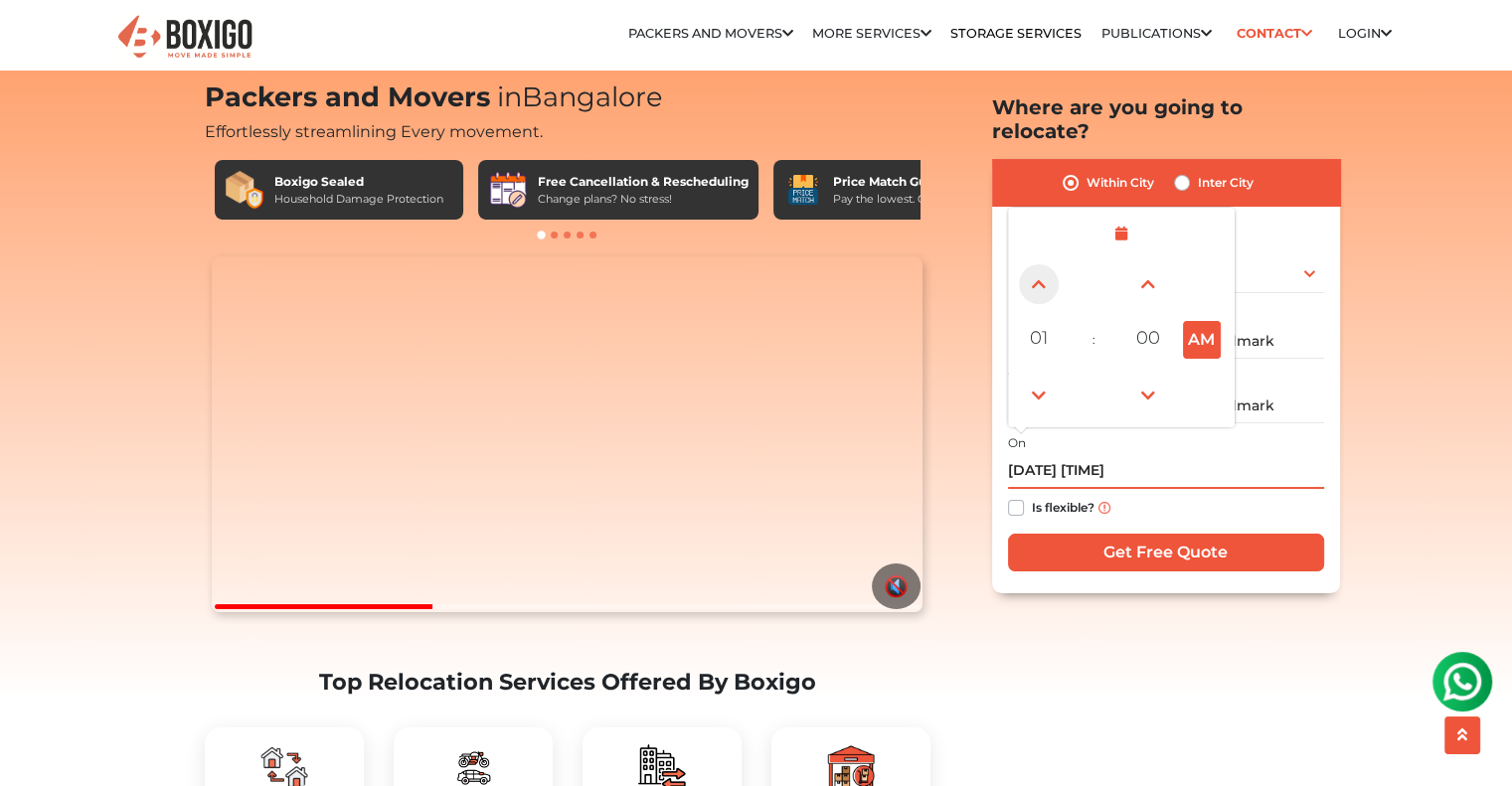 click at bounding box center [1039, 284] 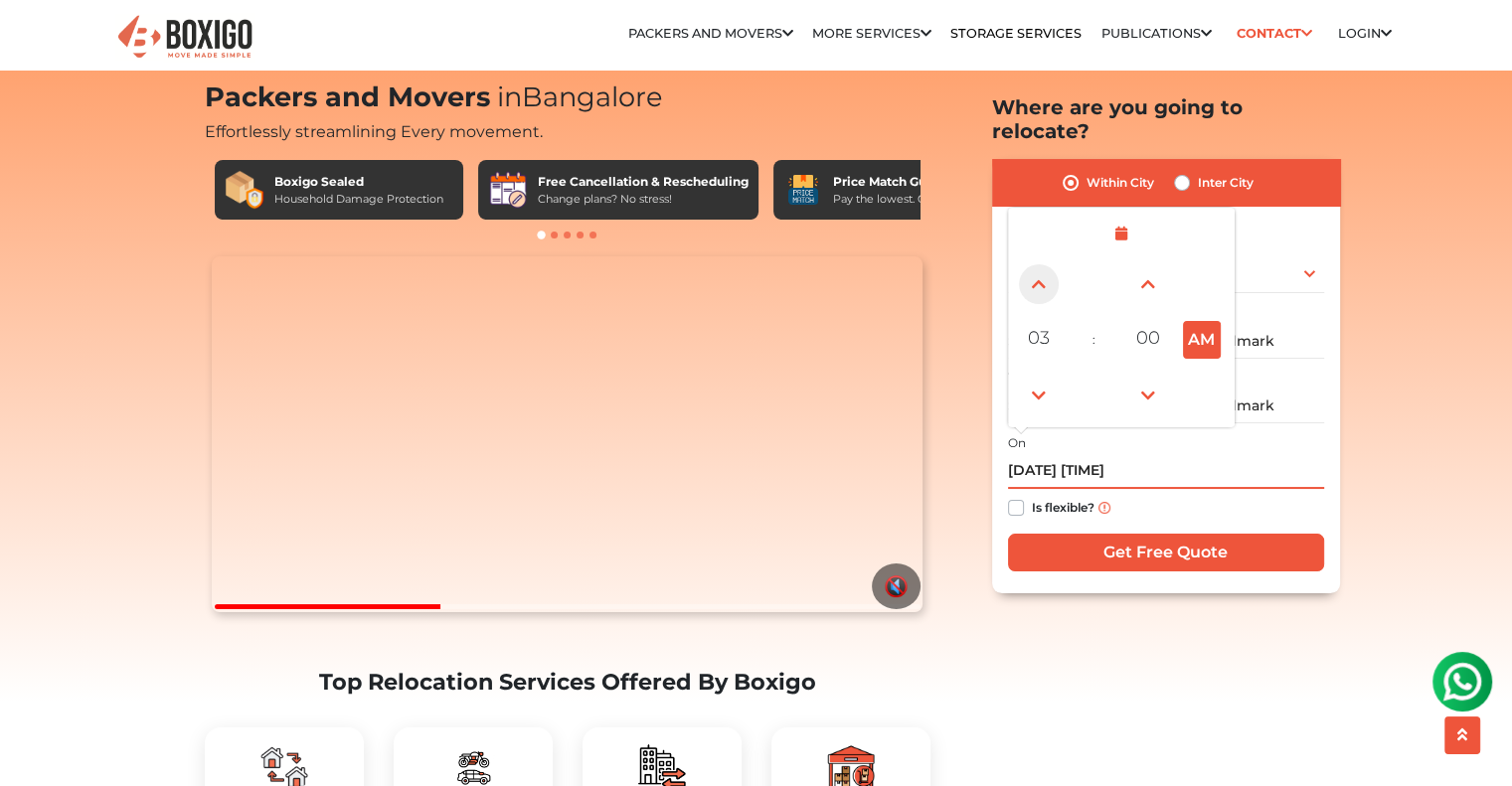 click at bounding box center (1039, 284) 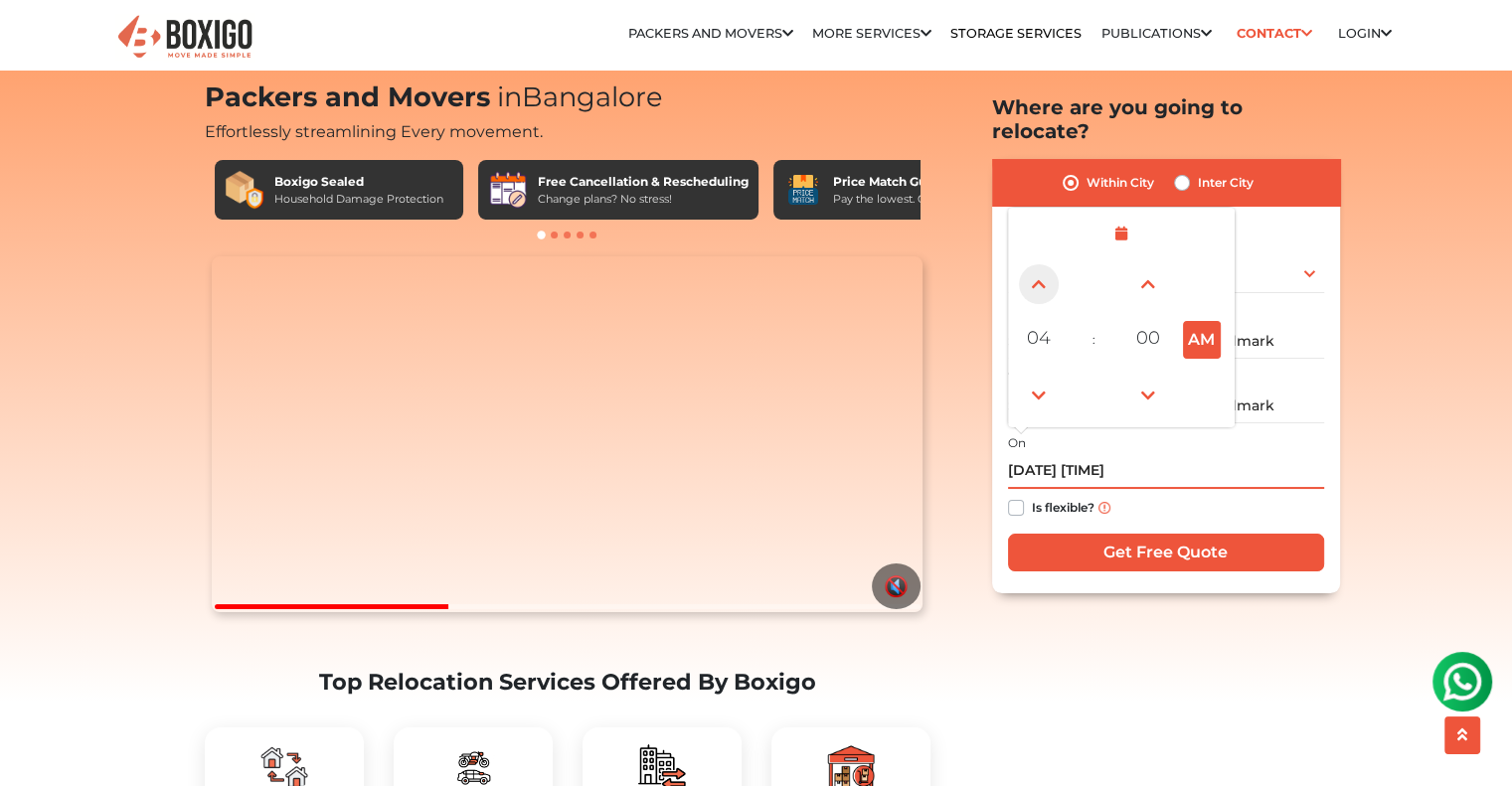 click at bounding box center (1039, 284) 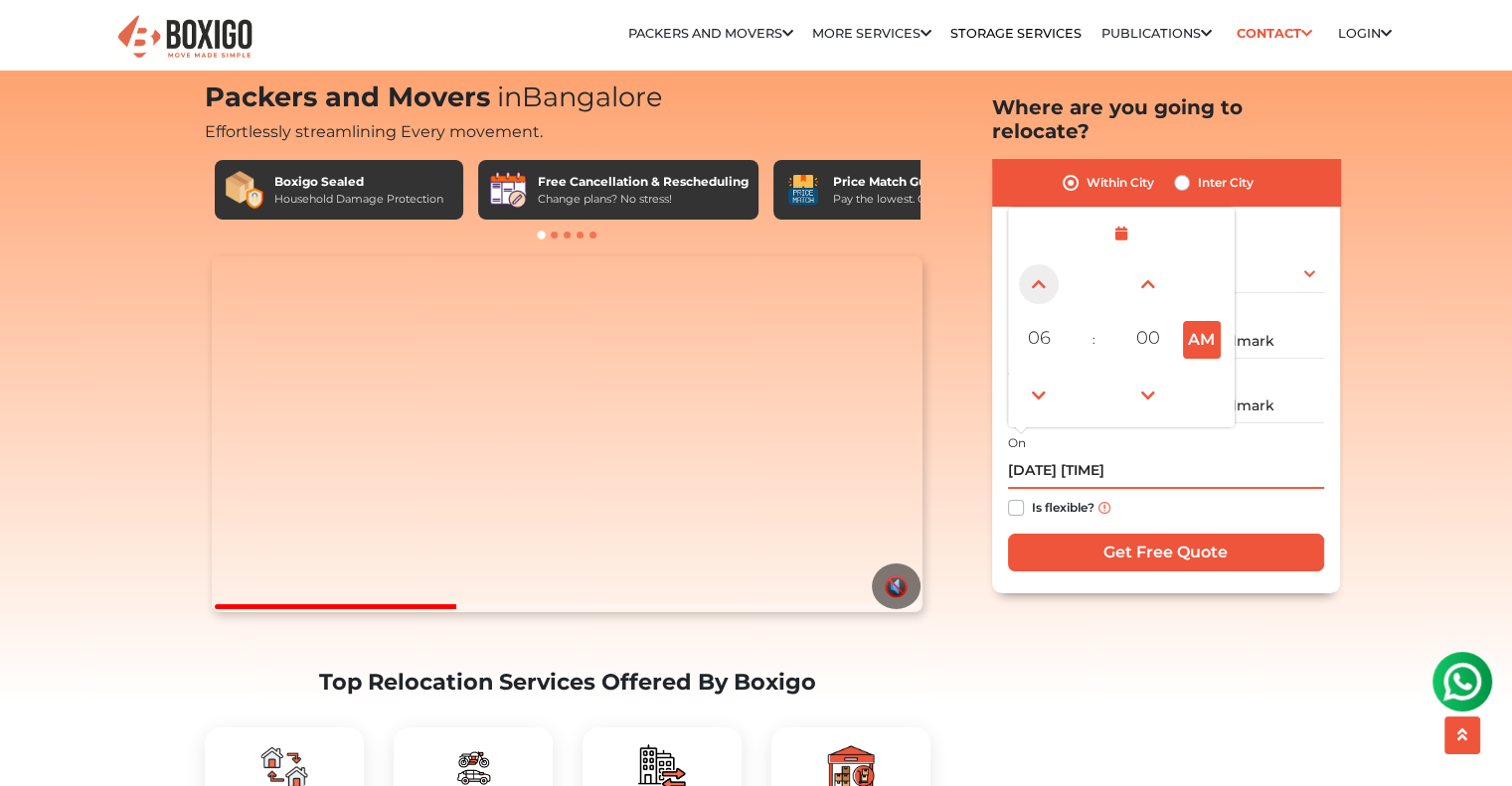 click at bounding box center [1039, 284] 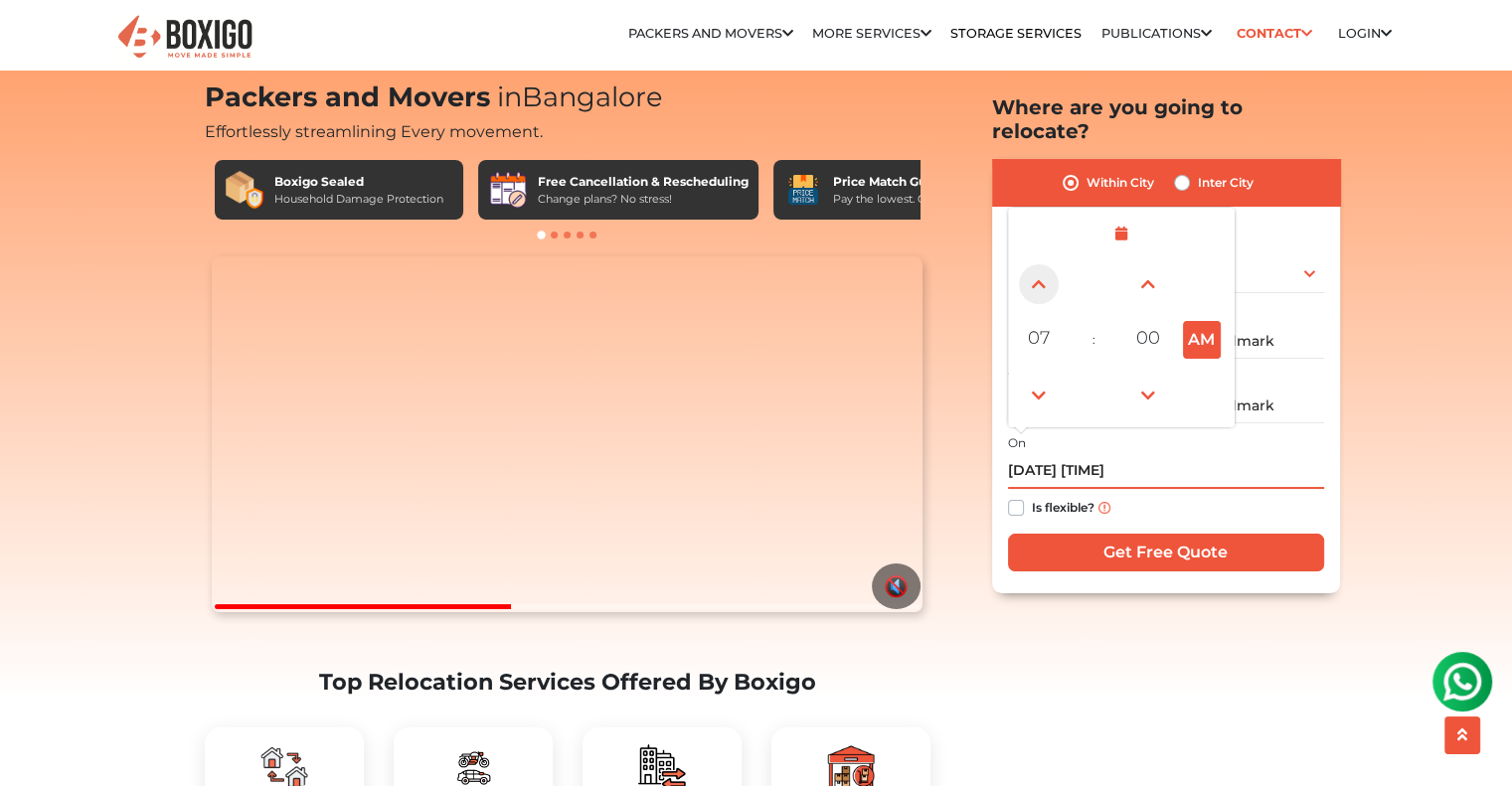 click at bounding box center (1039, 284) 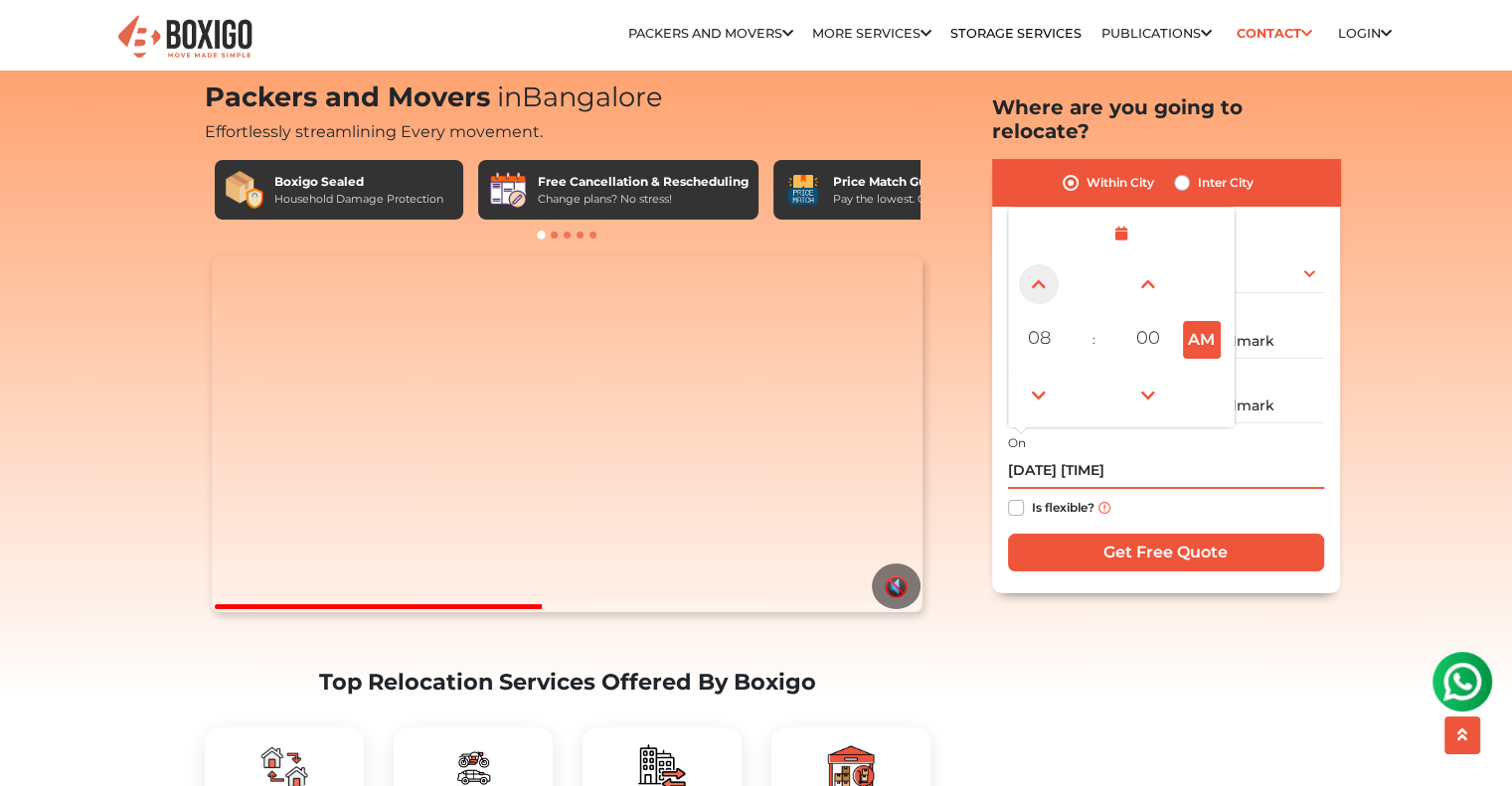 click at bounding box center (1039, 284) 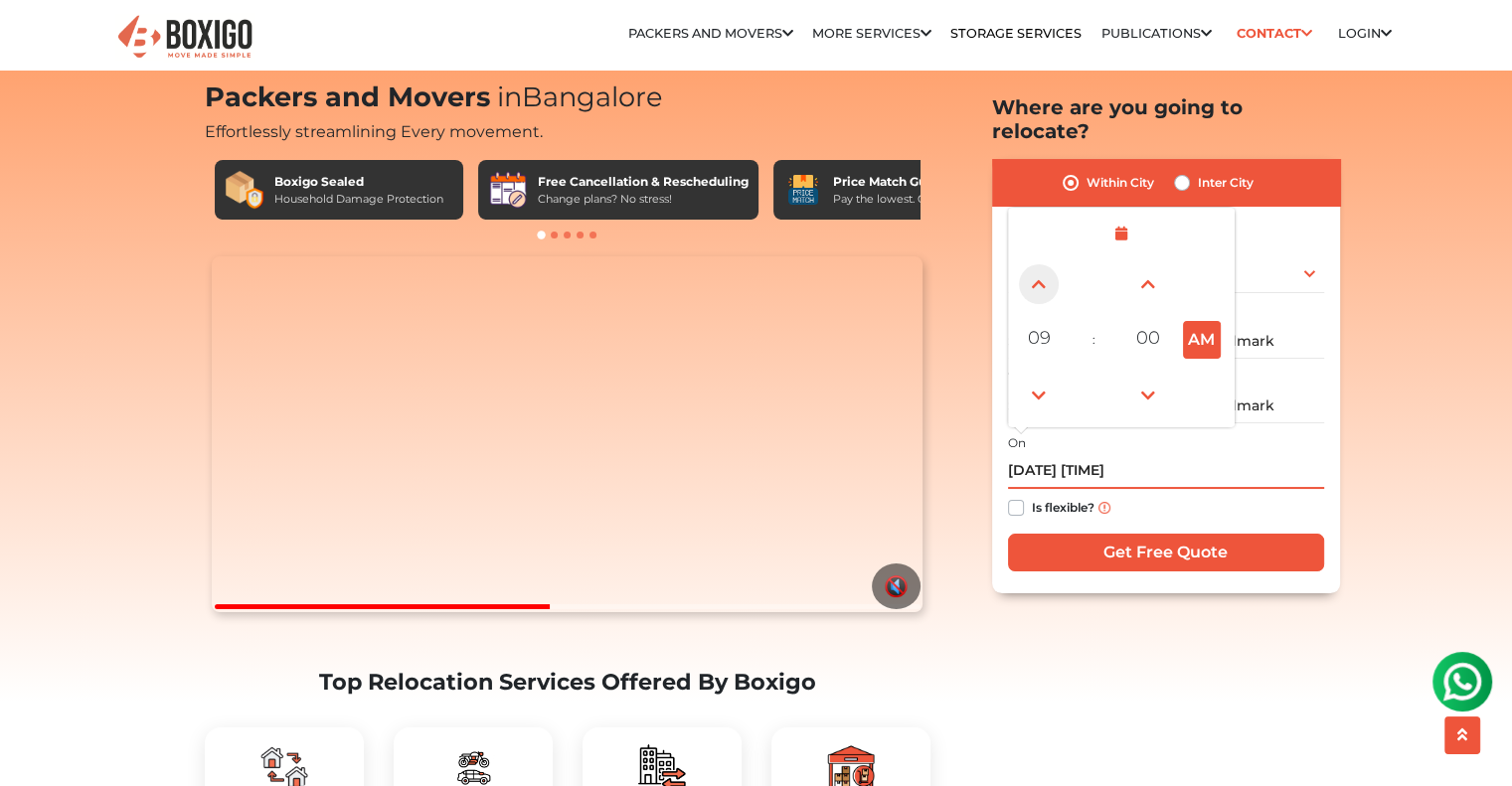 click at bounding box center [1039, 284] 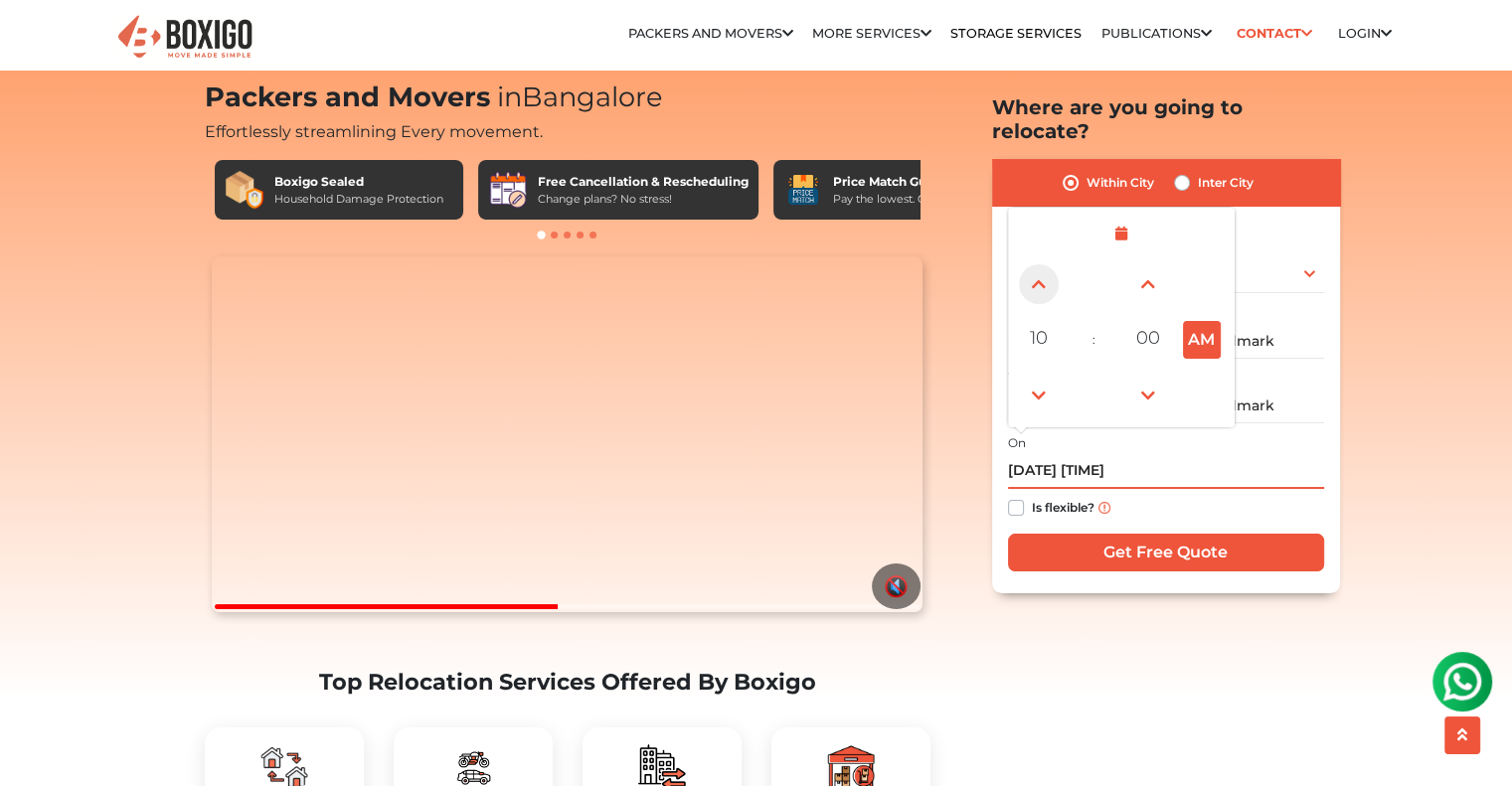 click at bounding box center [1039, 284] 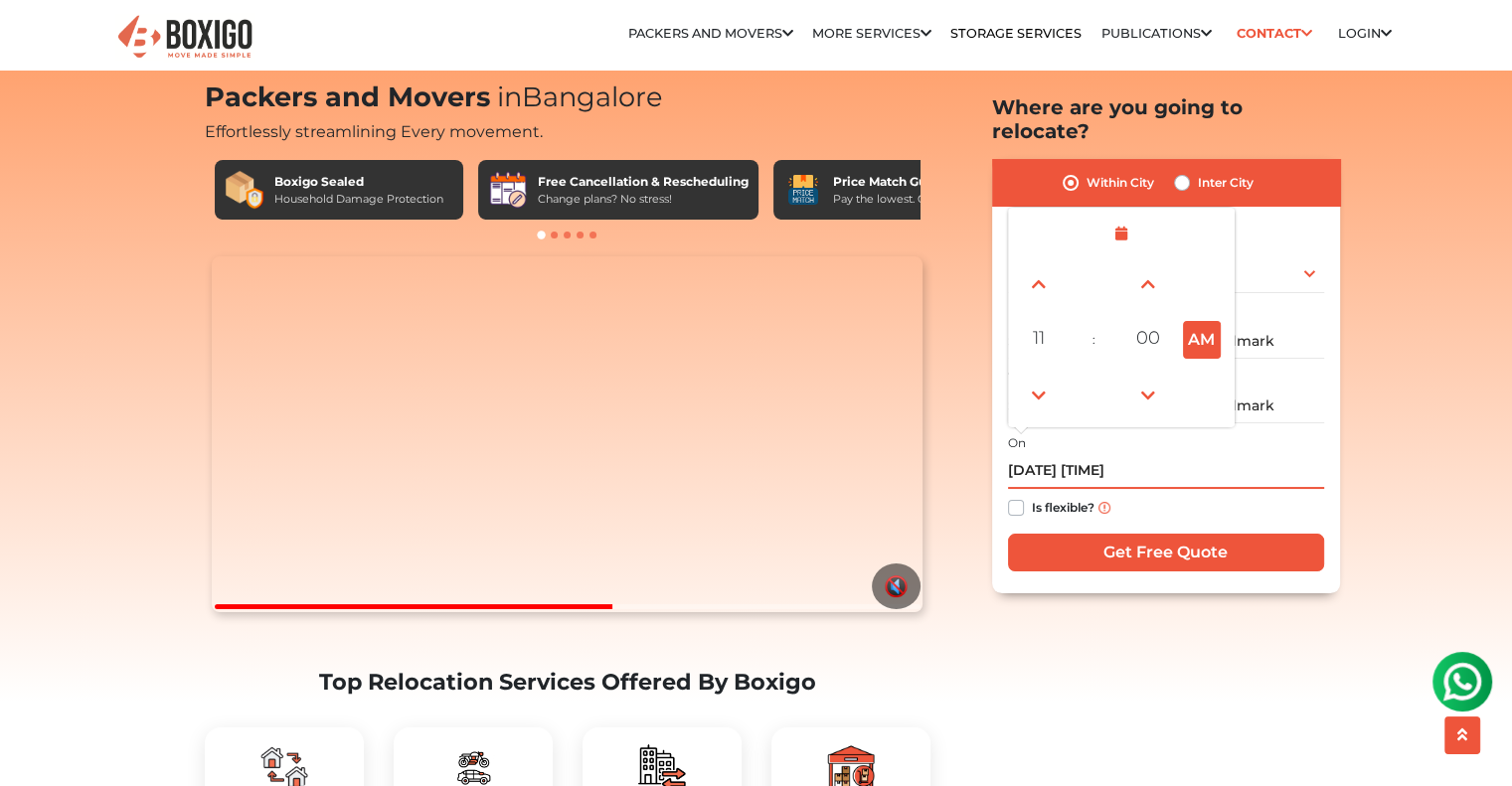 click on "AM" at bounding box center [1202, 340] 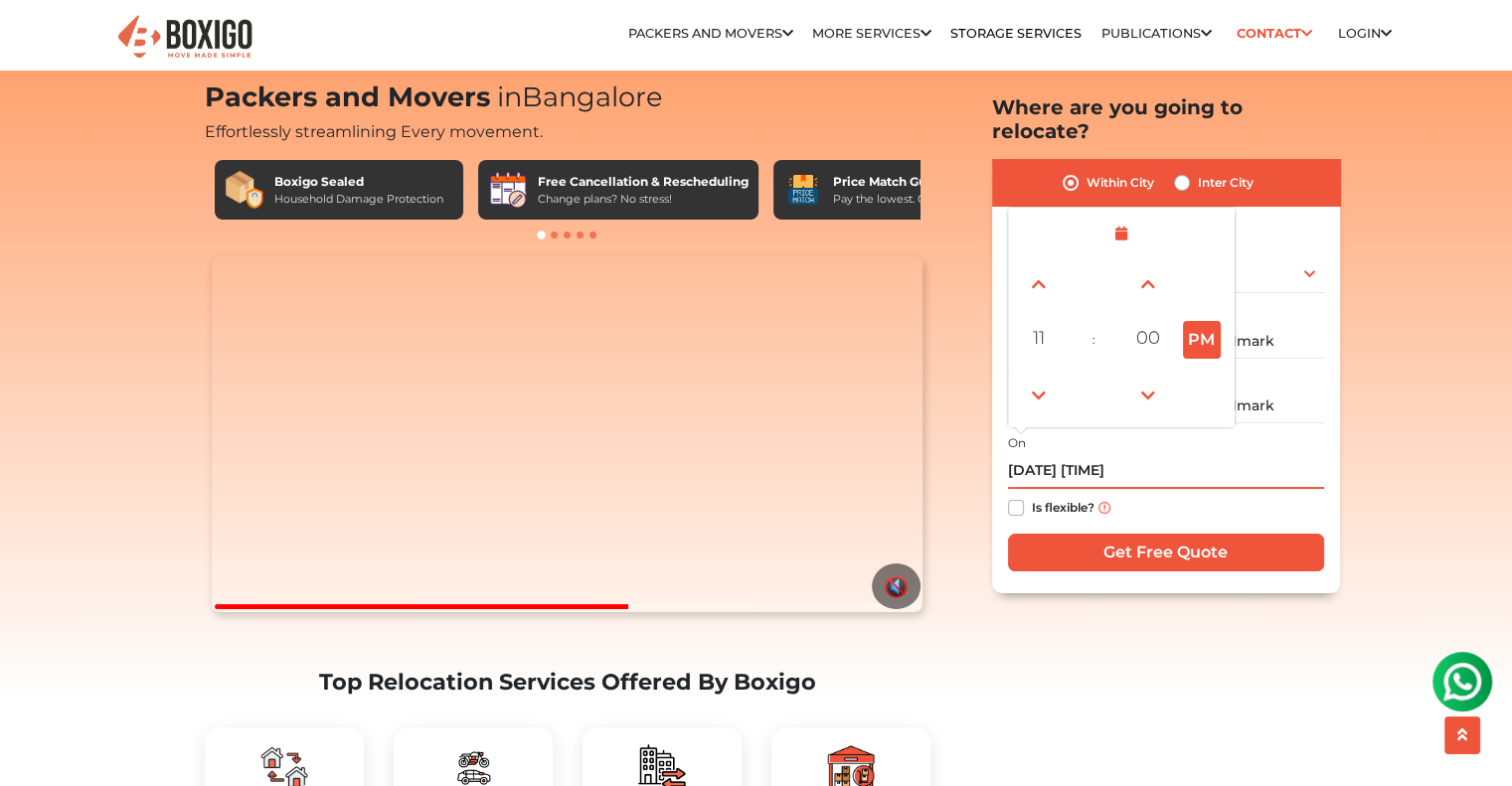 click on "PM" at bounding box center [1202, 340] 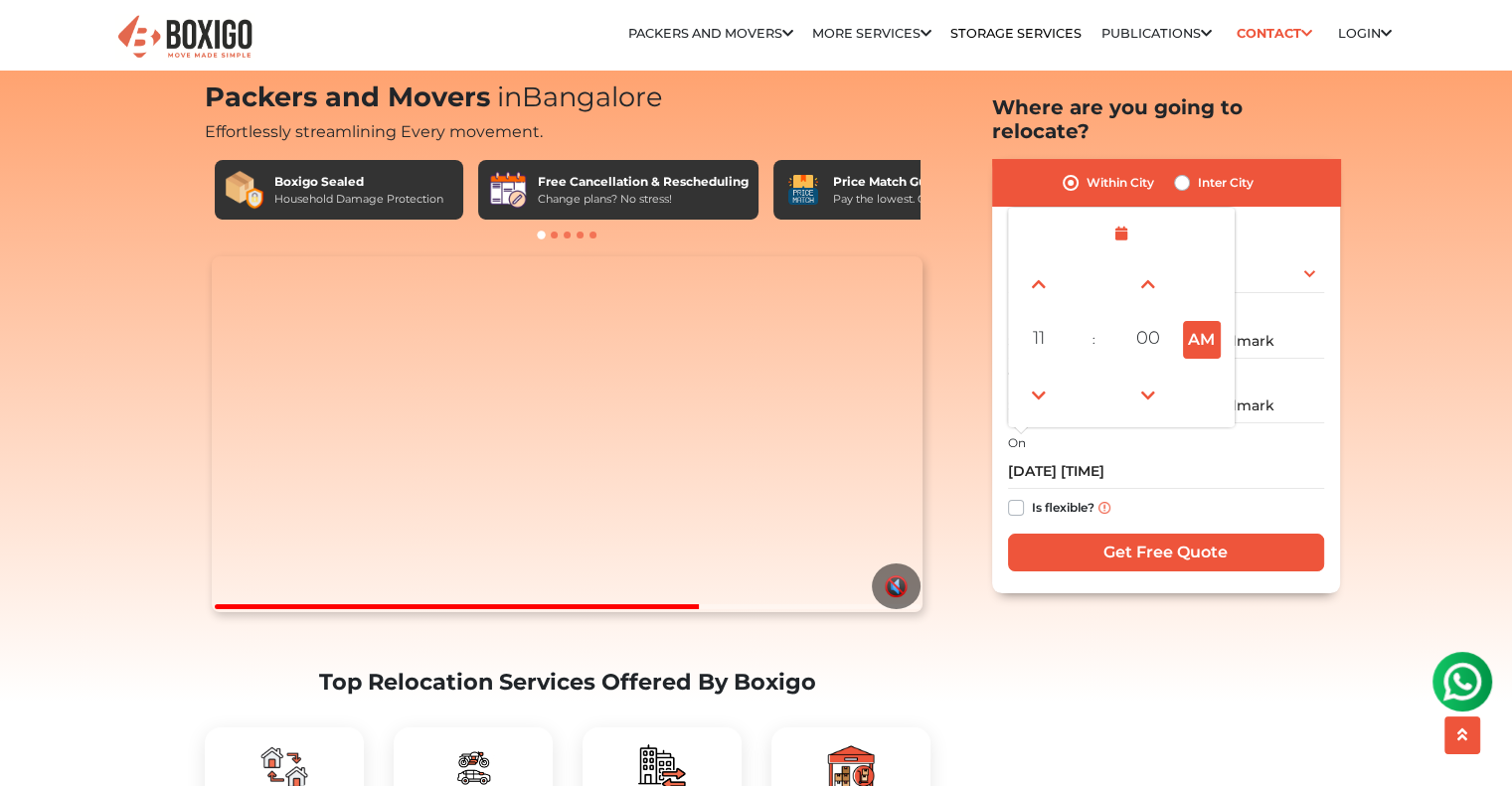 click on "Is flexible?" at bounding box center [1166, 508] 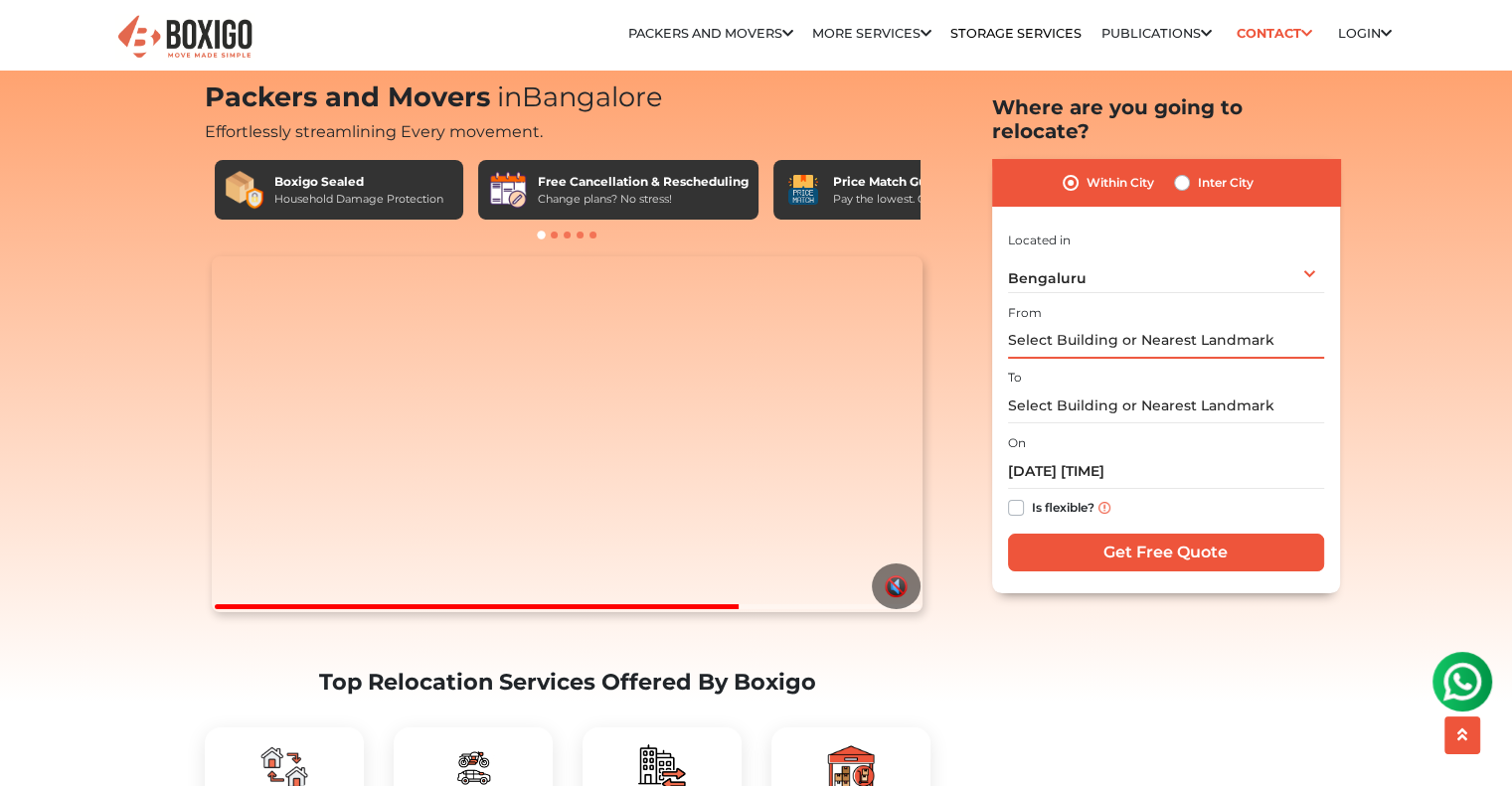 click at bounding box center (1166, 341) 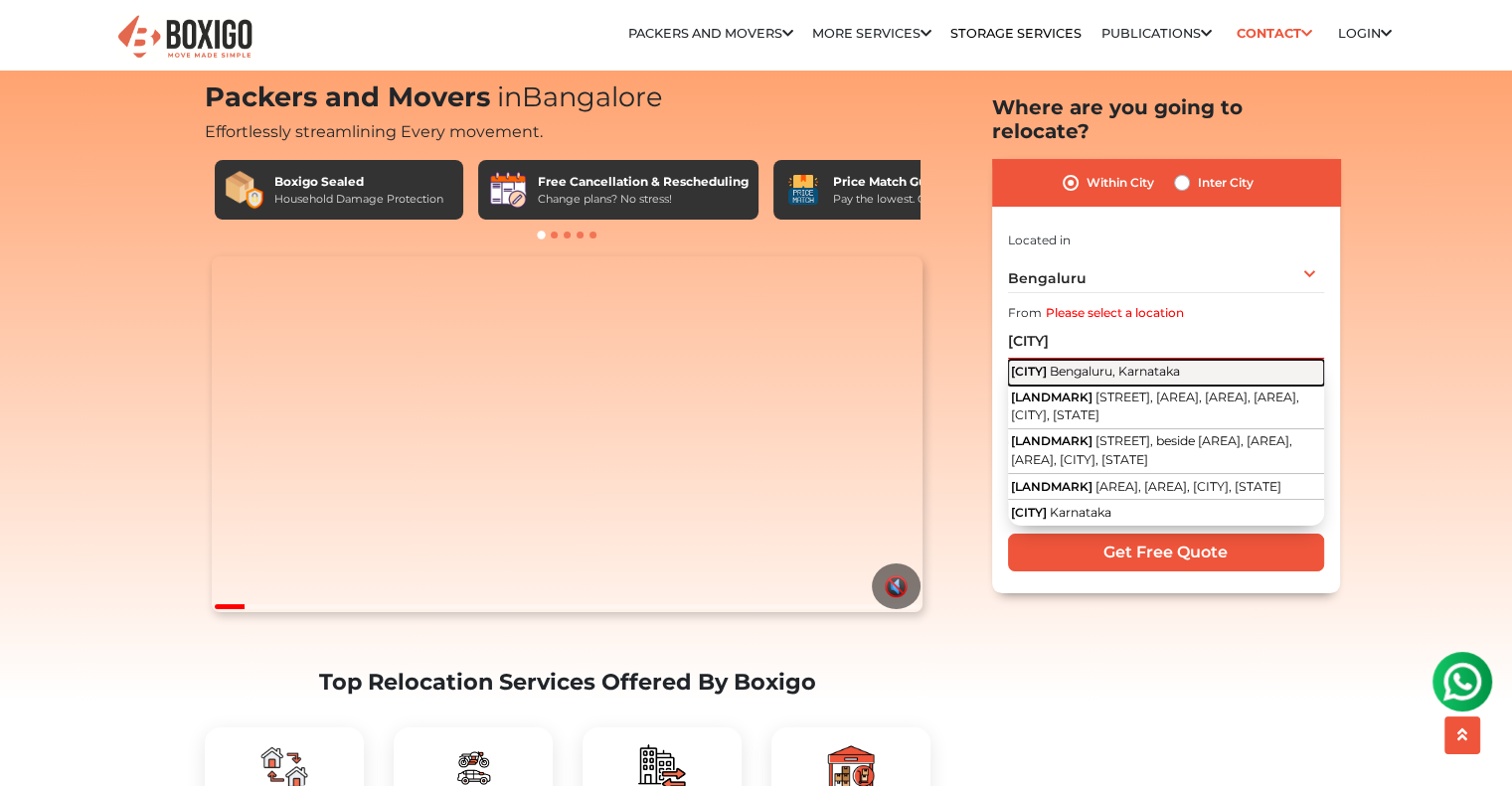 click on "[AREA]
[CITY], [STATE]" at bounding box center (1166, 373) 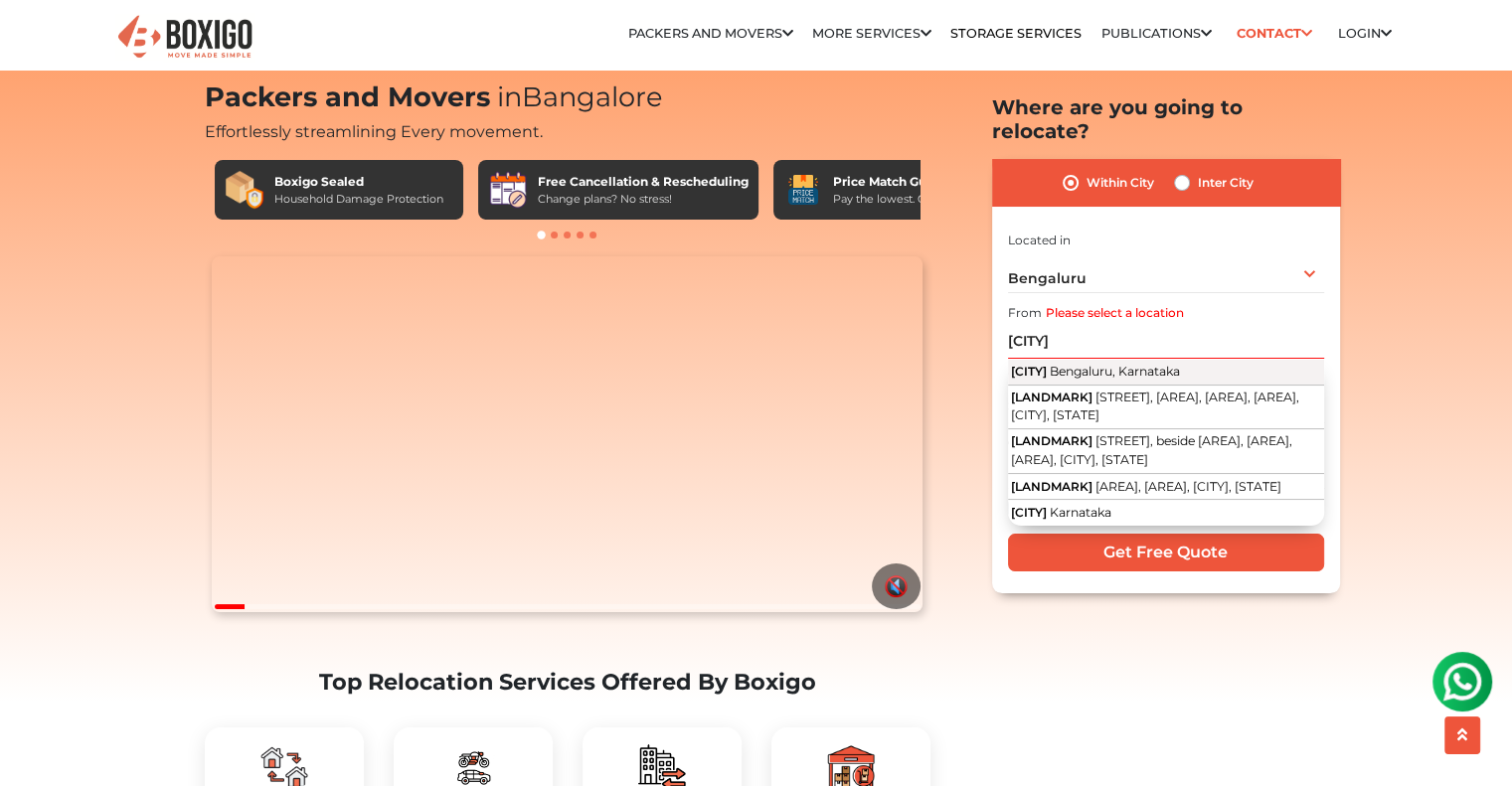 type on "[AREA], [CITY], [STATE]" 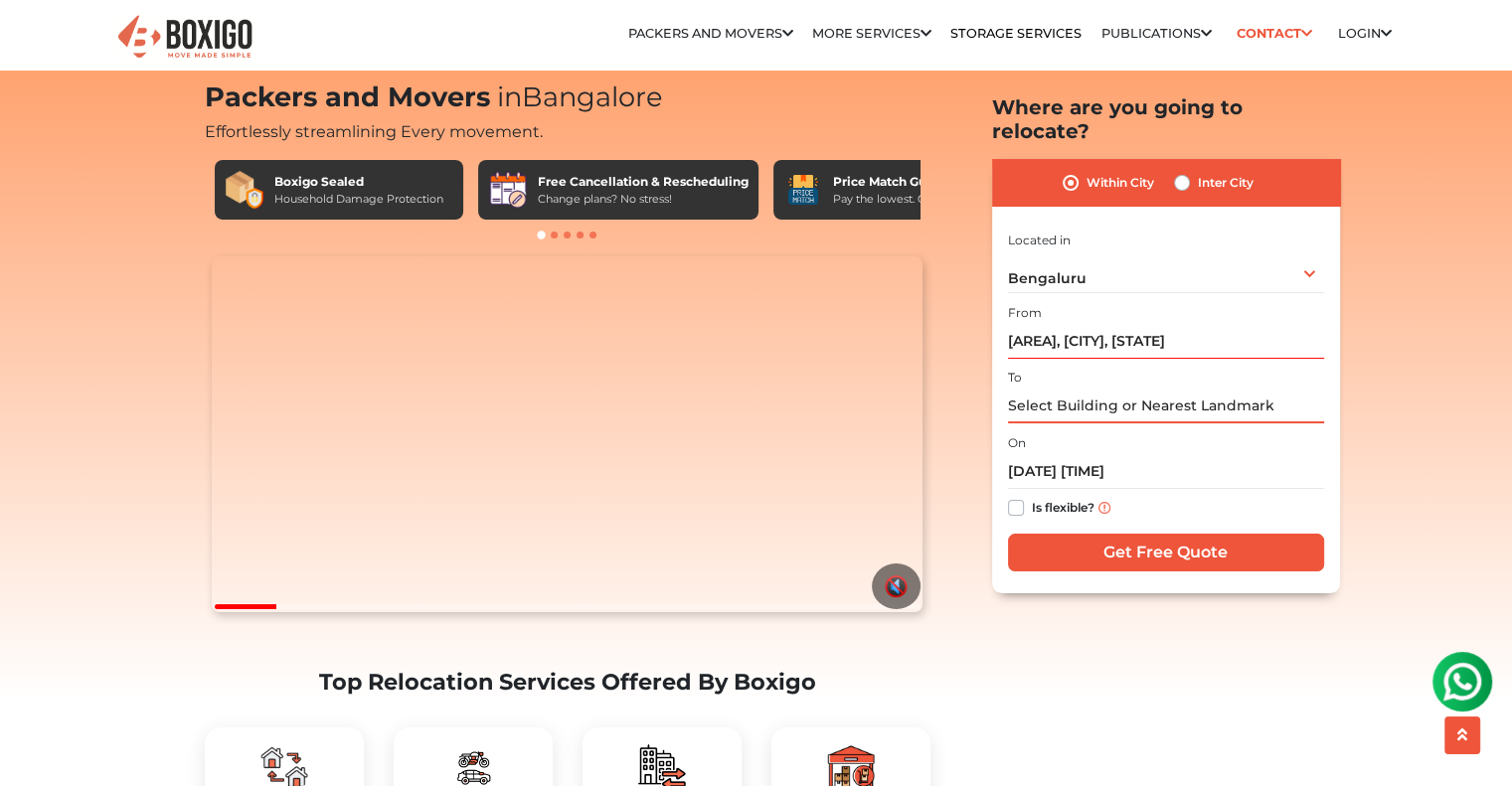 click at bounding box center [1166, 405] 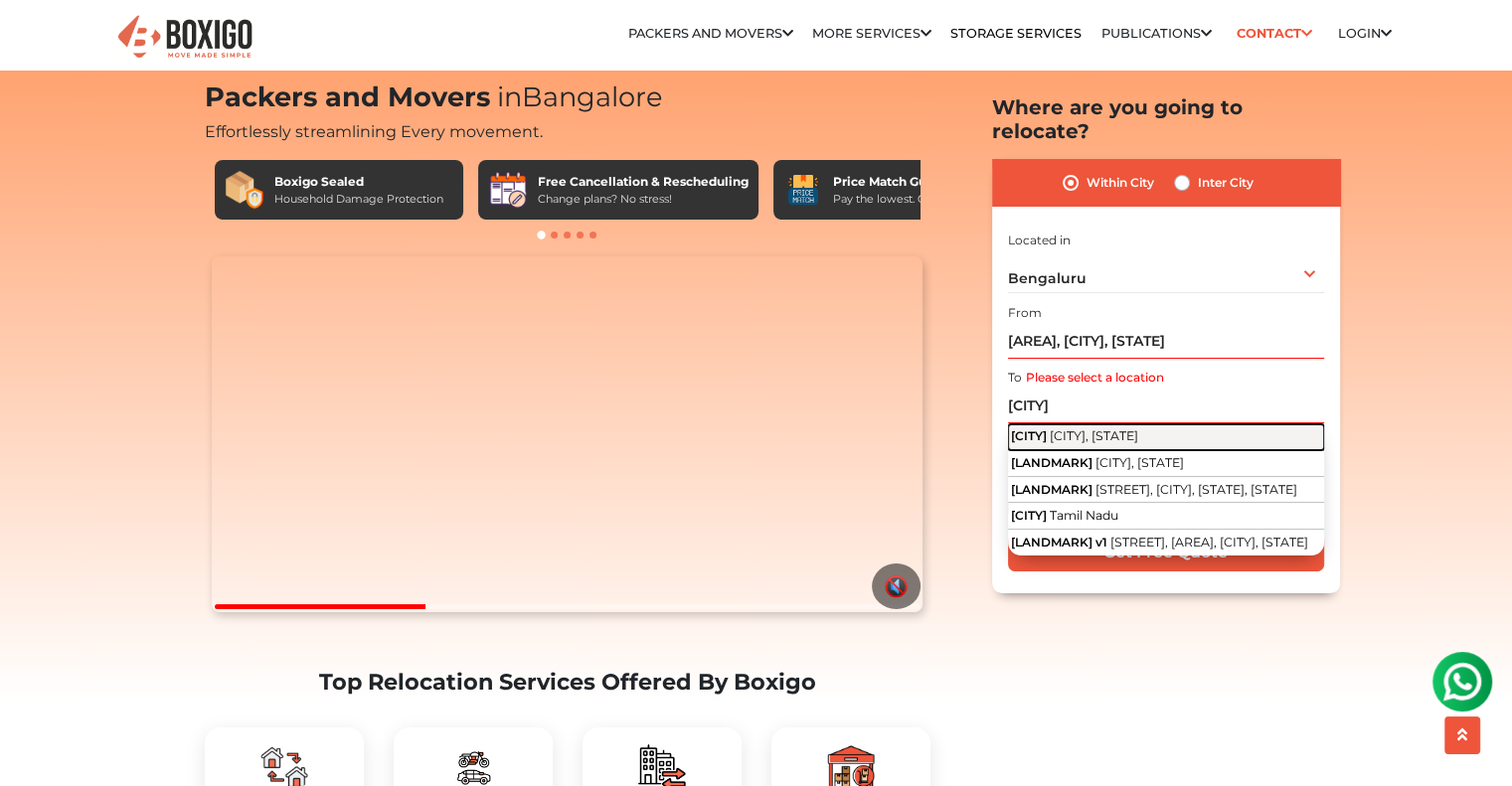 click on "[CITY], [STATE]" at bounding box center (1093, 435) 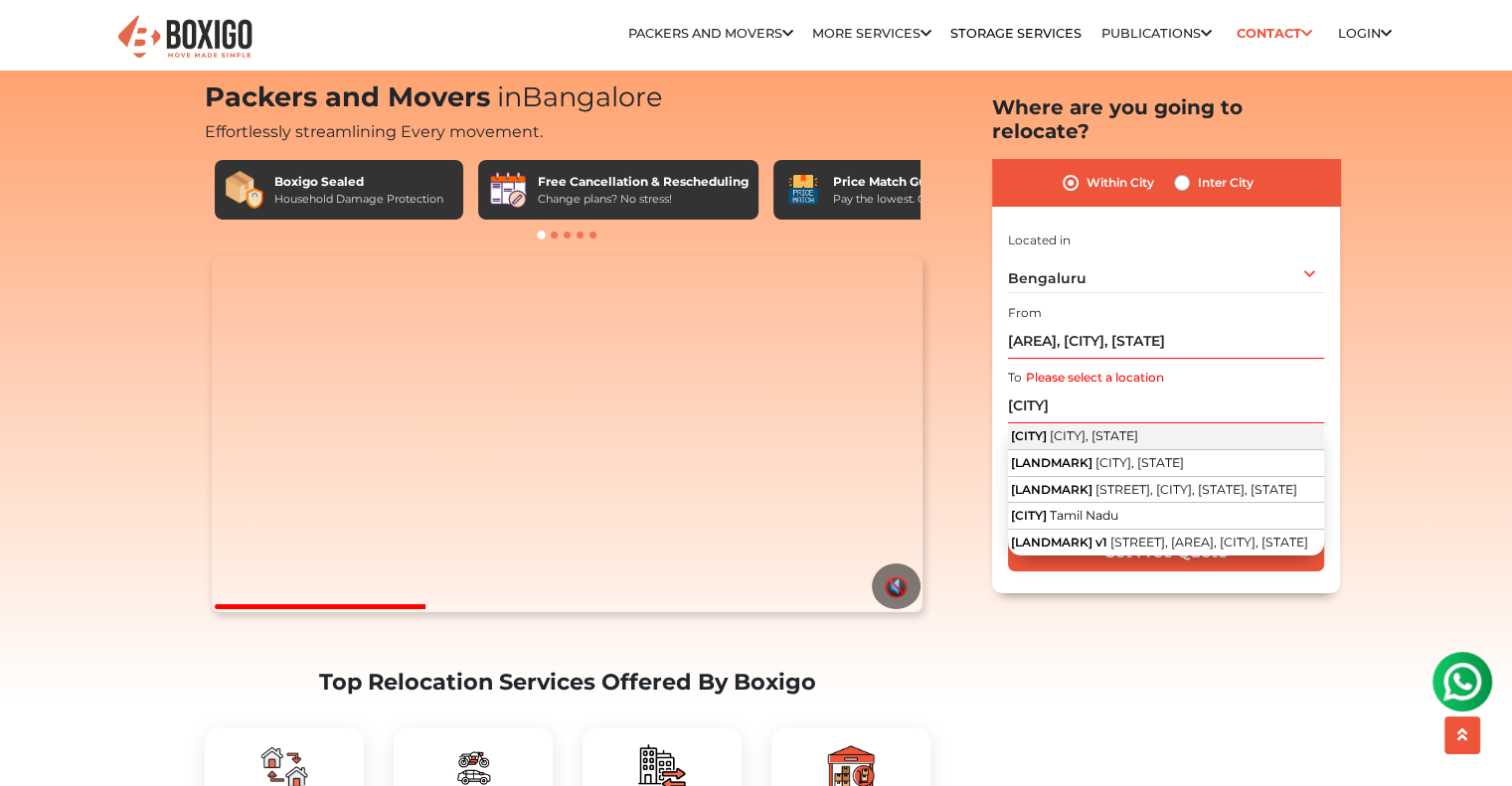 type on "[STREET], [CITY], [STATE]" 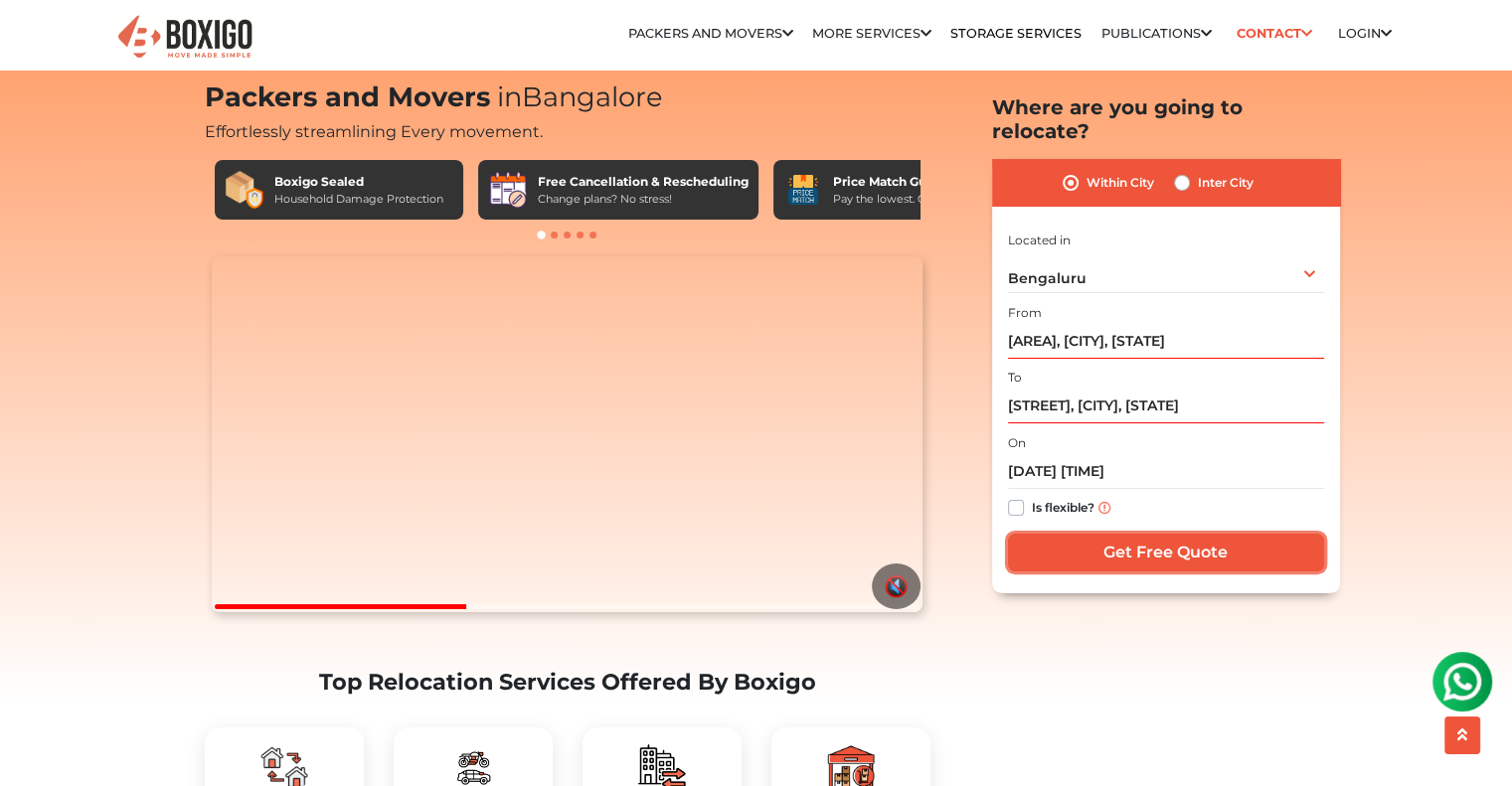 click on "Get Free Quote" at bounding box center (1166, 552) 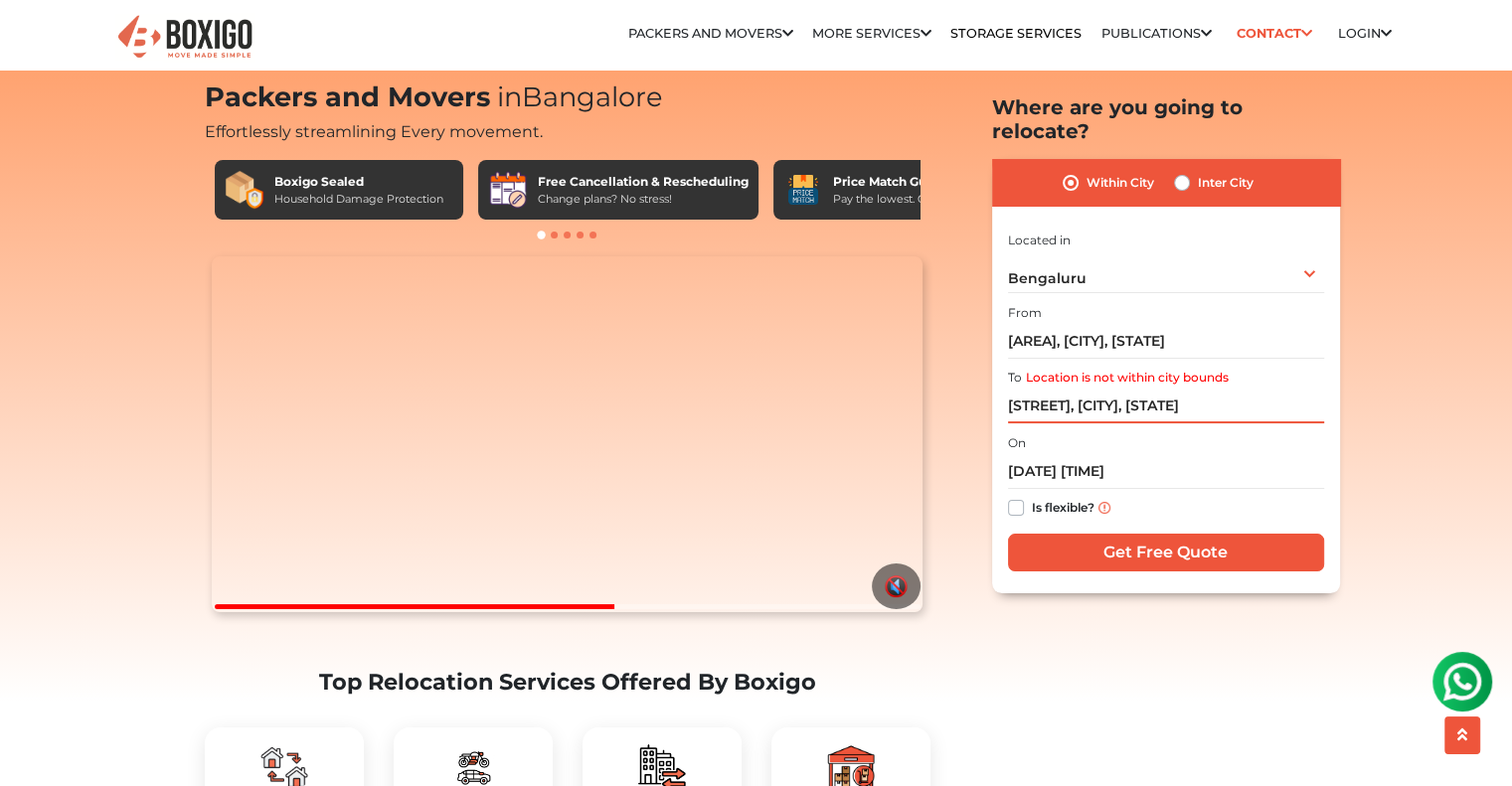 click on "[STREET], [CITY], [STATE]" at bounding box center (1166, 405) 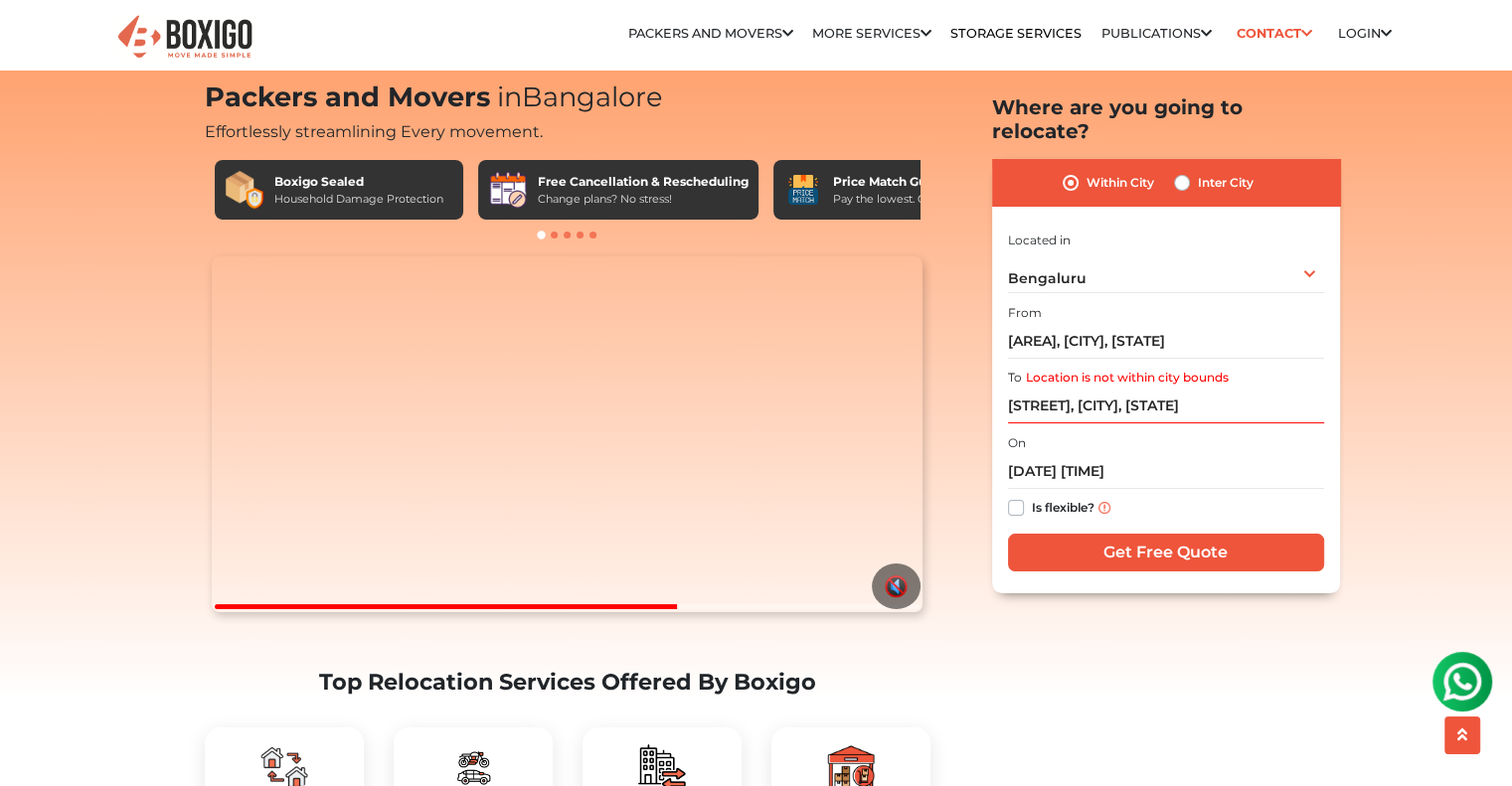 click on "Inter City" at bounding box center (1226, 183) 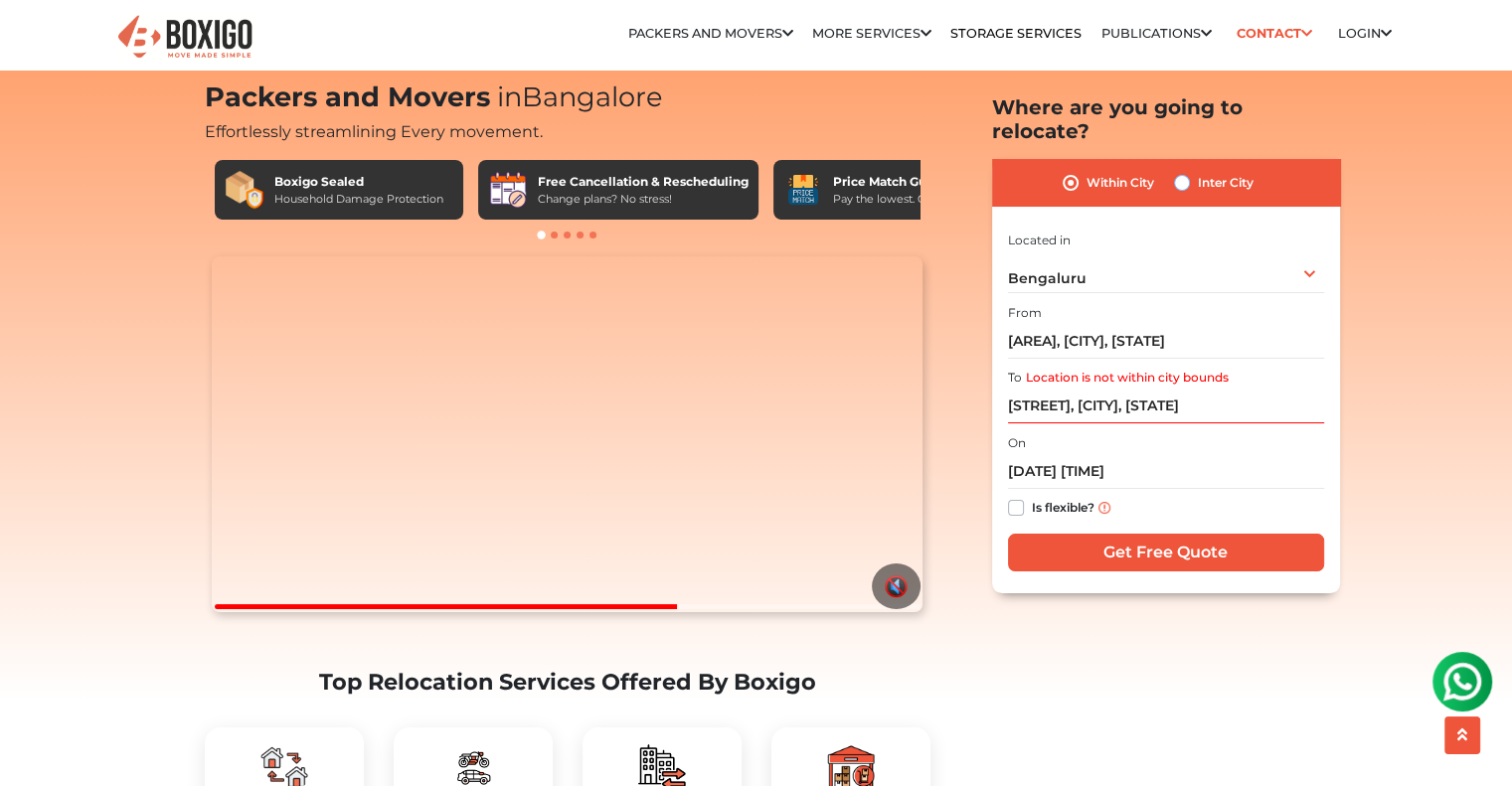 click on "Inter City" at bounding box center [1182, 181] 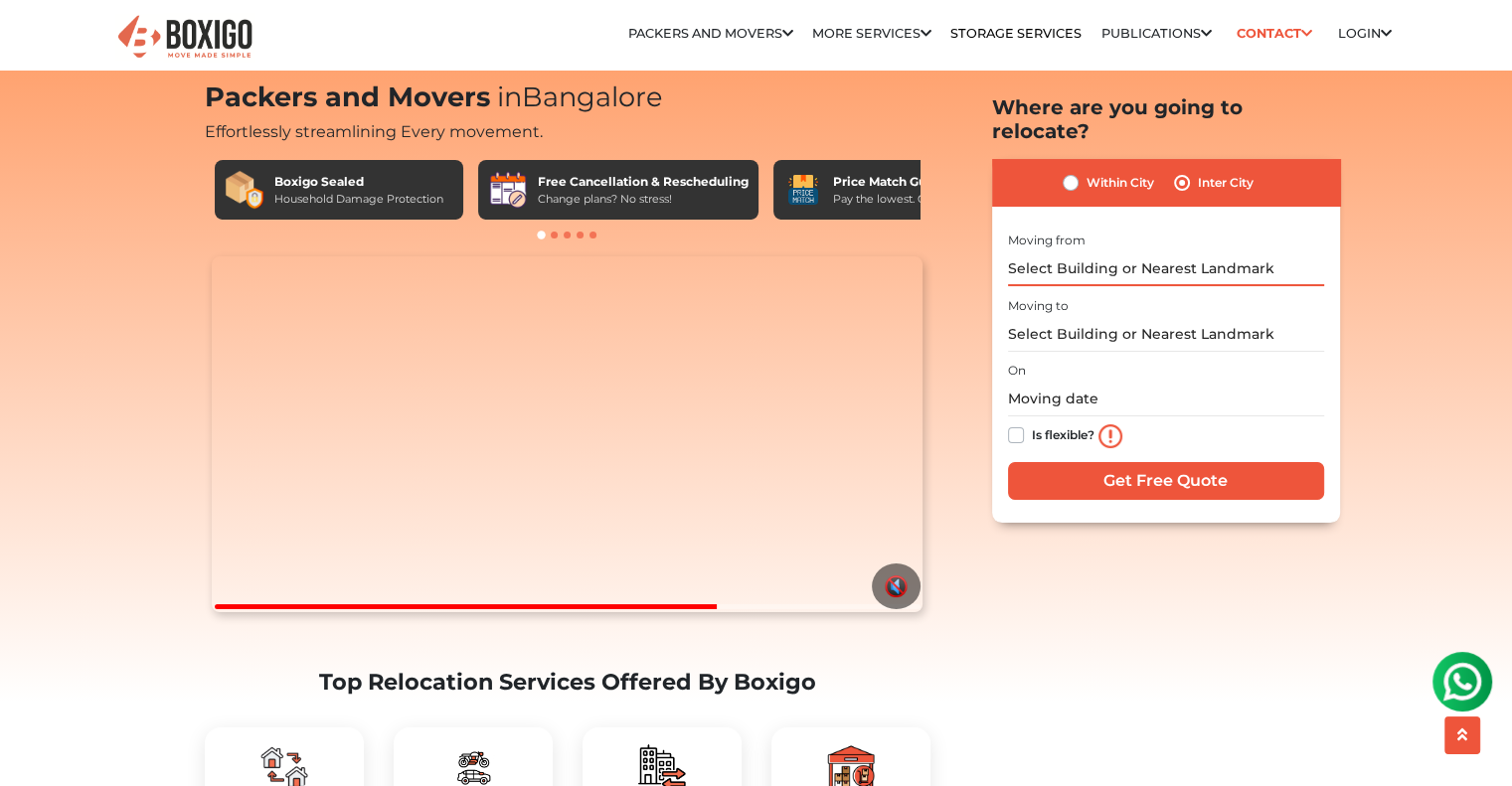 click at bounding box center (1166, 268) 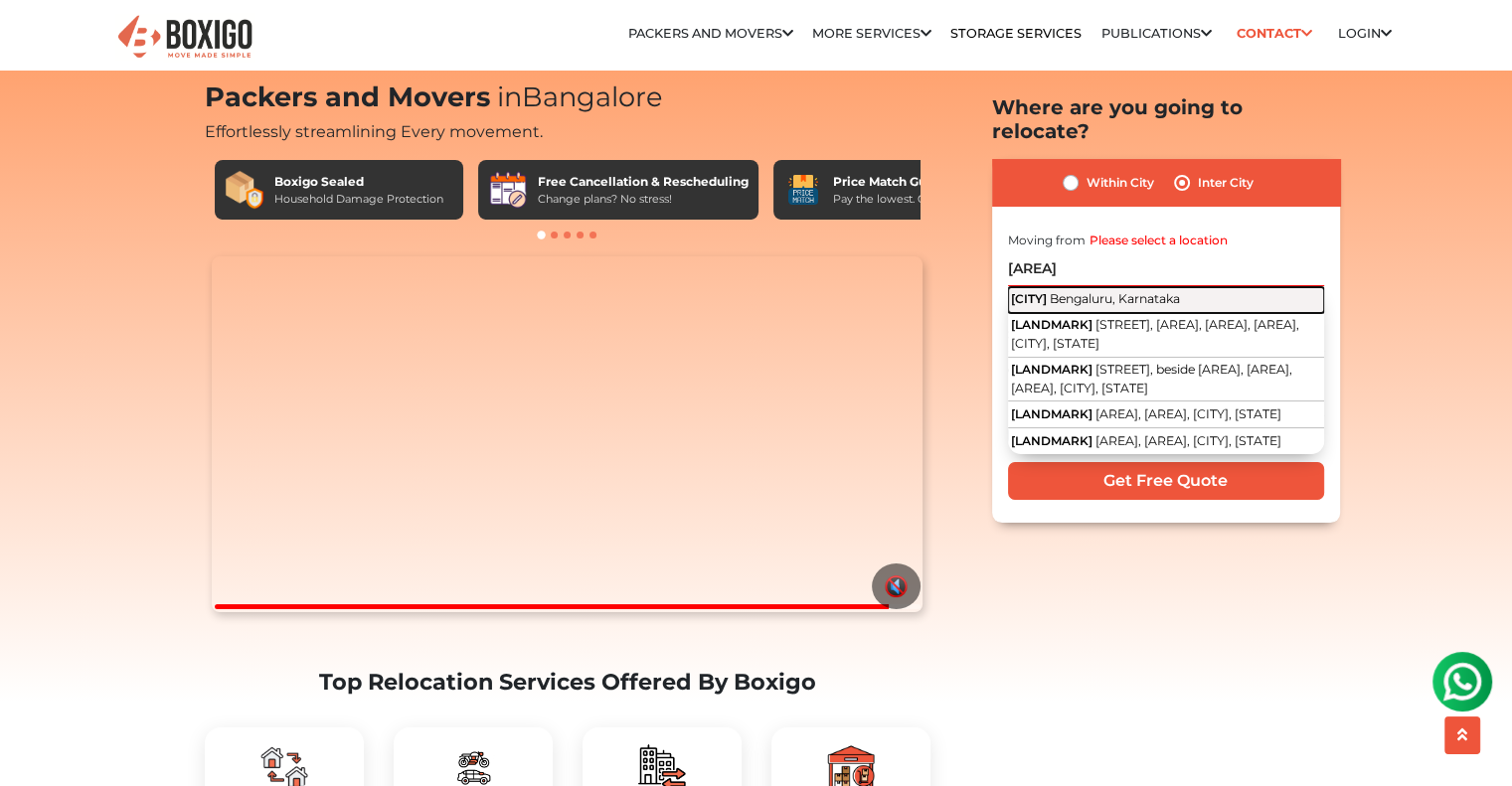 click on "Bengaluru, Karnataka" at bounding box center (1114, 298) 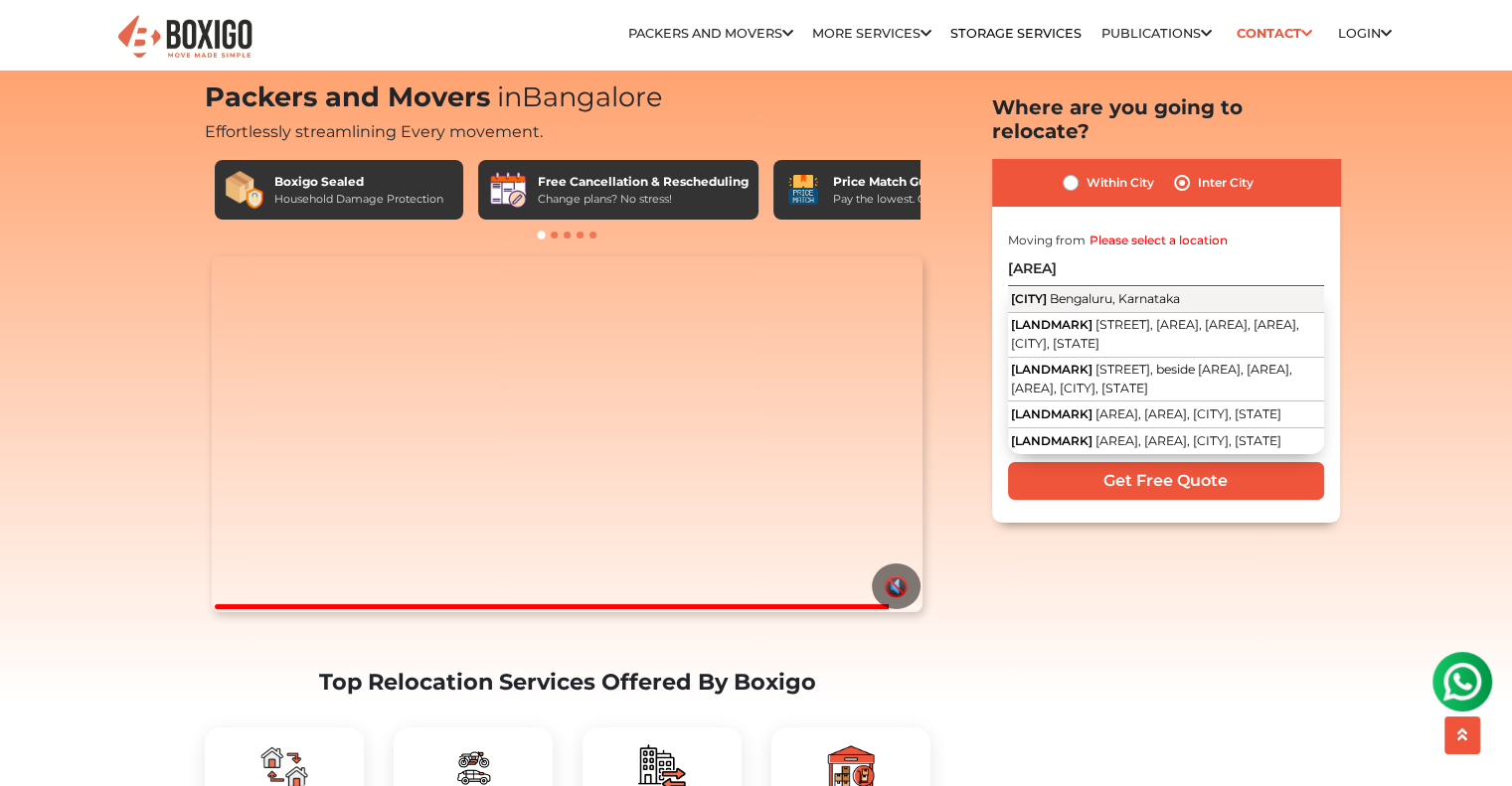 type on "[AREA], [CITY], [STATE]" 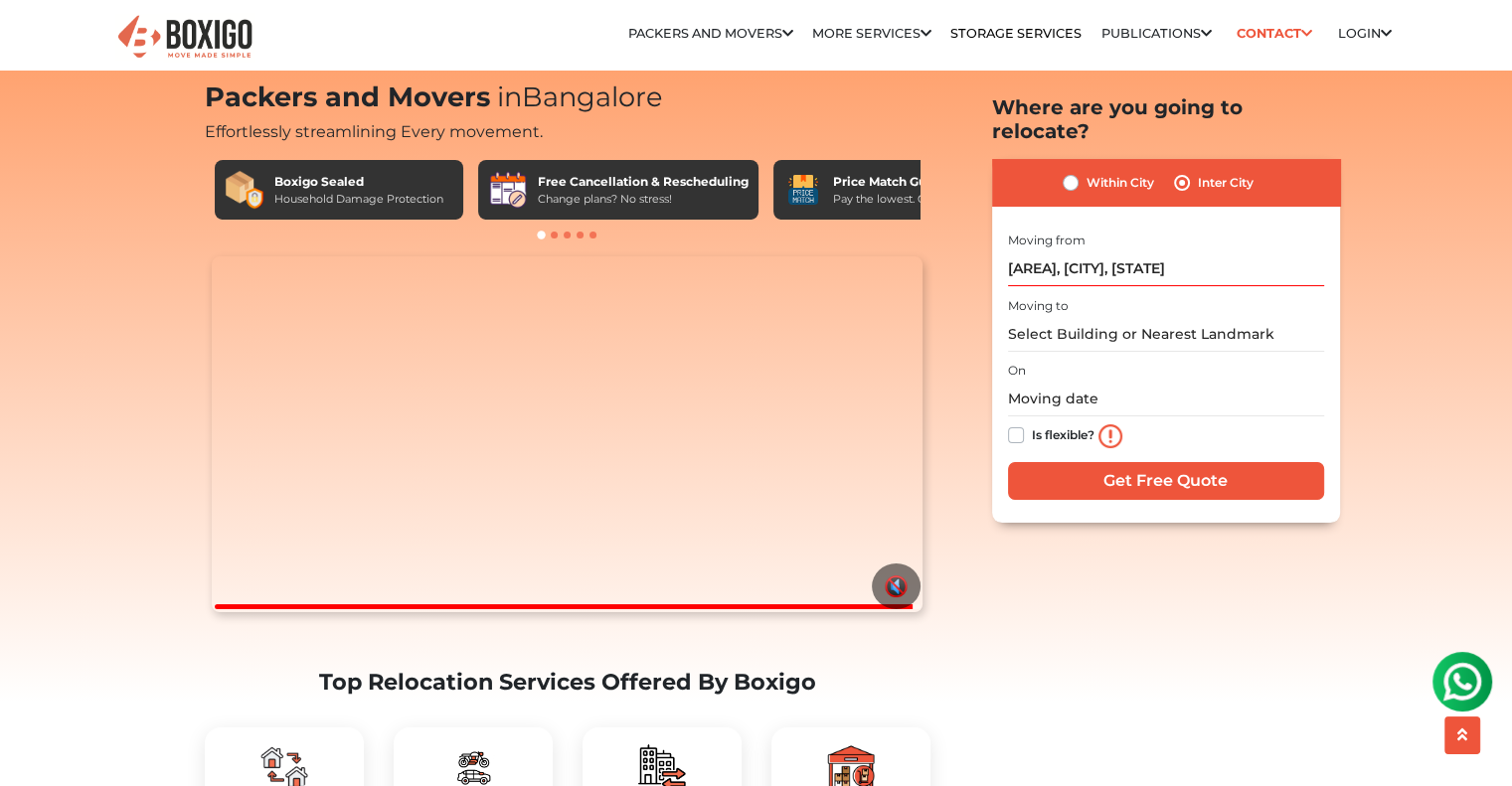 click on "Moving to" at bounding box center (1166, 322) 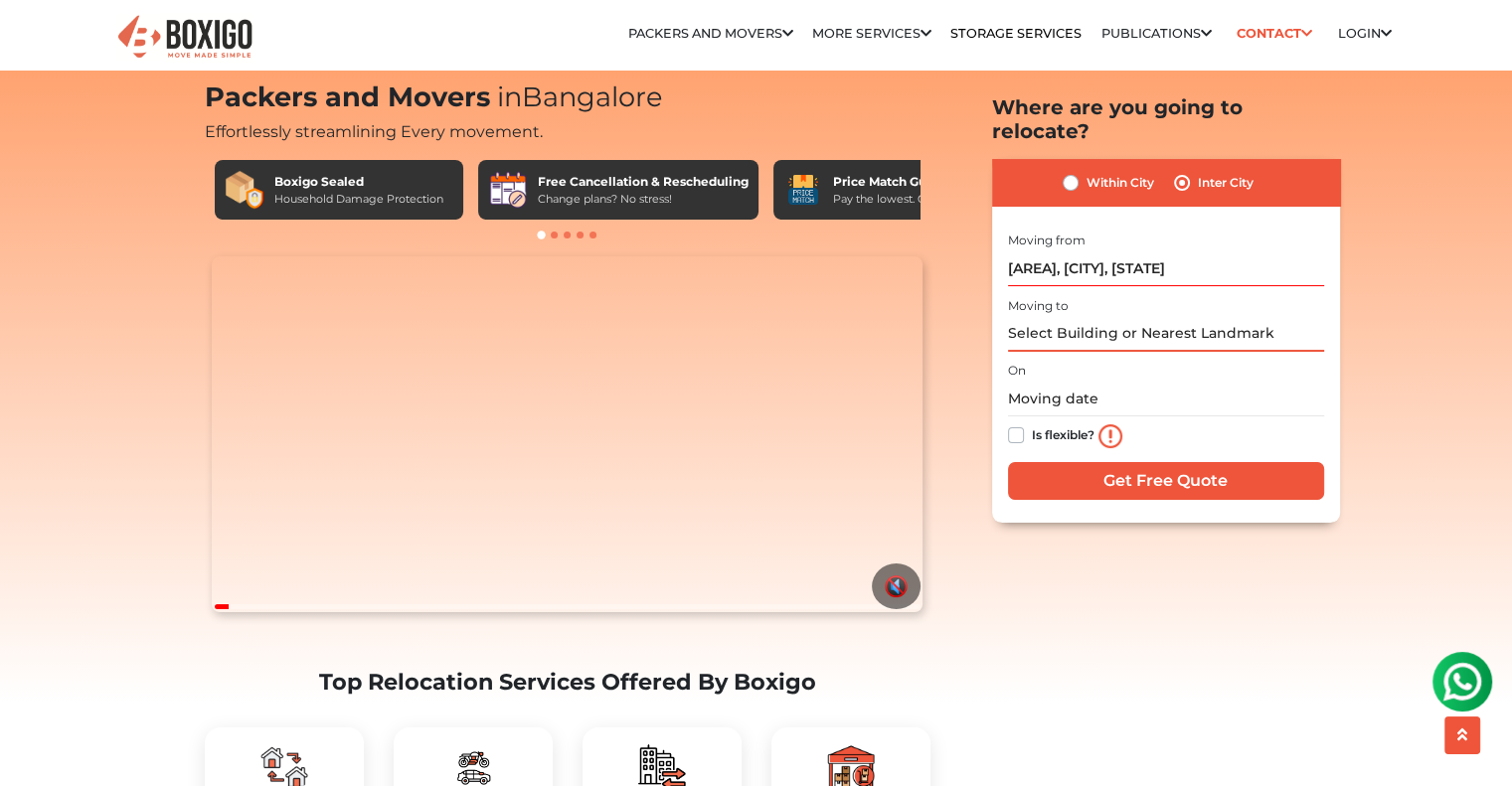 click at bounding box center (1166, 334) 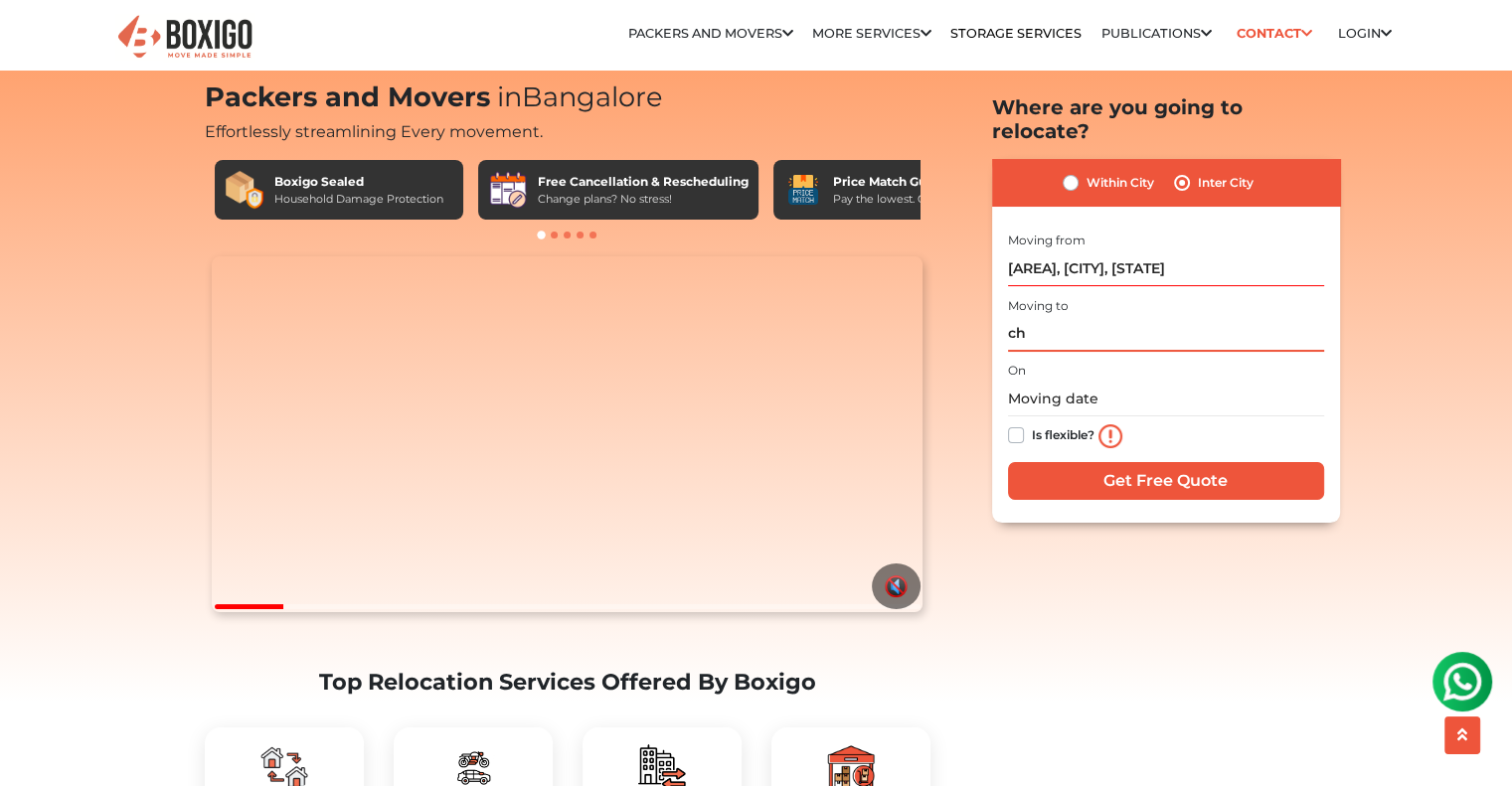 type on "c" 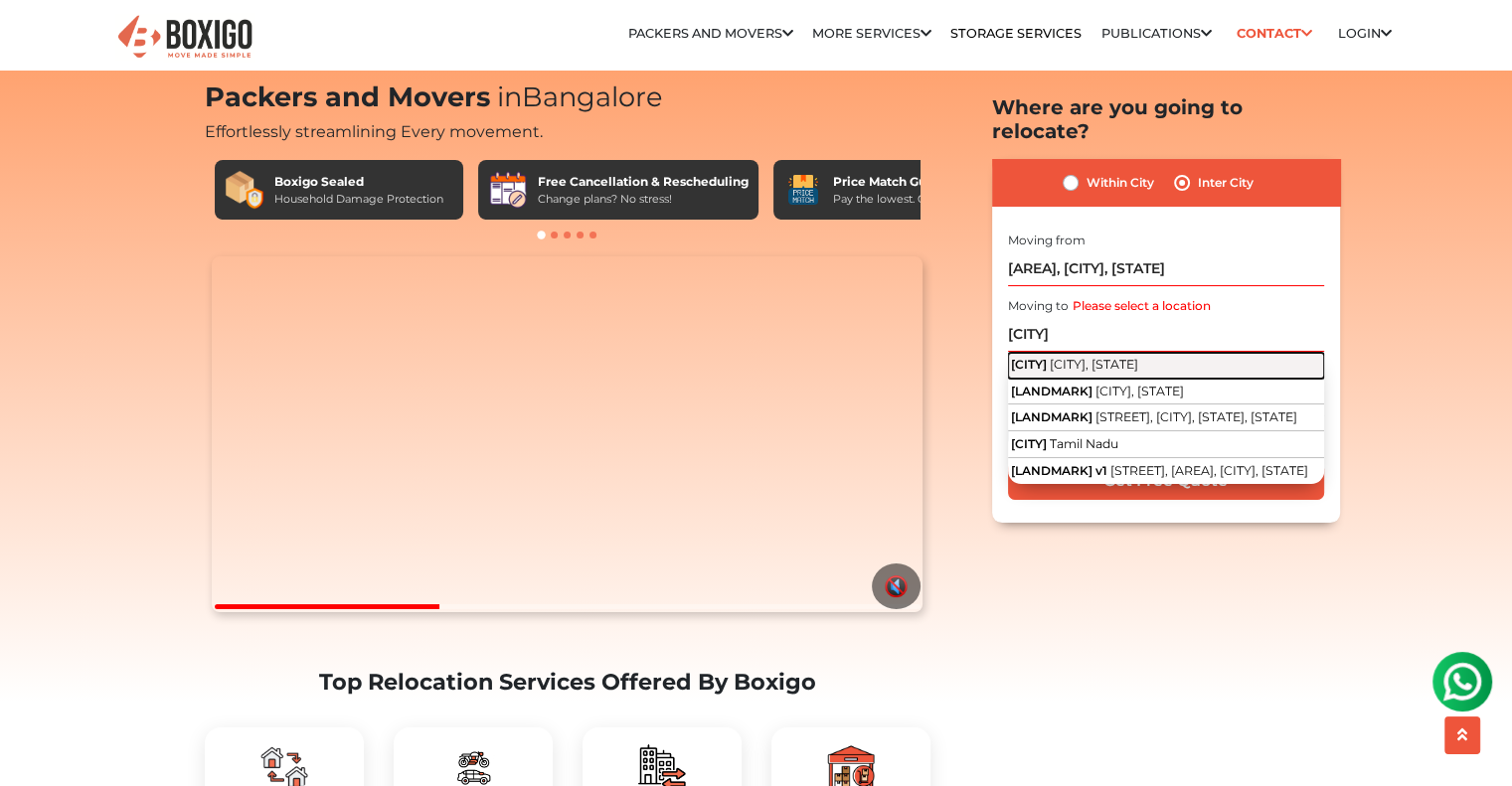 click on "[CITY], [STATE]" at bounding box center (1093, 364) 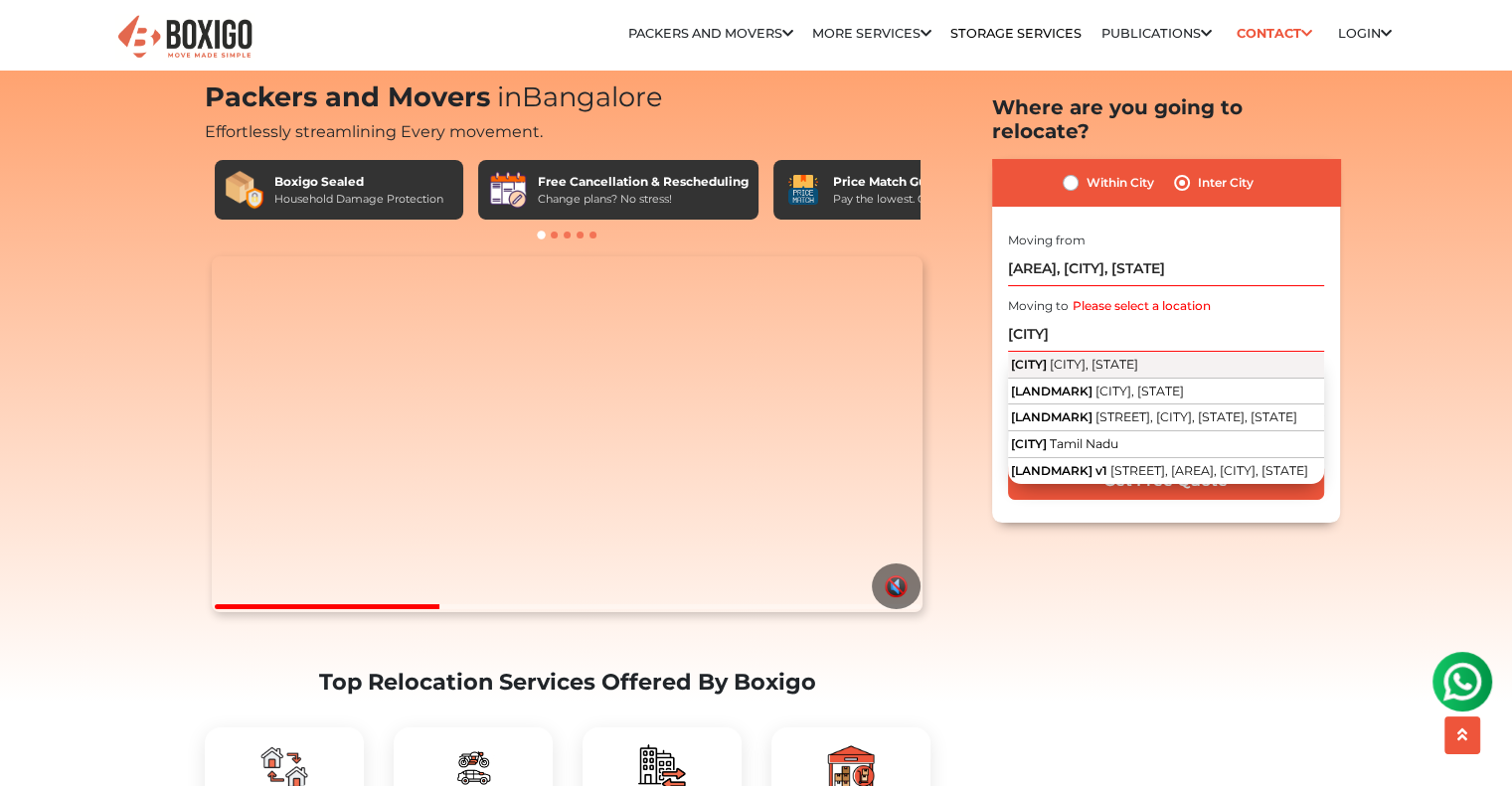 type on "[STREET], [CITY], [STATE]" 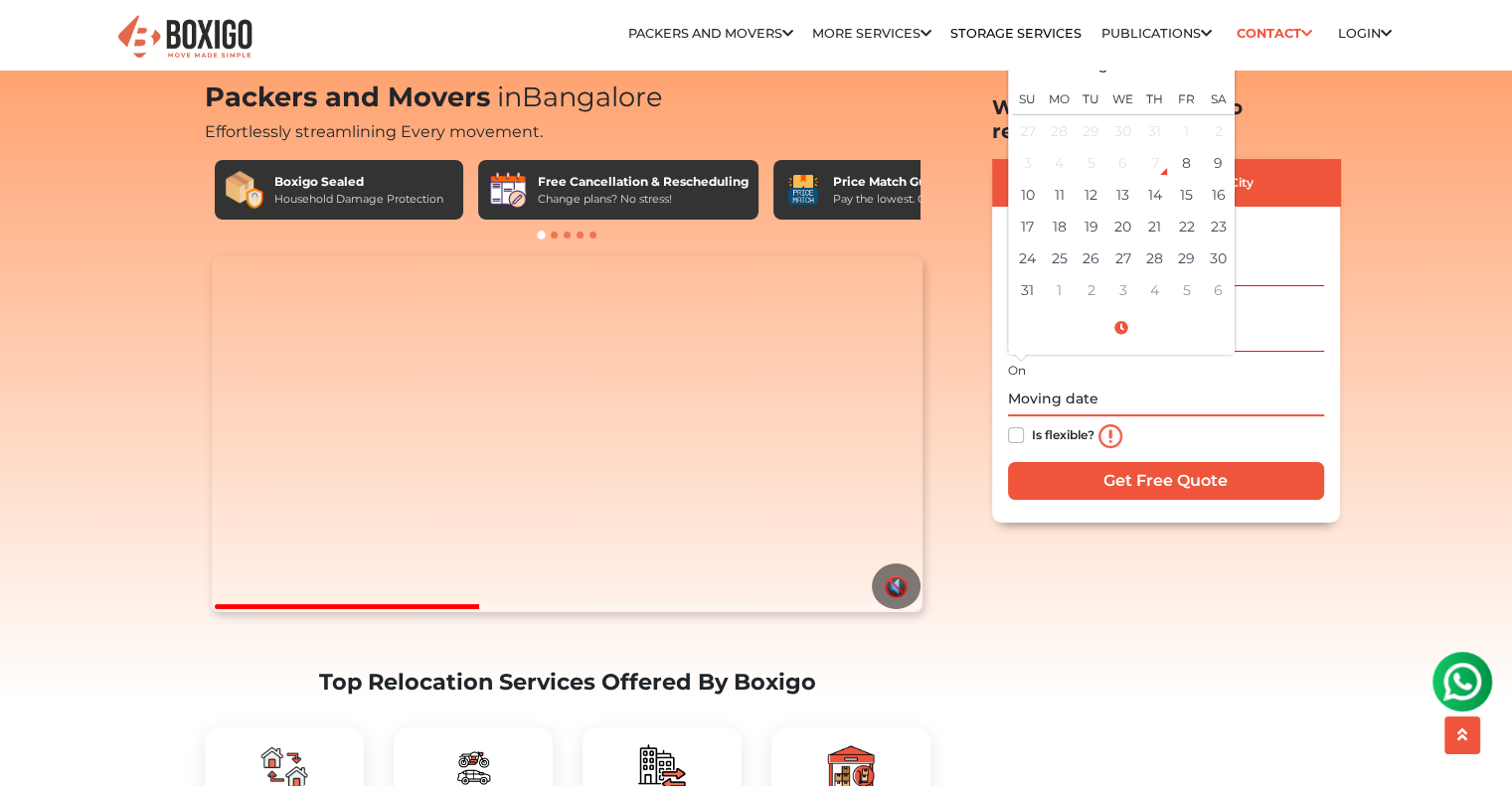 click at bounding box center (1166, 398) 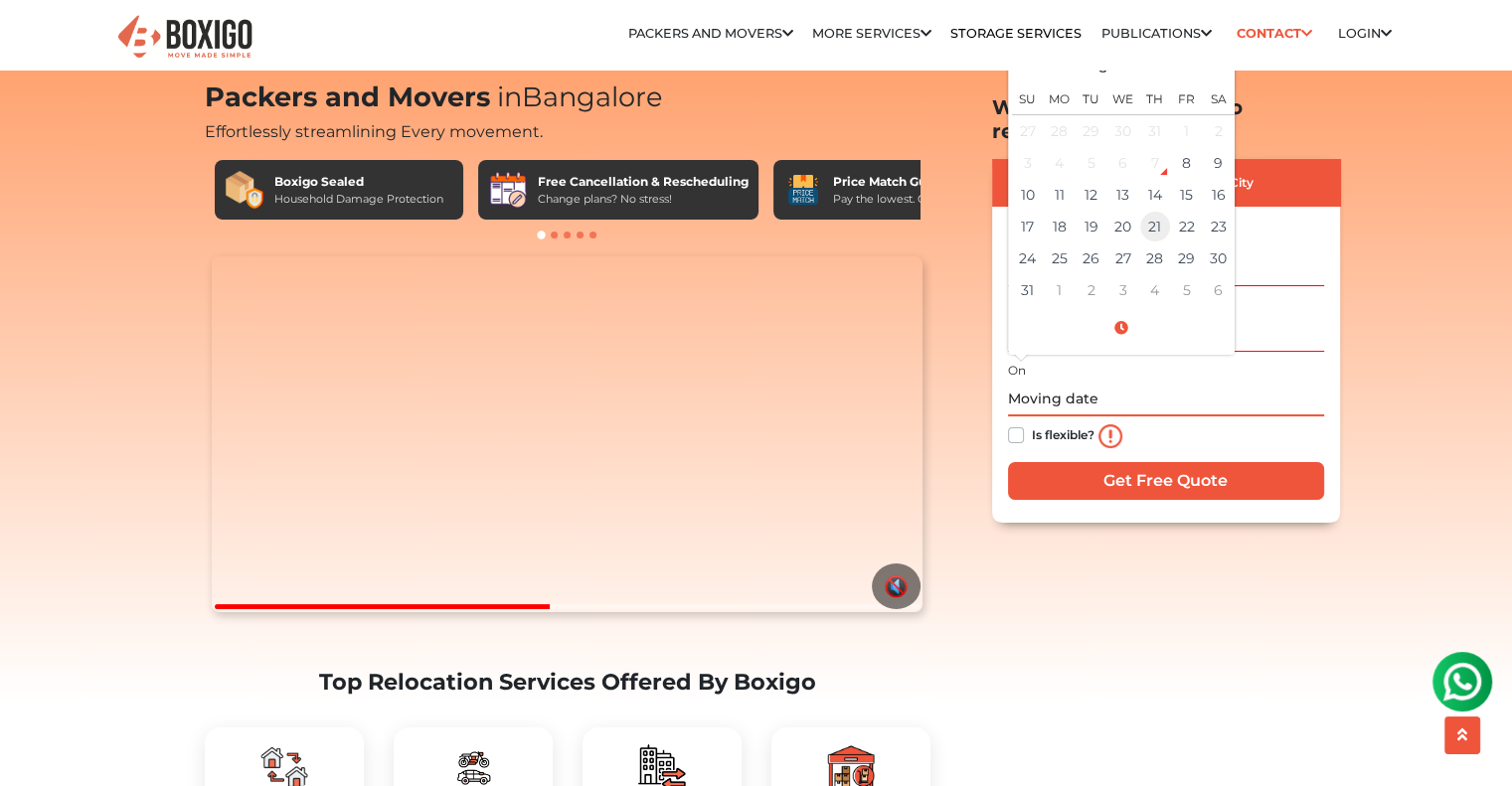 scroll, scrollTop: 0, scrollLeft: 0, axis: both 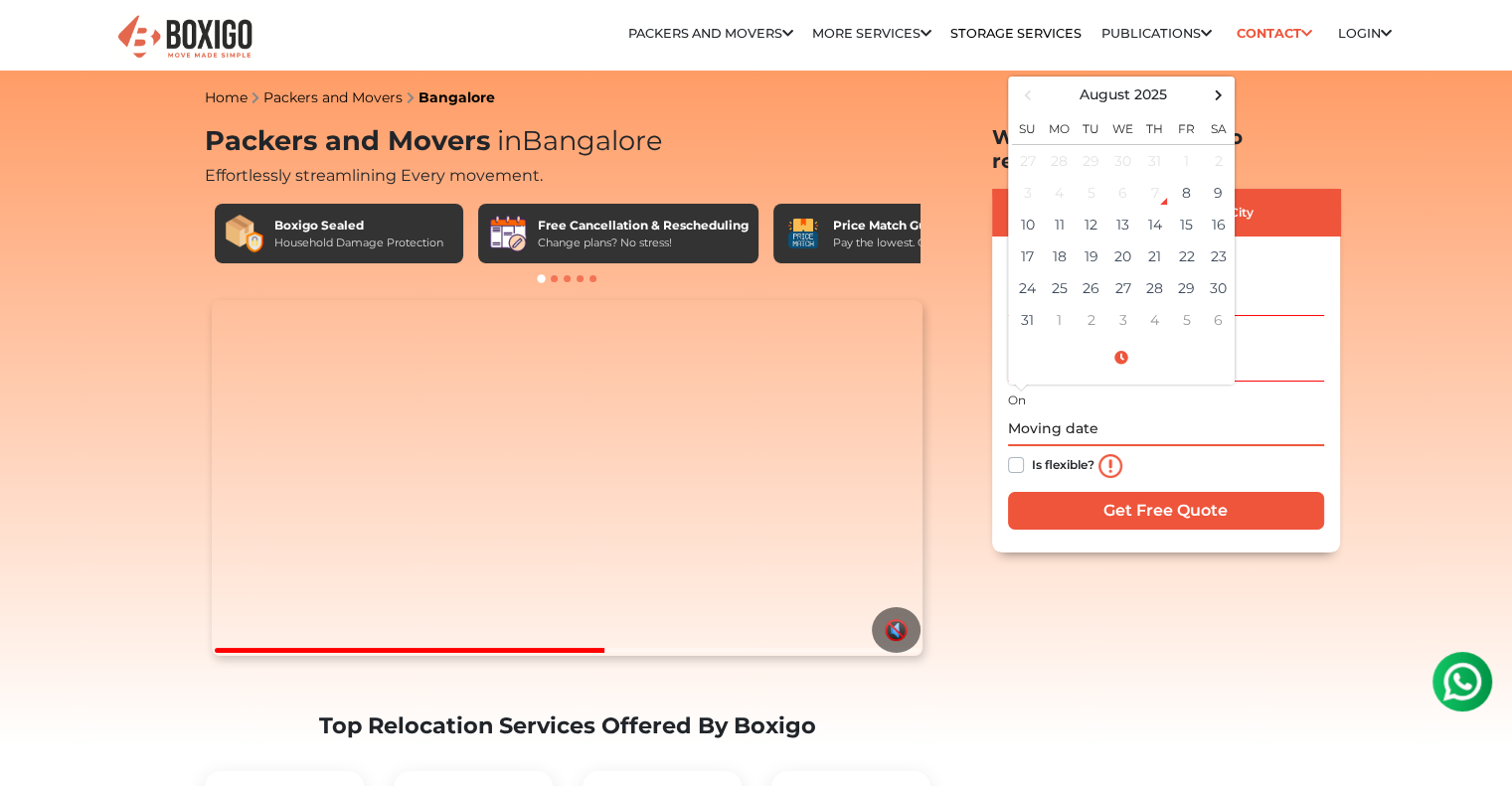 click on "Sa" at bounding box center (1219, 127) 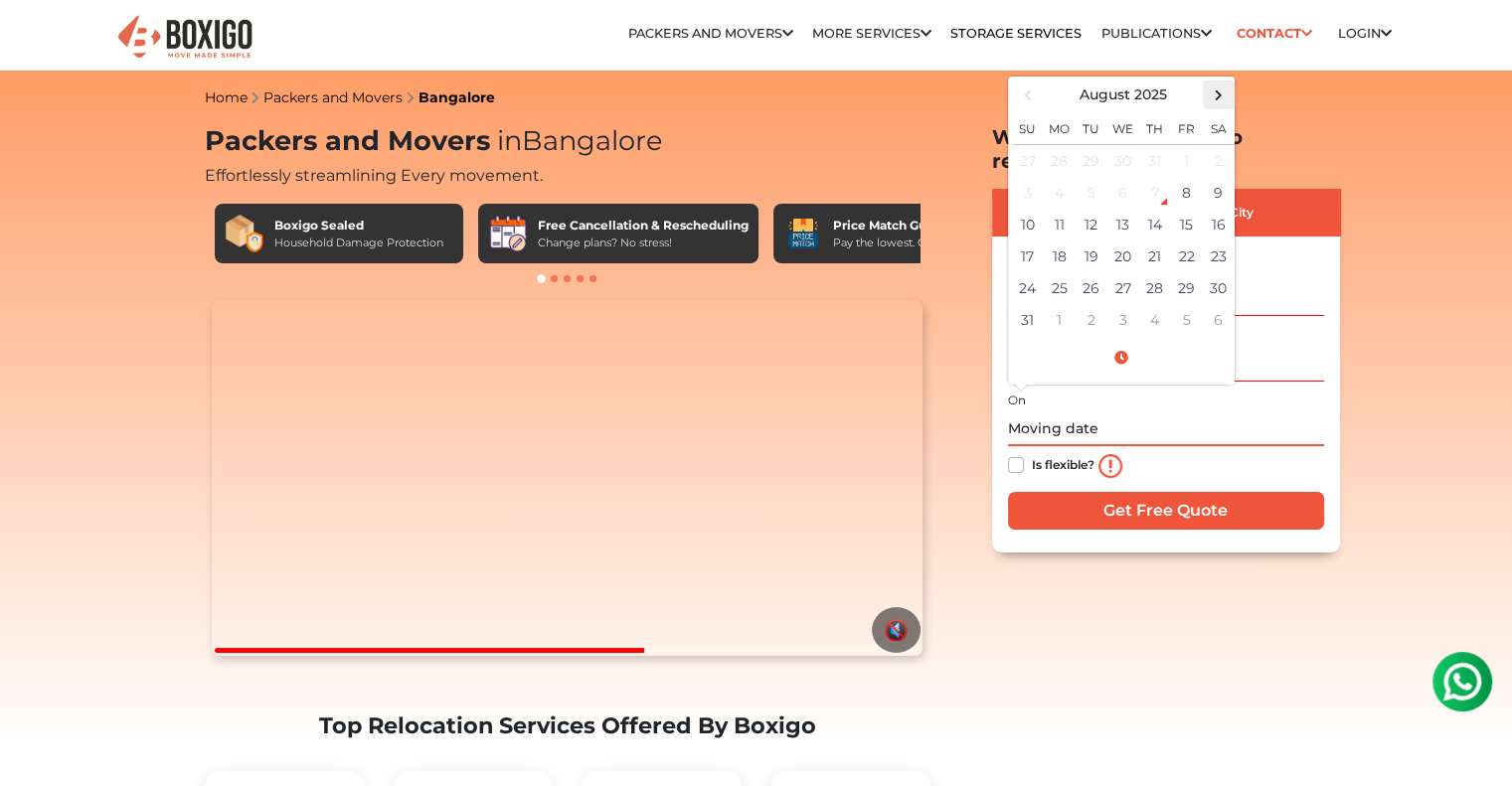 click at bounding box center (1218, 94) 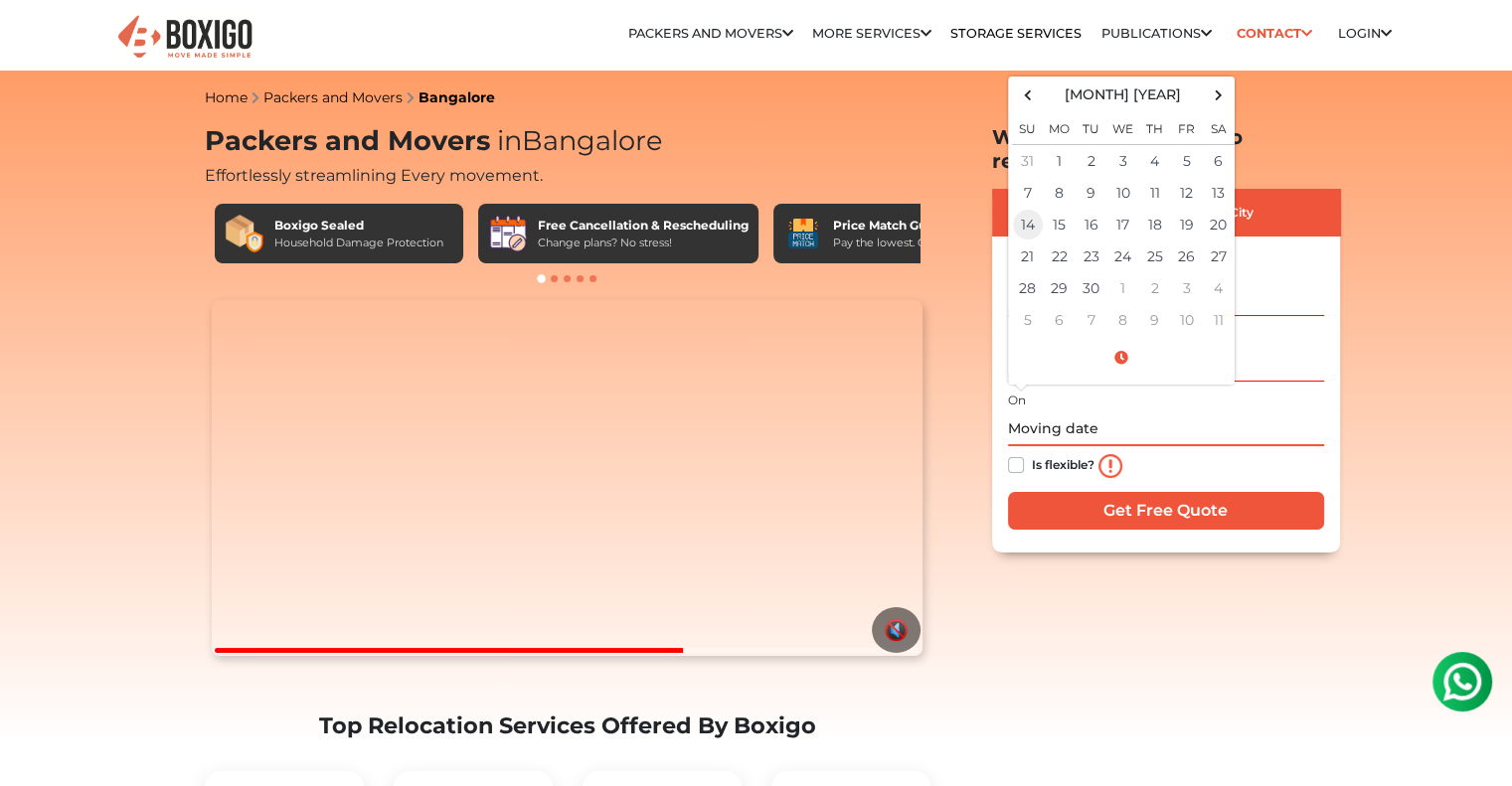 click on "14" at bounding box center [1028, 225] 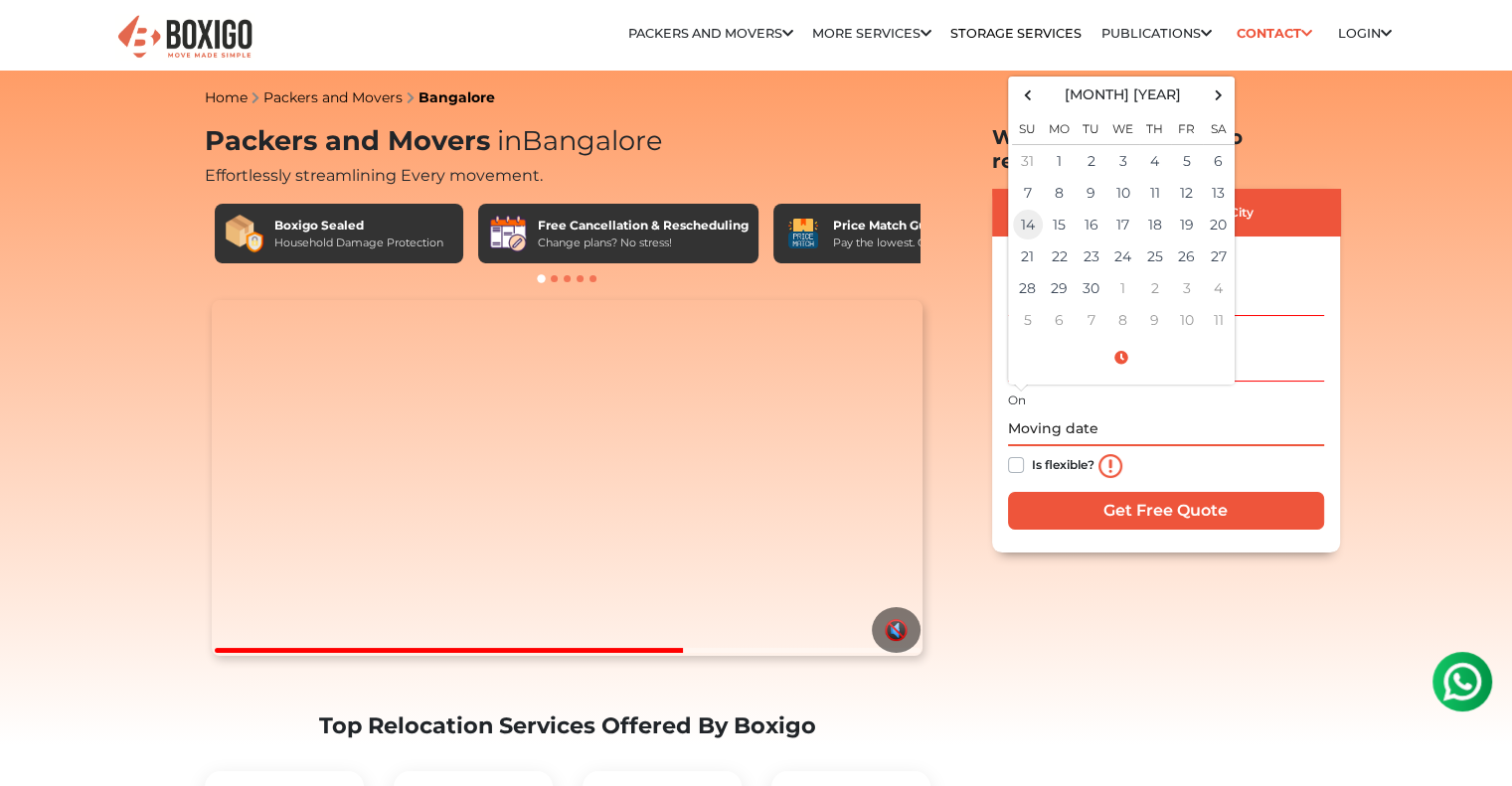type on "[DATE] [TIME]" 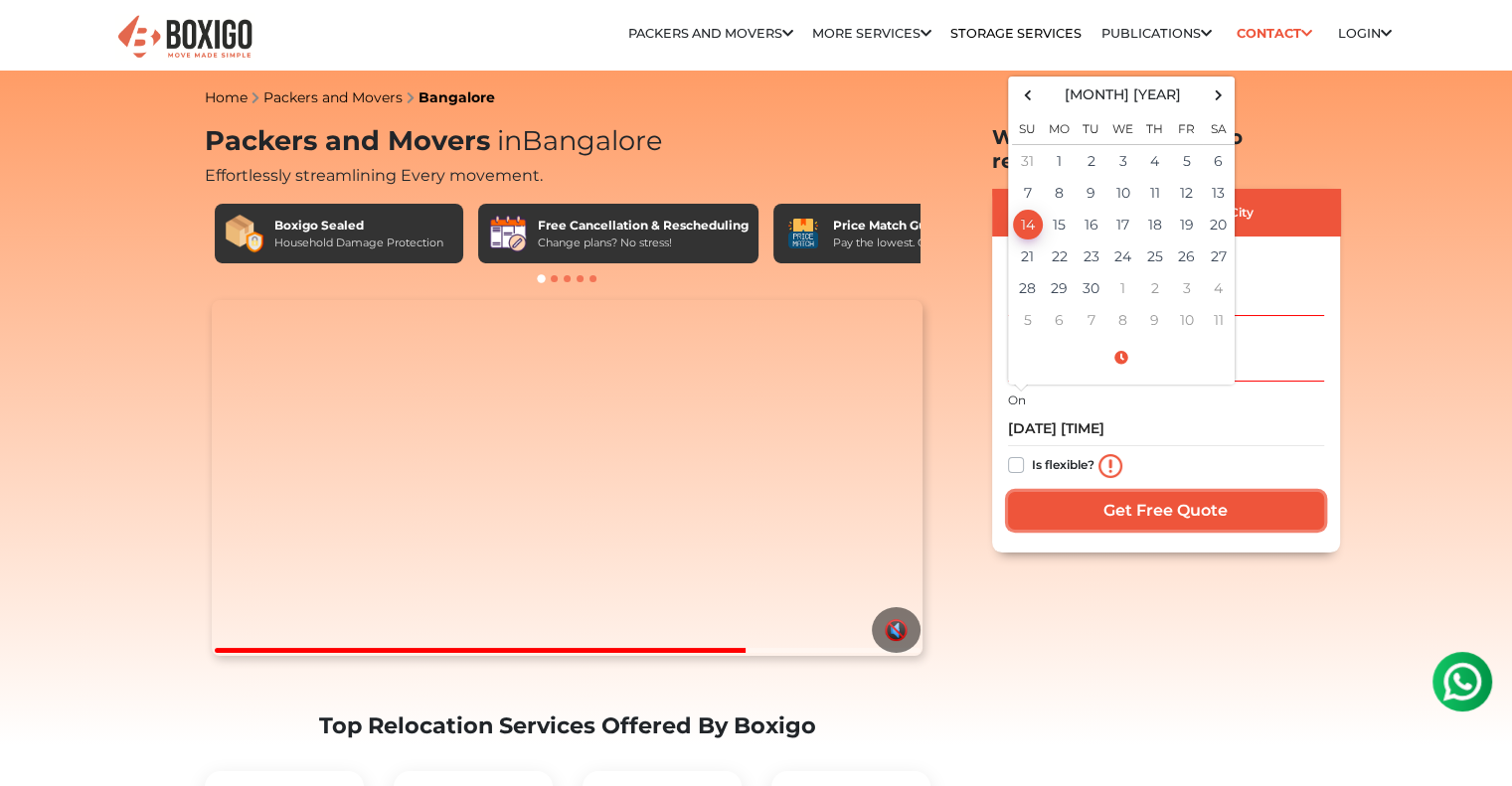 click on "Get Free Quote" at bounding box center (1166, 511) 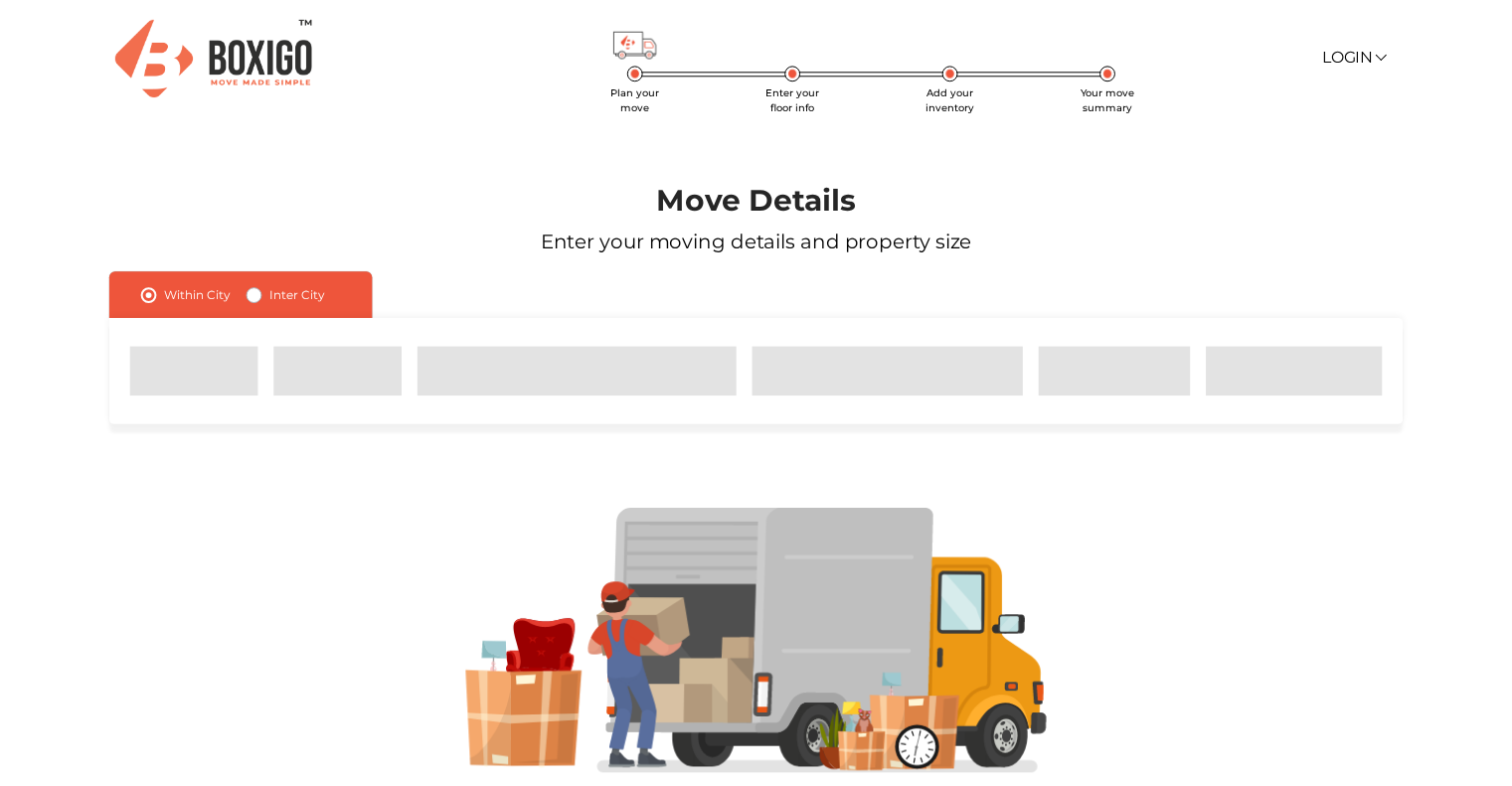 scroll, scrollTop: 0, scrollLeft: 0, axis: both 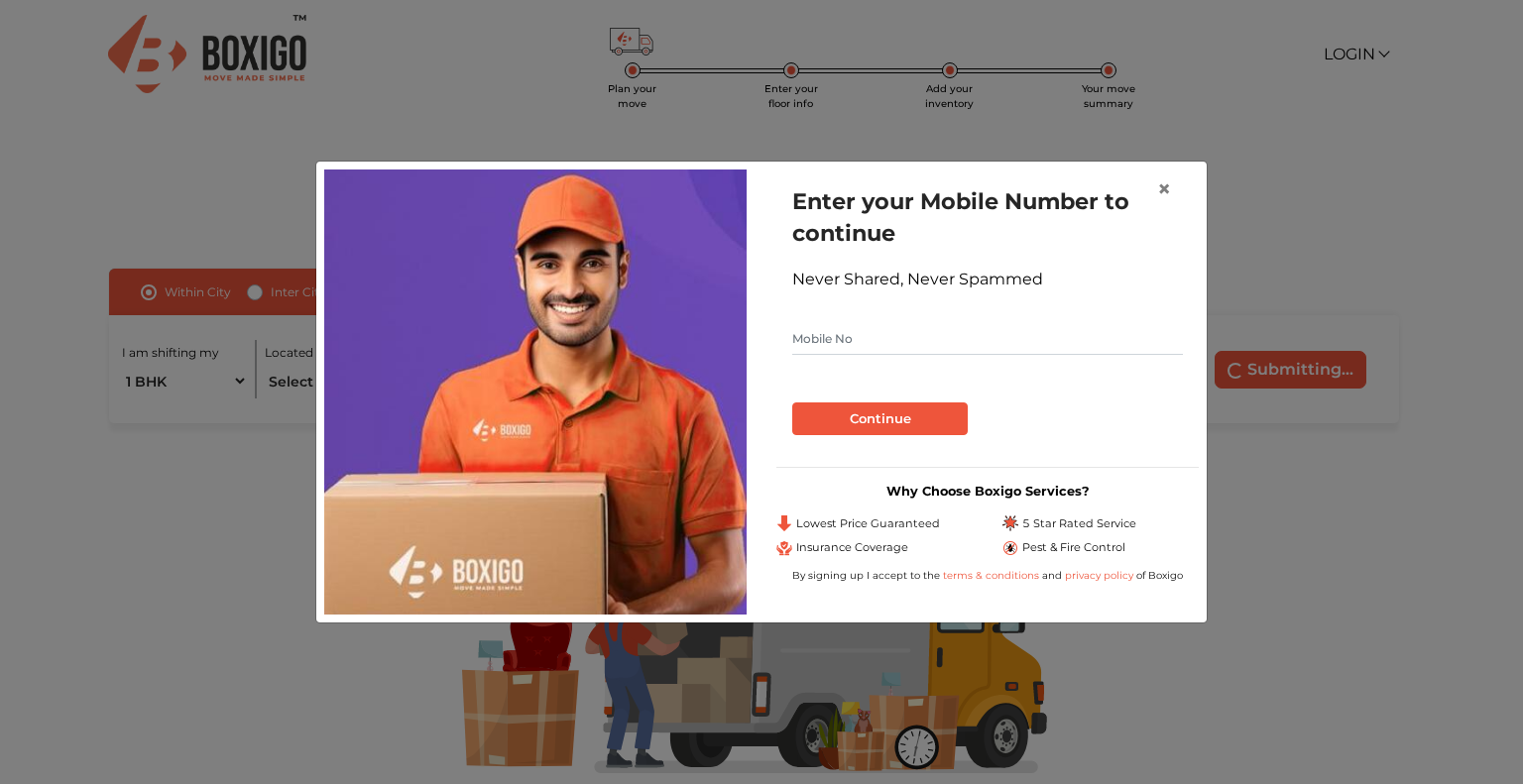 click at bounding box center [988, 339] 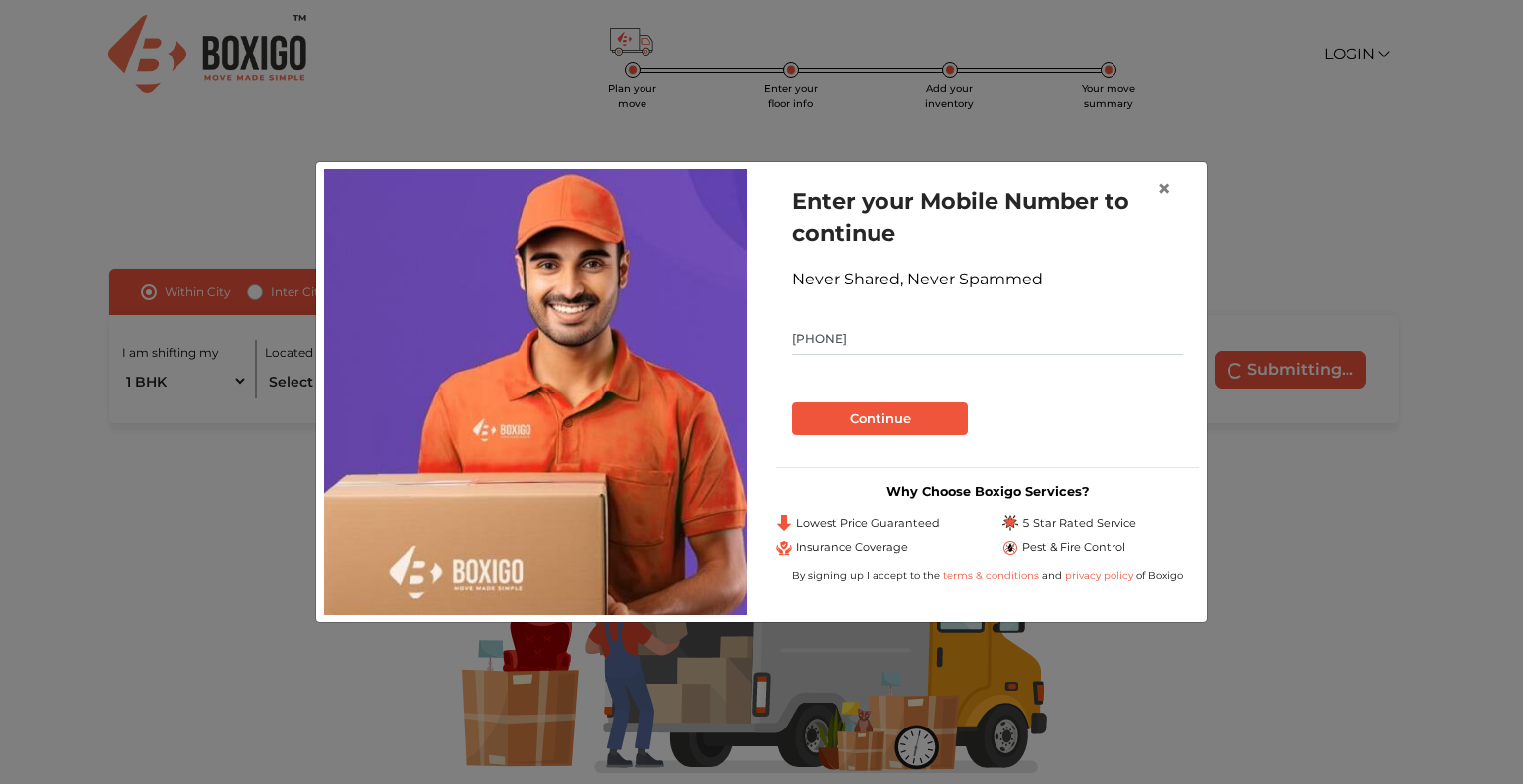 type on "9841413201" 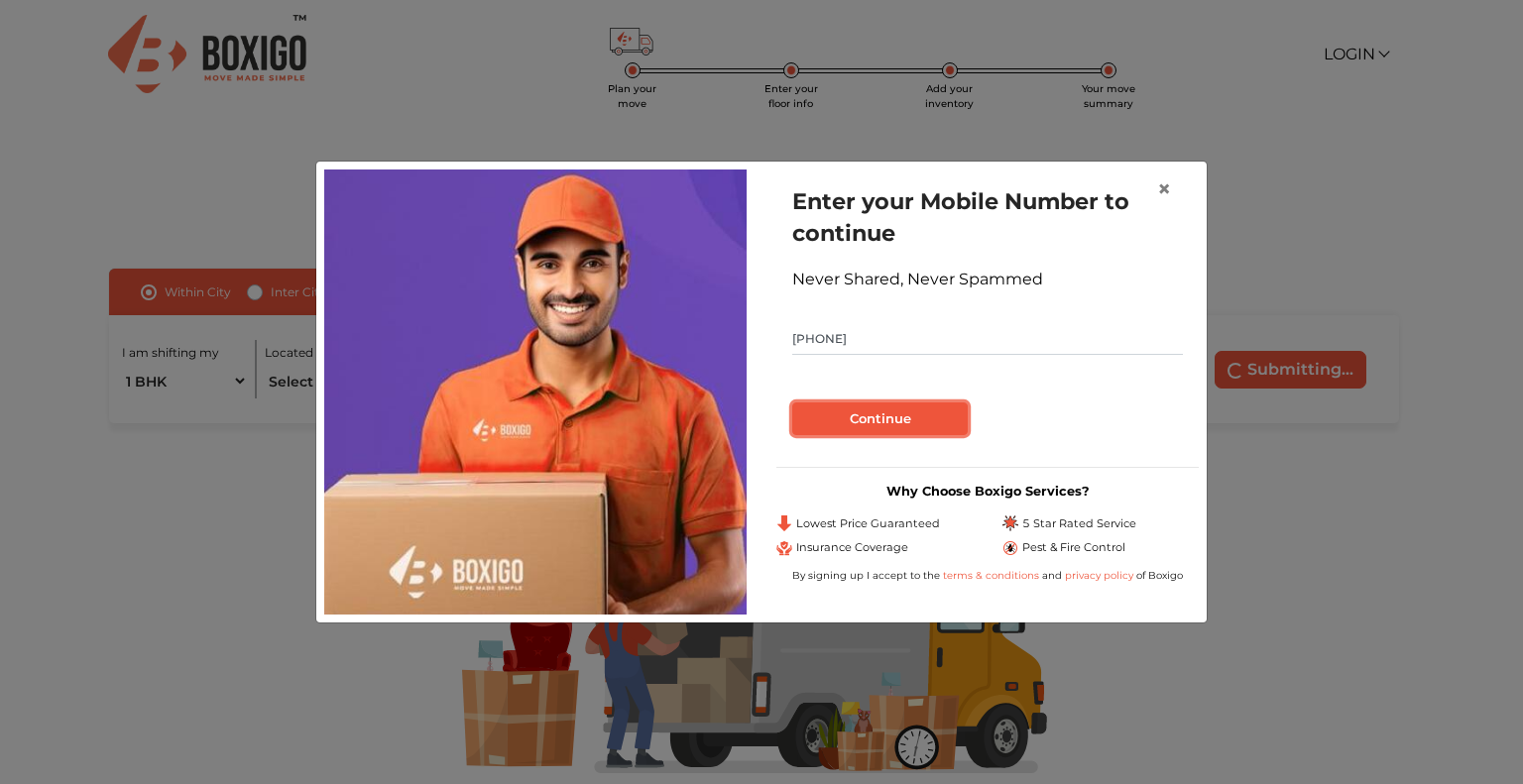 click on "Continue" at bounding box center (879, 419) 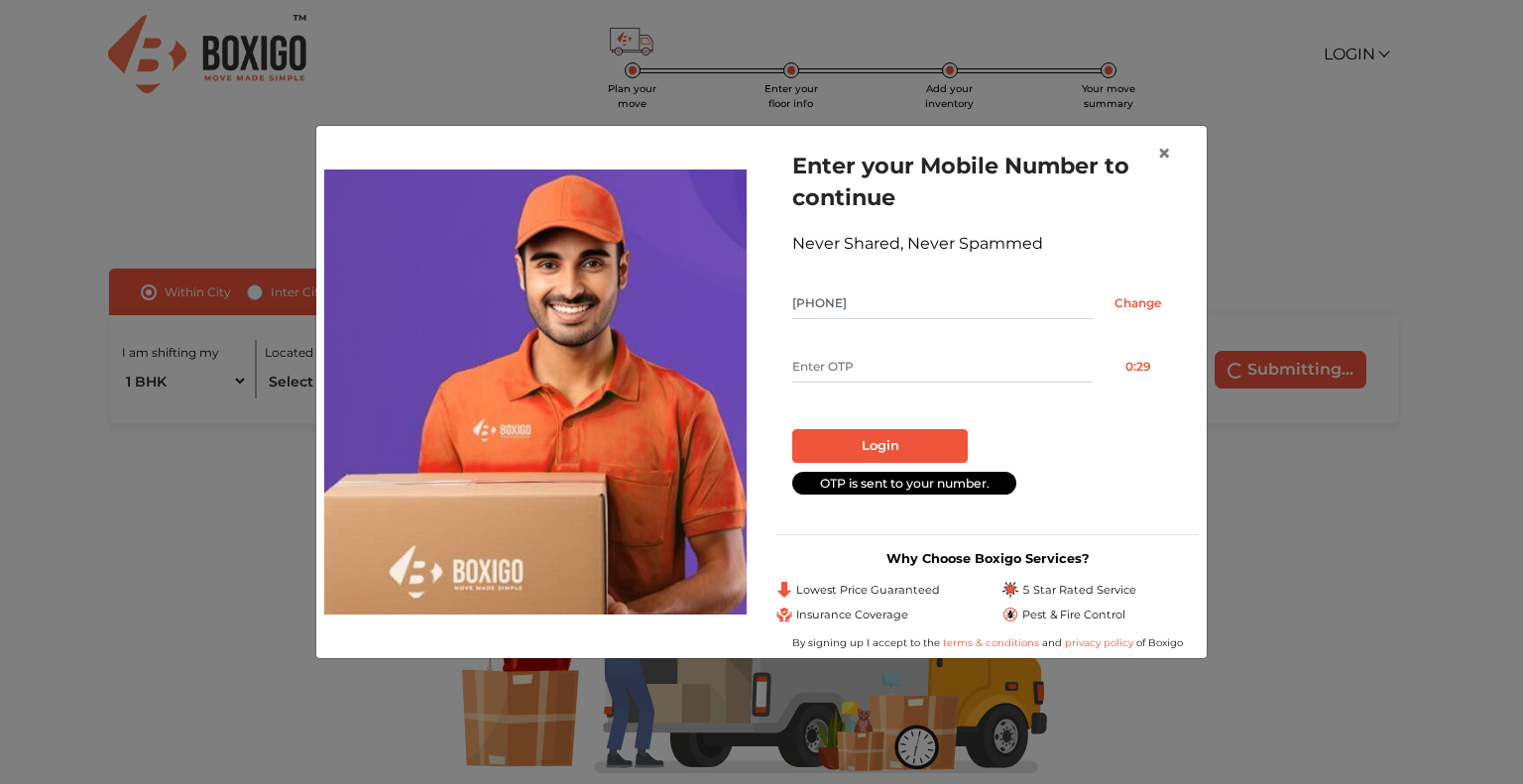click at bounding box center [942, 367] 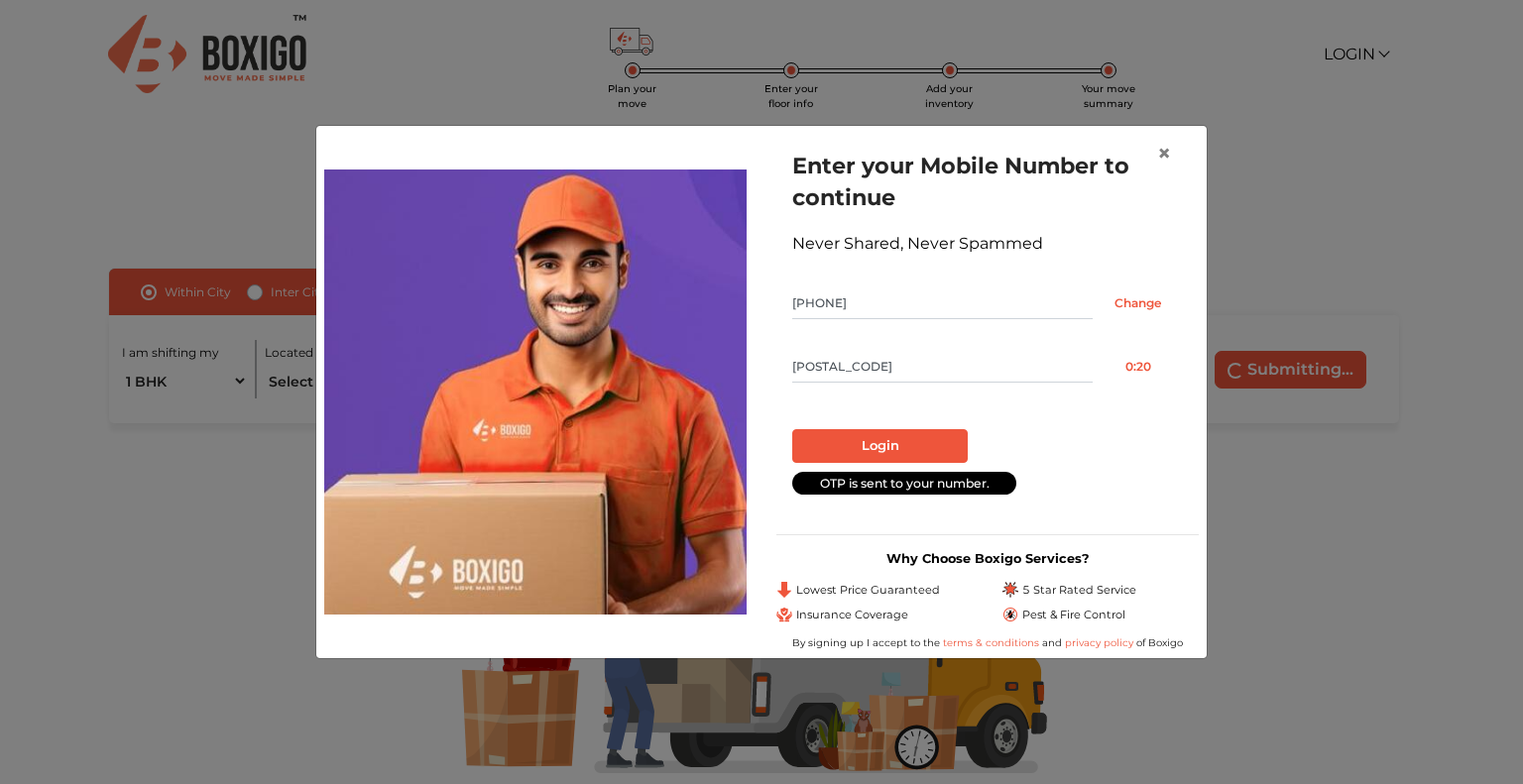 type on "6009" 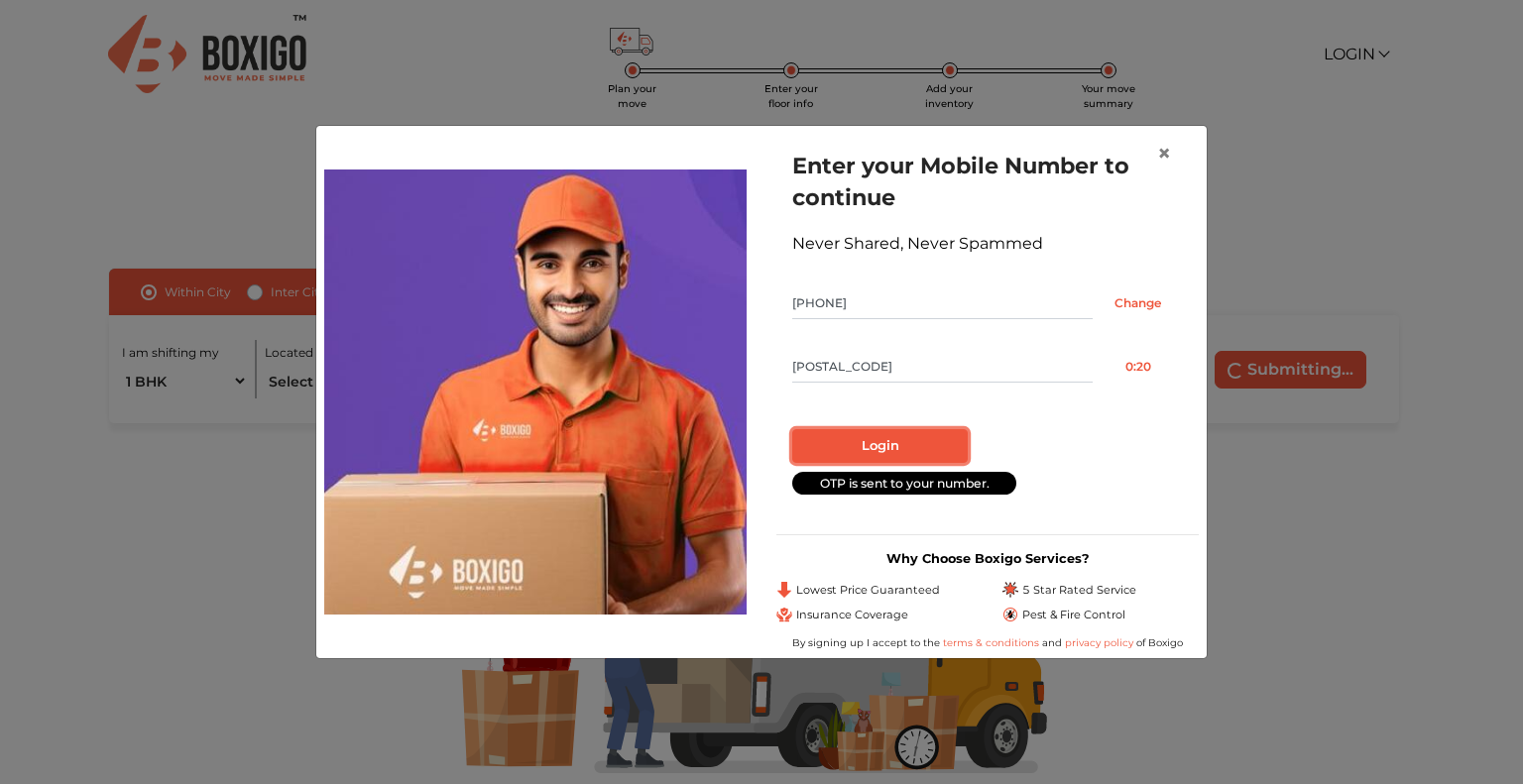 click on "Login" at bounding box center (879, 446) 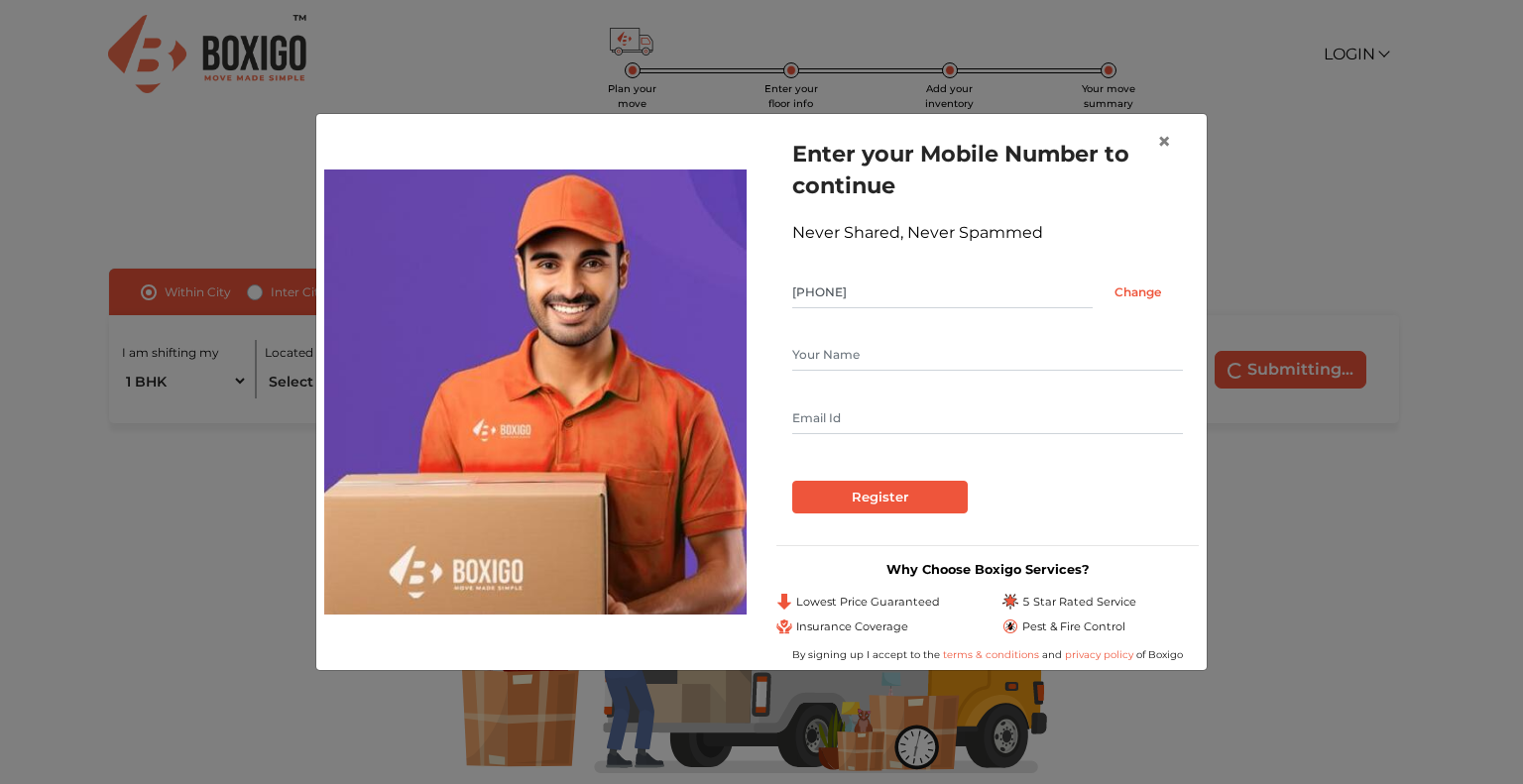 click at bounding box center (988, 355) 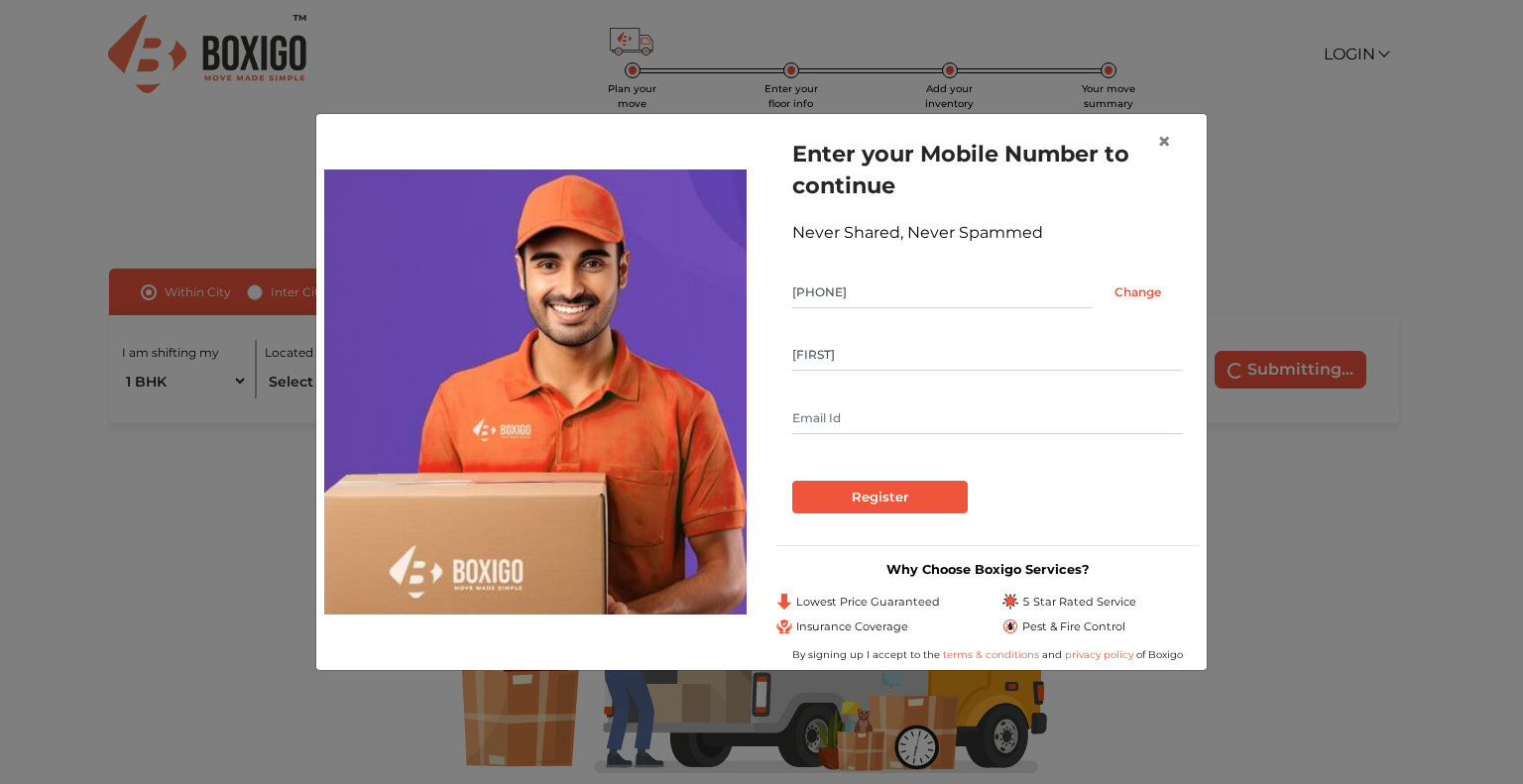 type on "GAYATHRI" 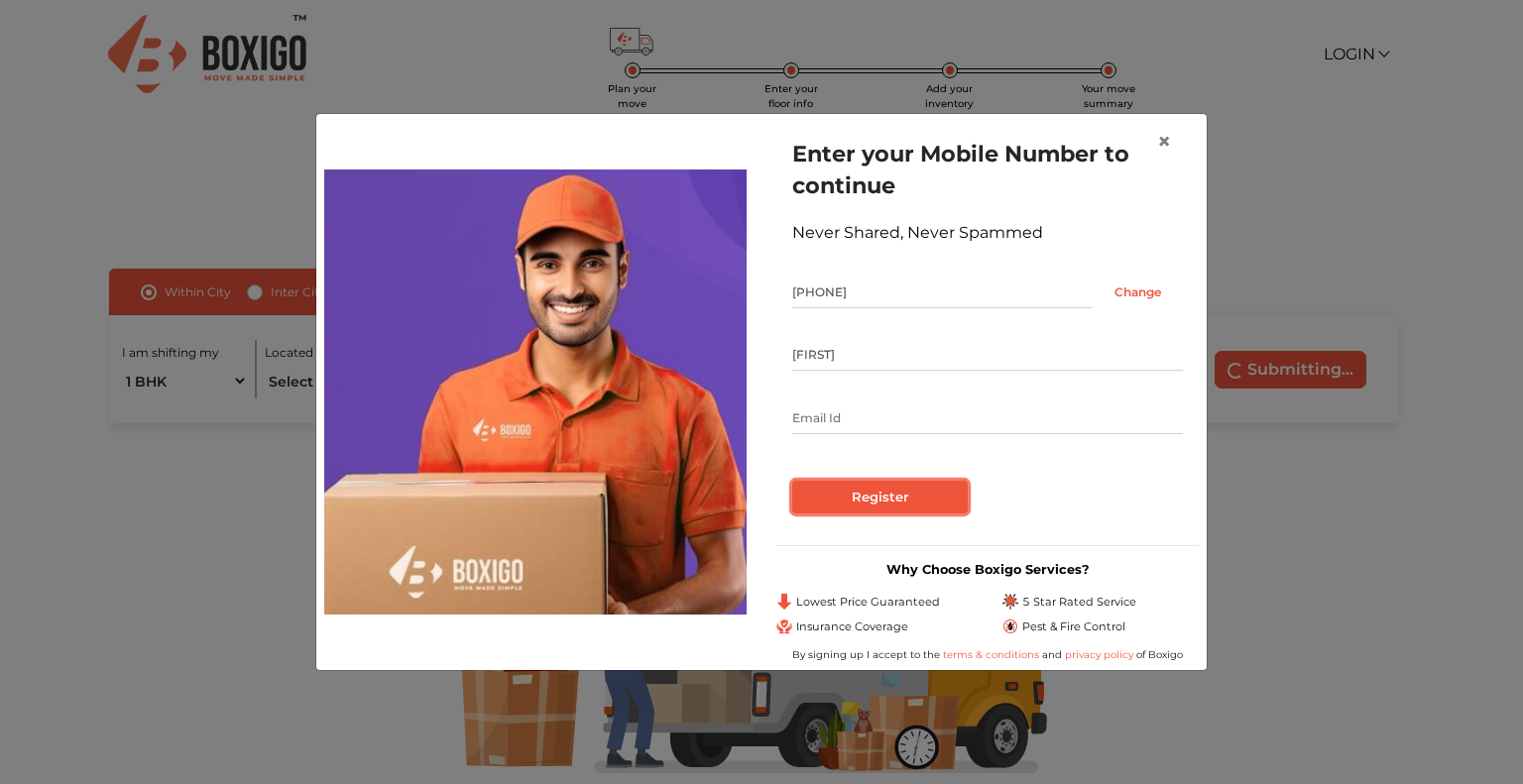 click on "Register" at bounding box center [879, 498] 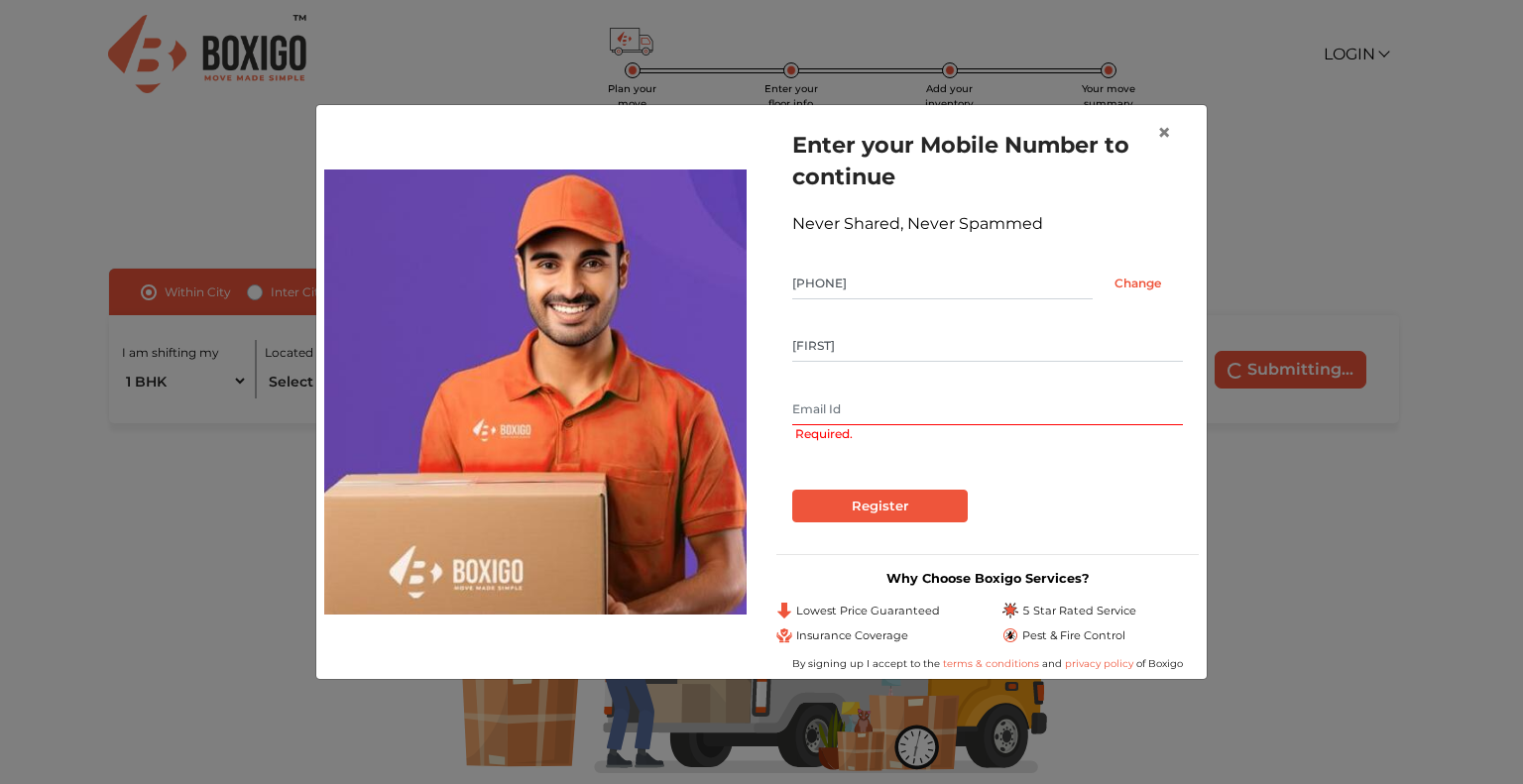click at bounding box center [988, 409] 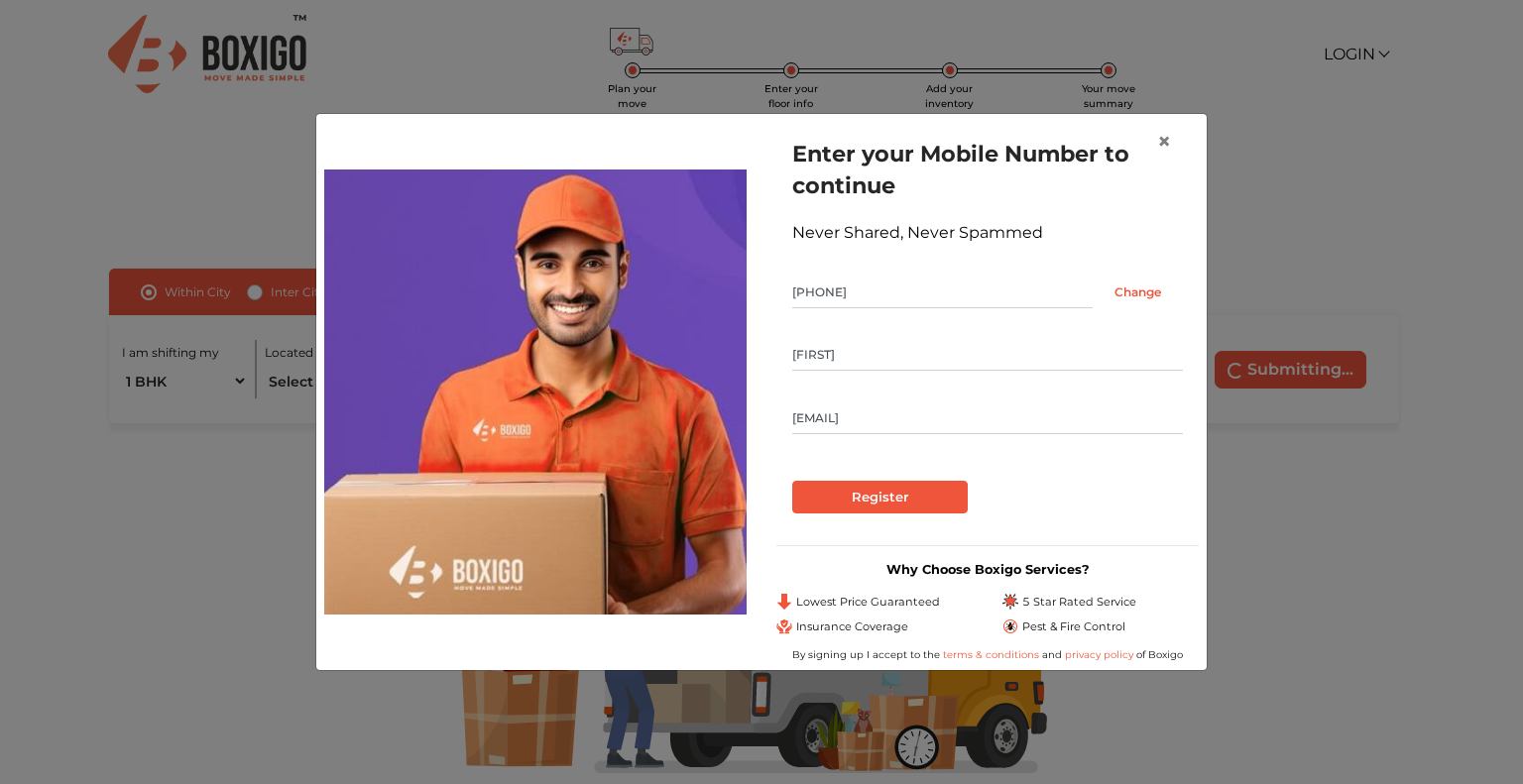 type on "gayupavi1@gmail.com" 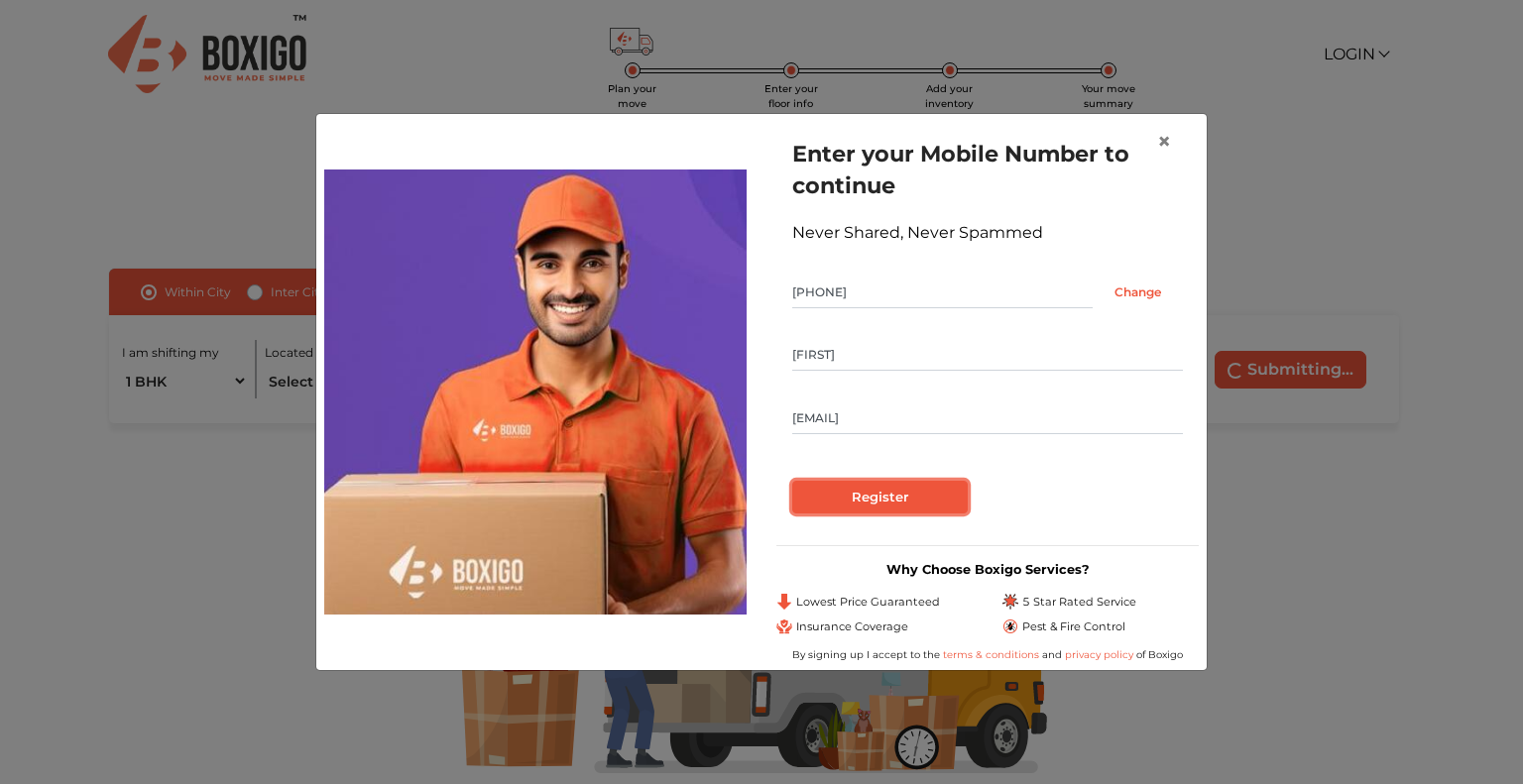 click on "Register" at bounding box center (879, 498) 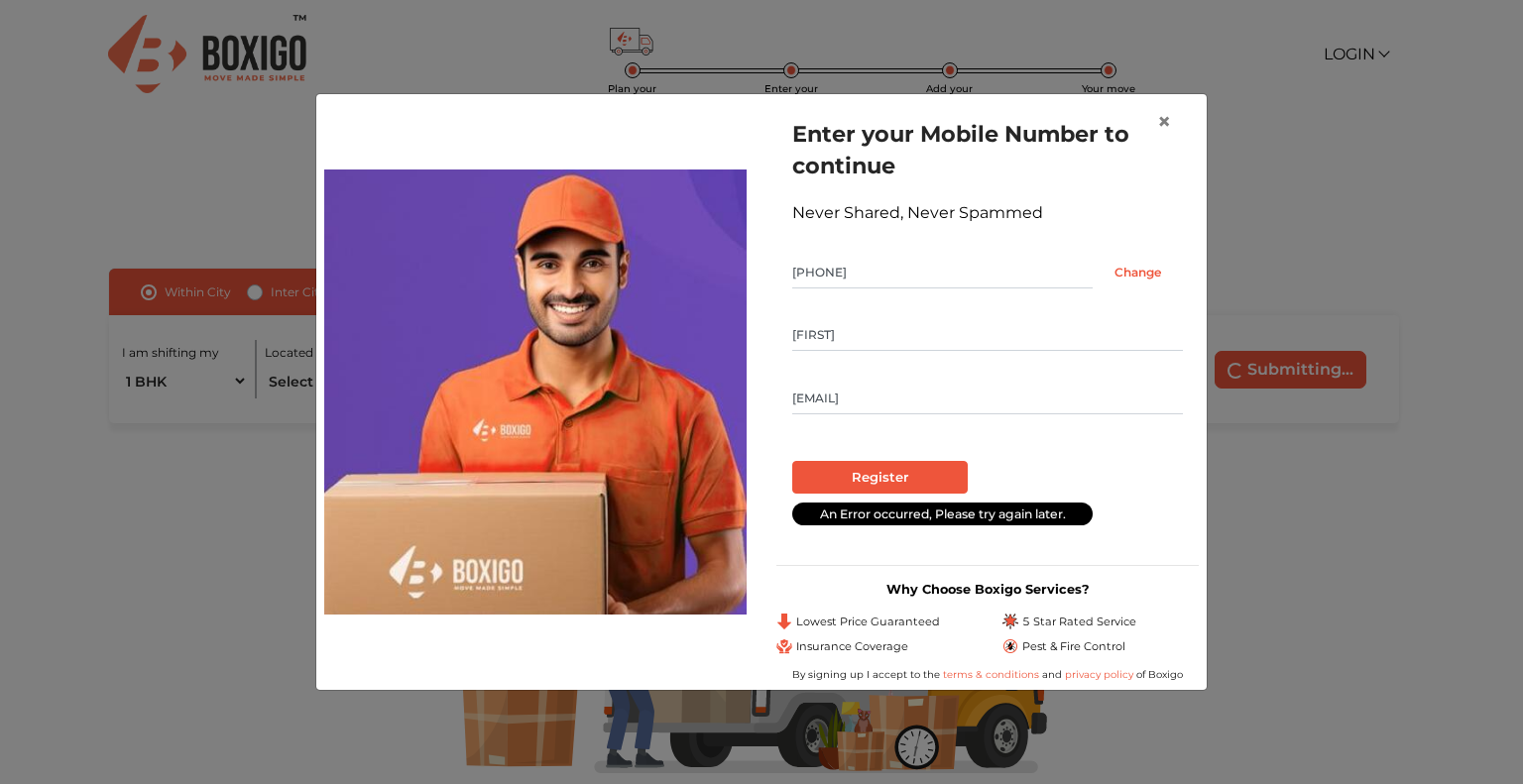 click on "Enter your Mobile Number to continue Never Shared, Never Spammed 9841413201 Change GAYATHRI gayupavi1@gmail.com Register   An Error occurred, Please try again later." at bounding box center [988, 321] 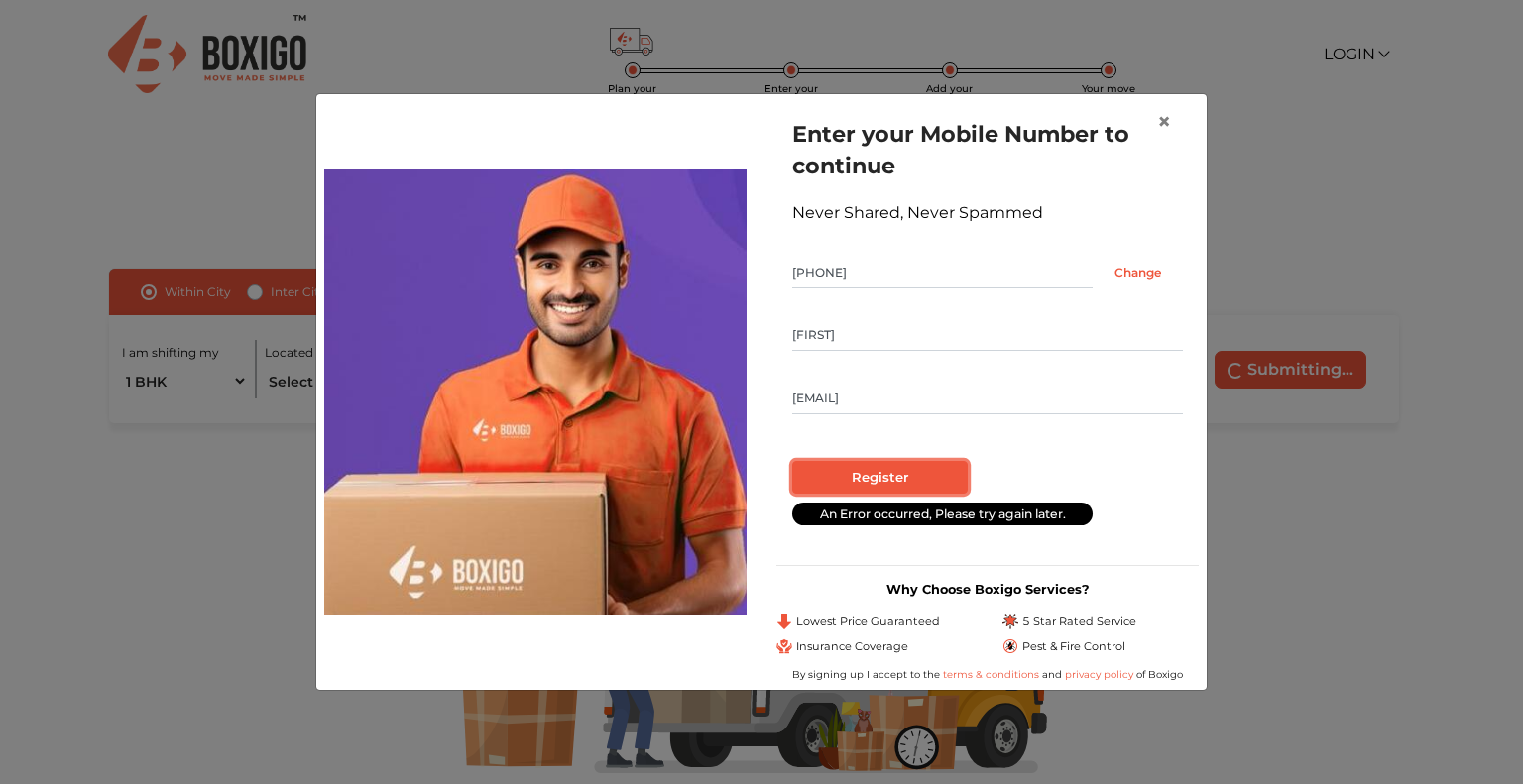 click on "Register" at bounding box center [879, 478] 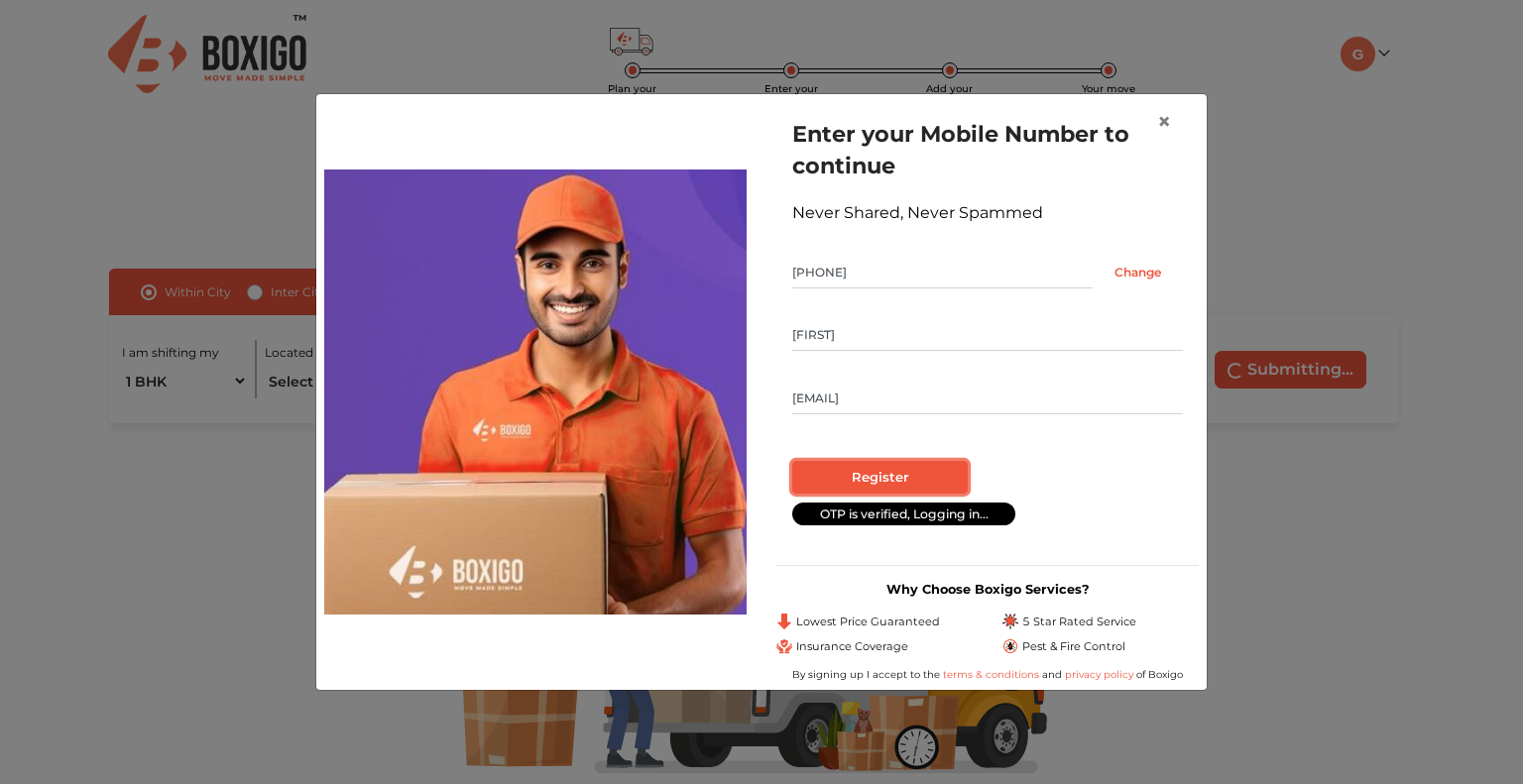 radio on "false" 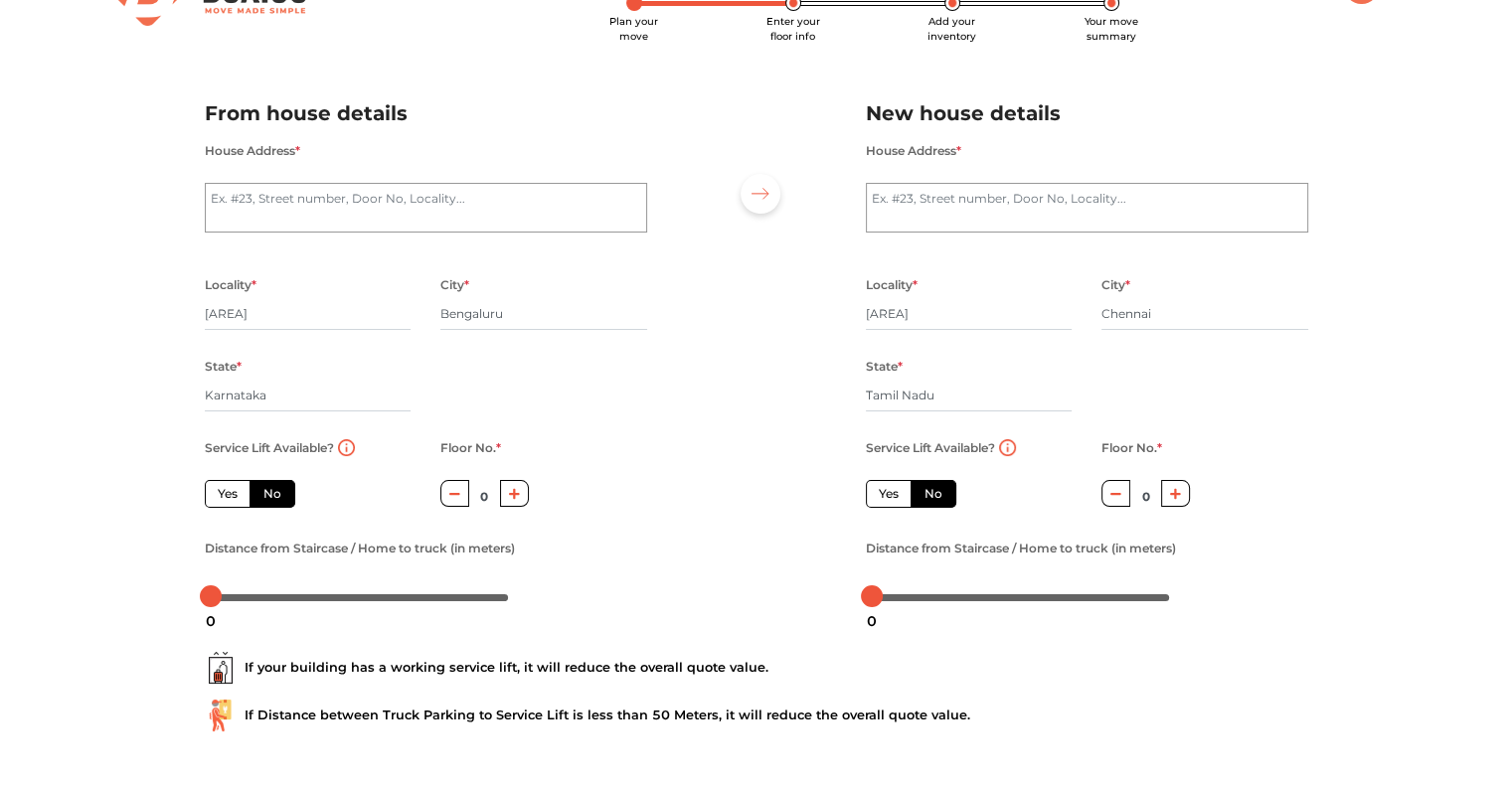 scroll, scrollTop: 72, scrollLeft: 0, axis: vertical 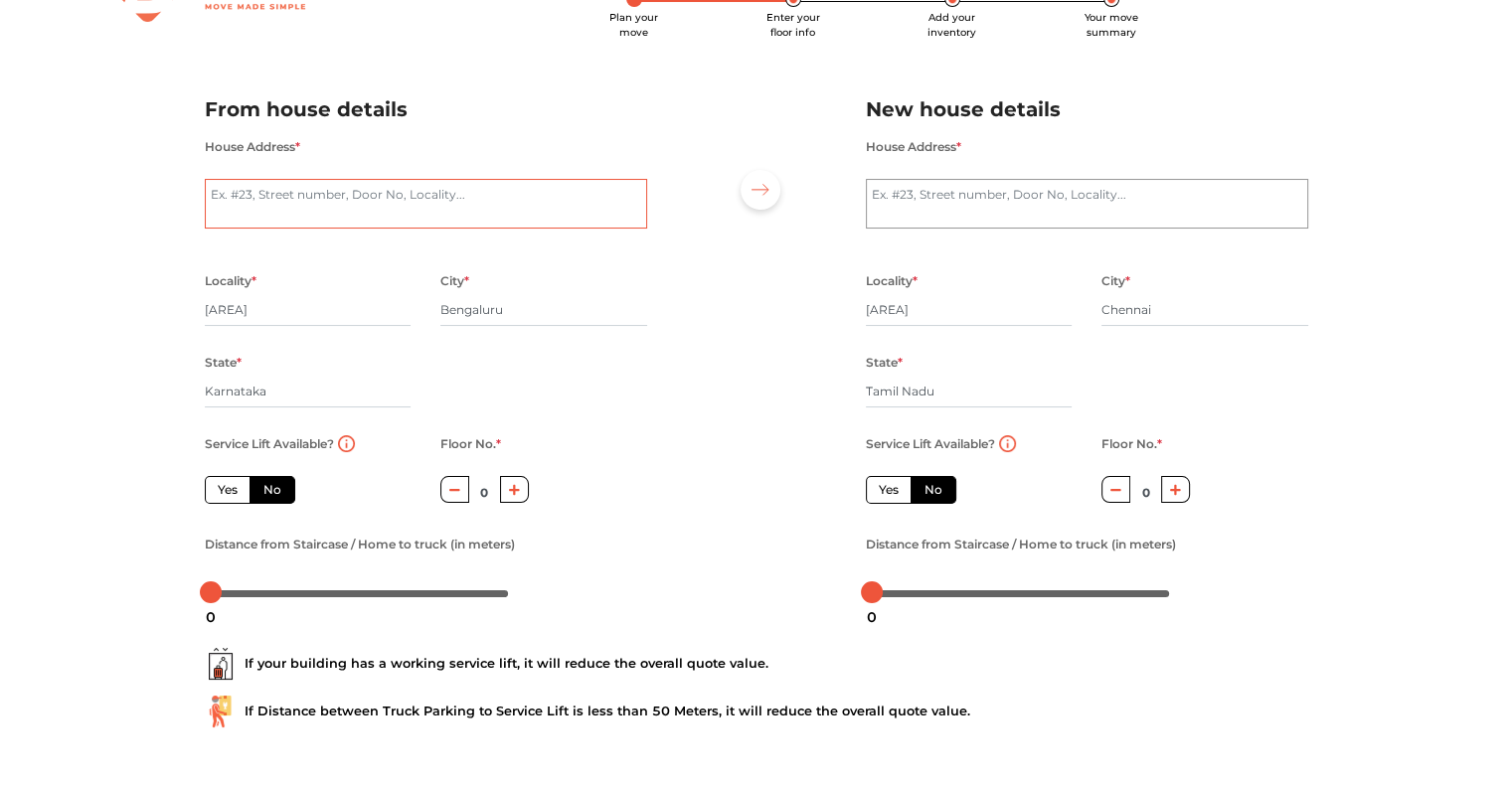click on "House Address  *" at bounding box center (425, 204) 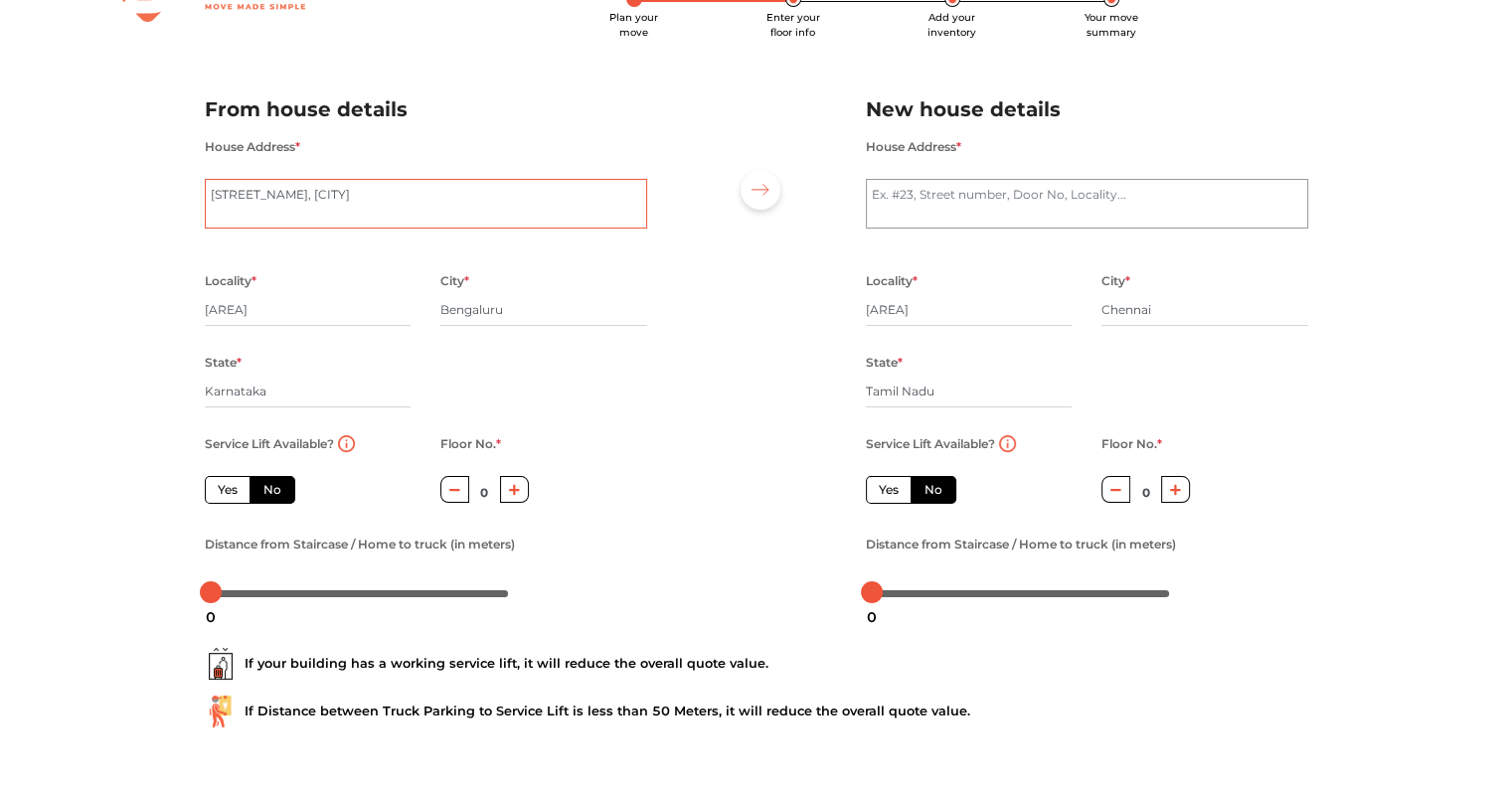 type on "B narayapura, Bangalore" 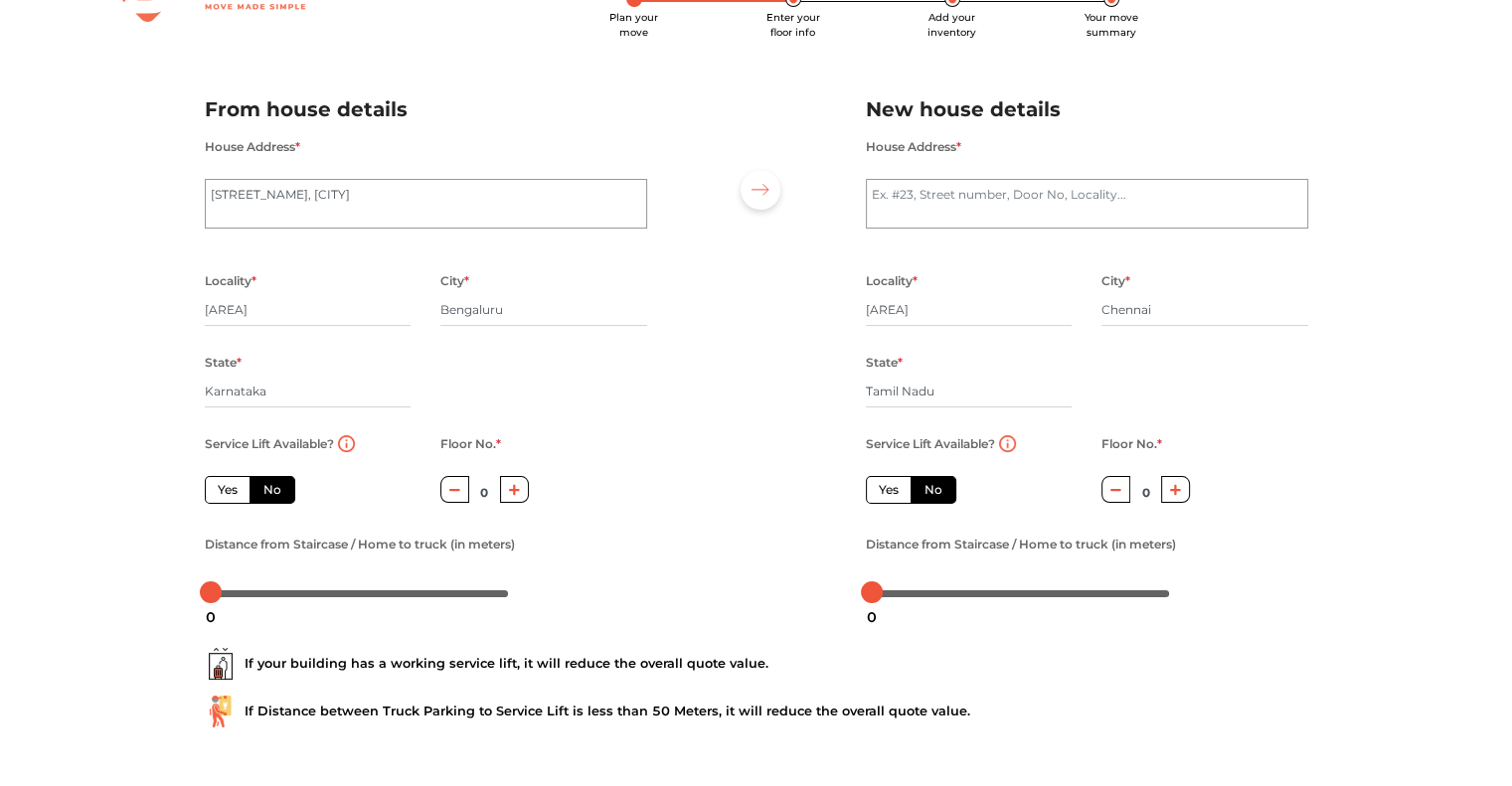 click on "State  * Karnataka" at bounding box center [308, 391] 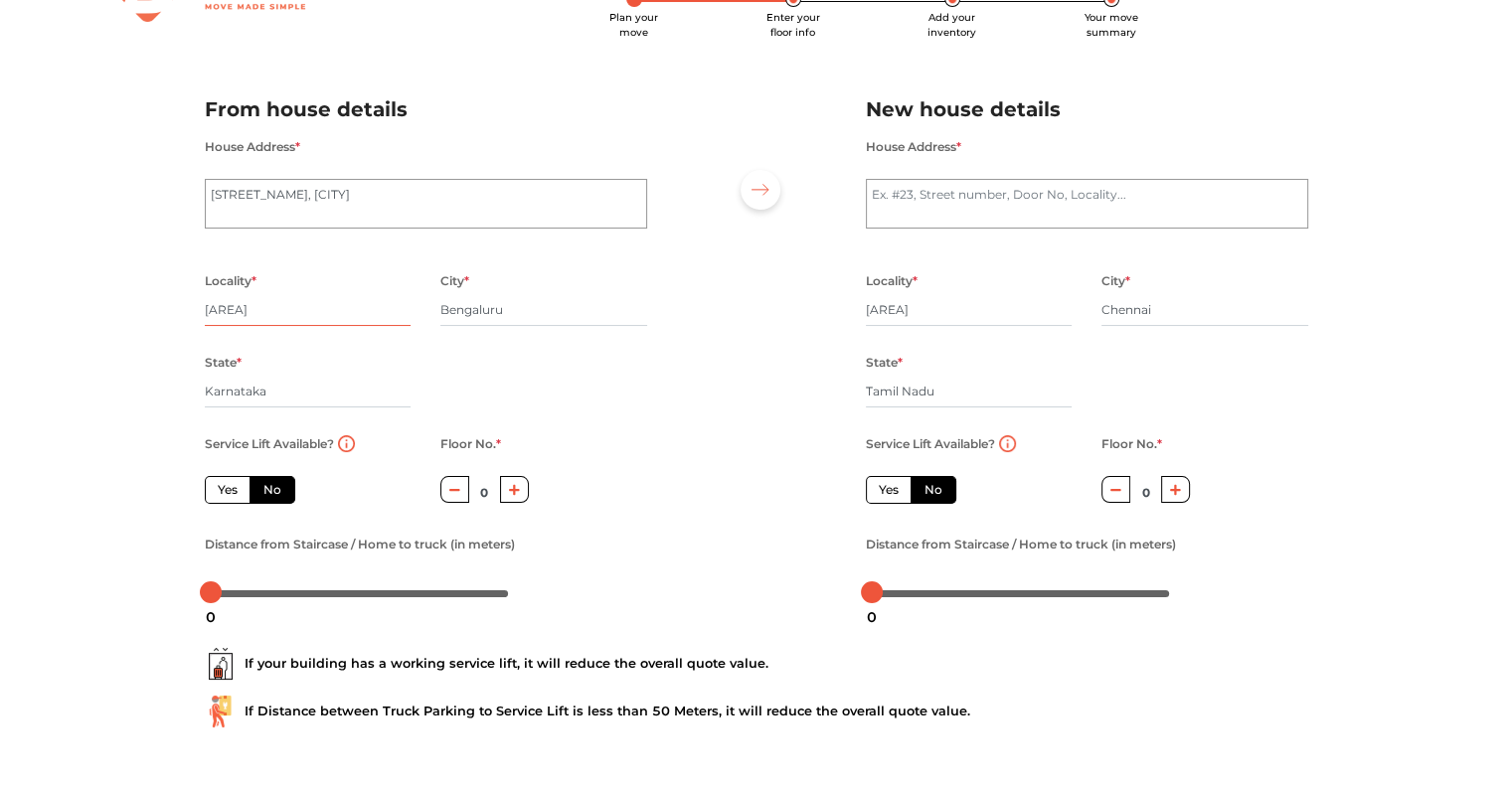 click on "[CITY]" at bounding box center [308, 310] 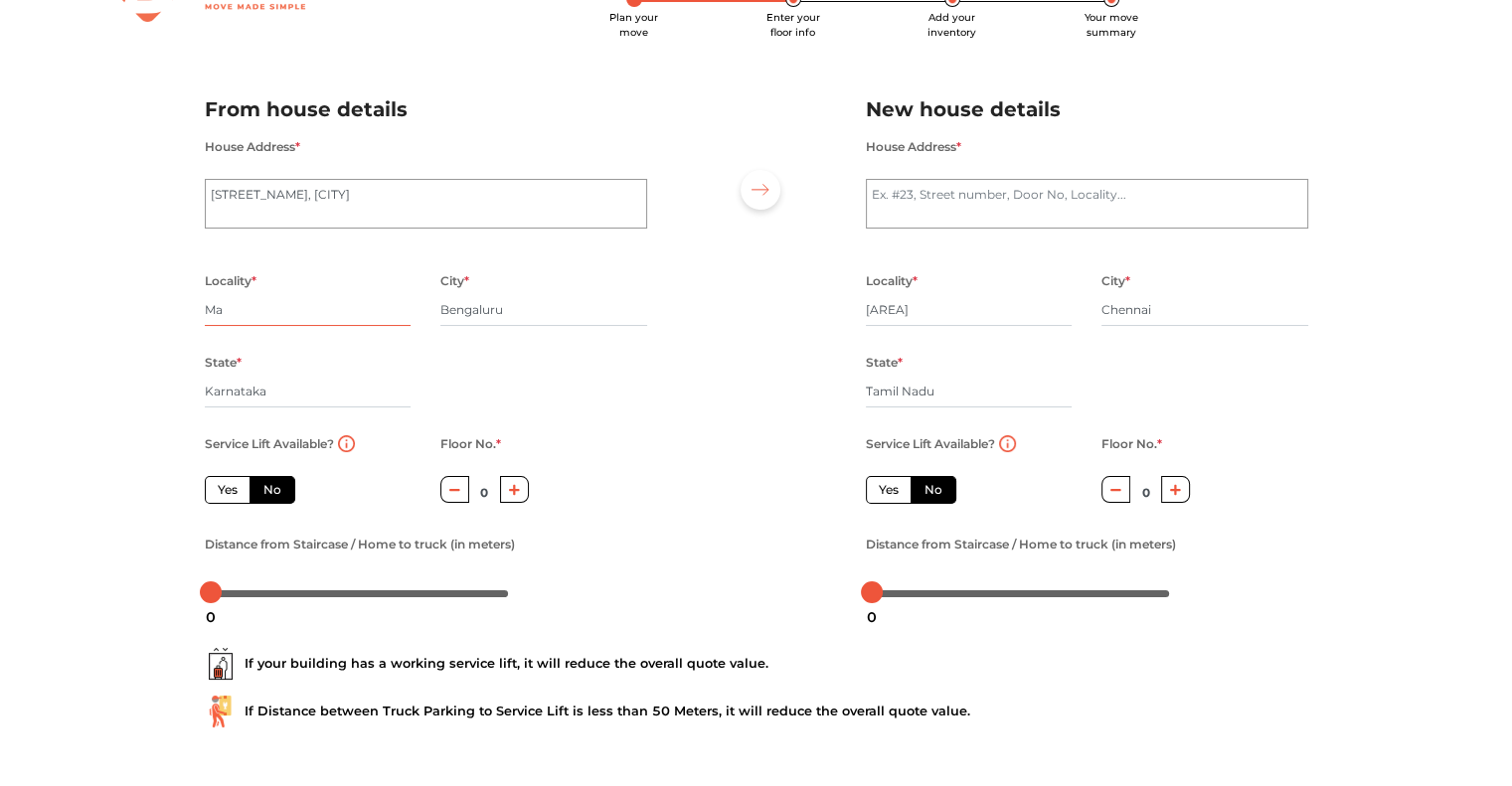 type on "M" 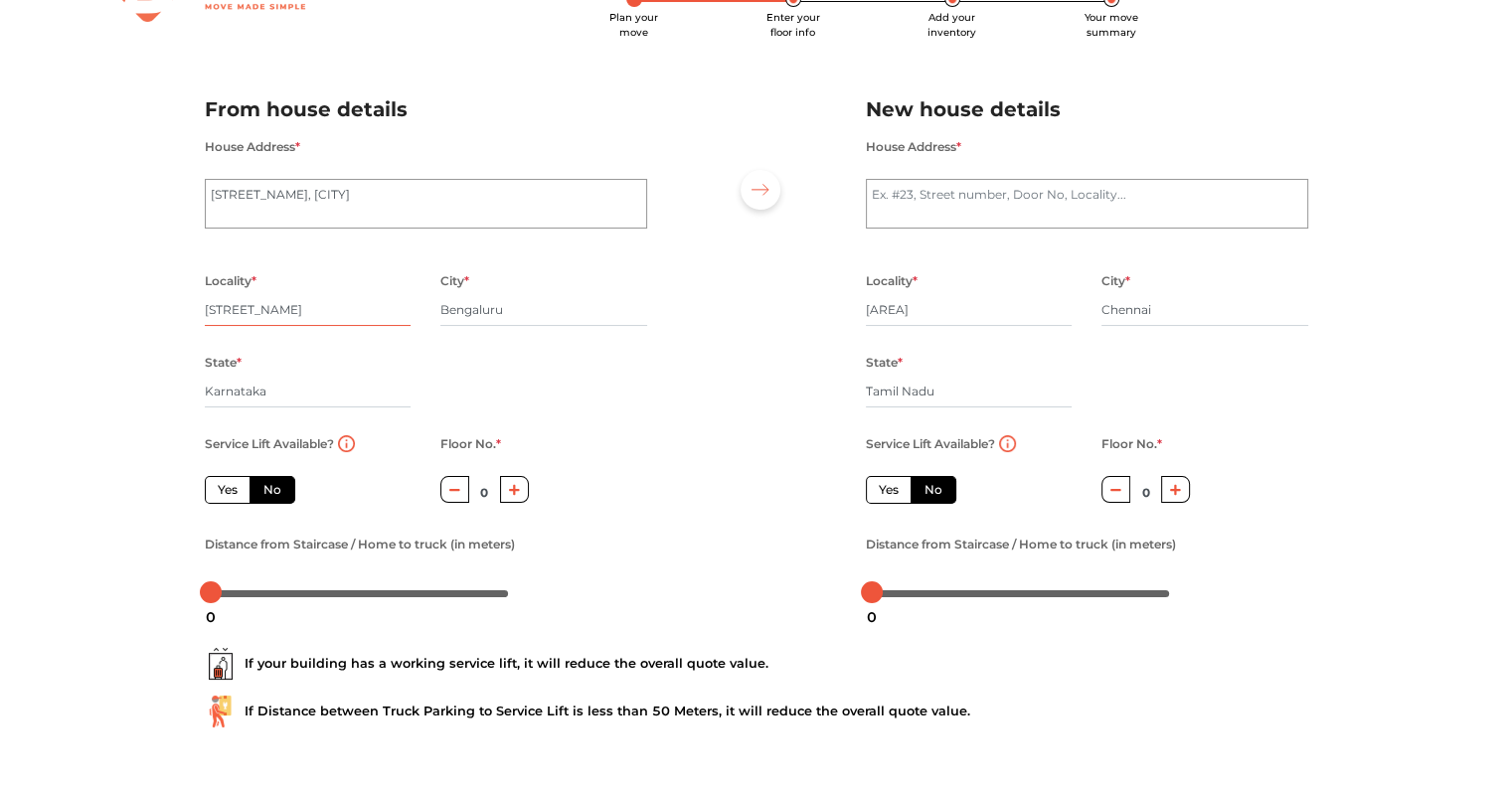 type on "B NARAYANPURA" 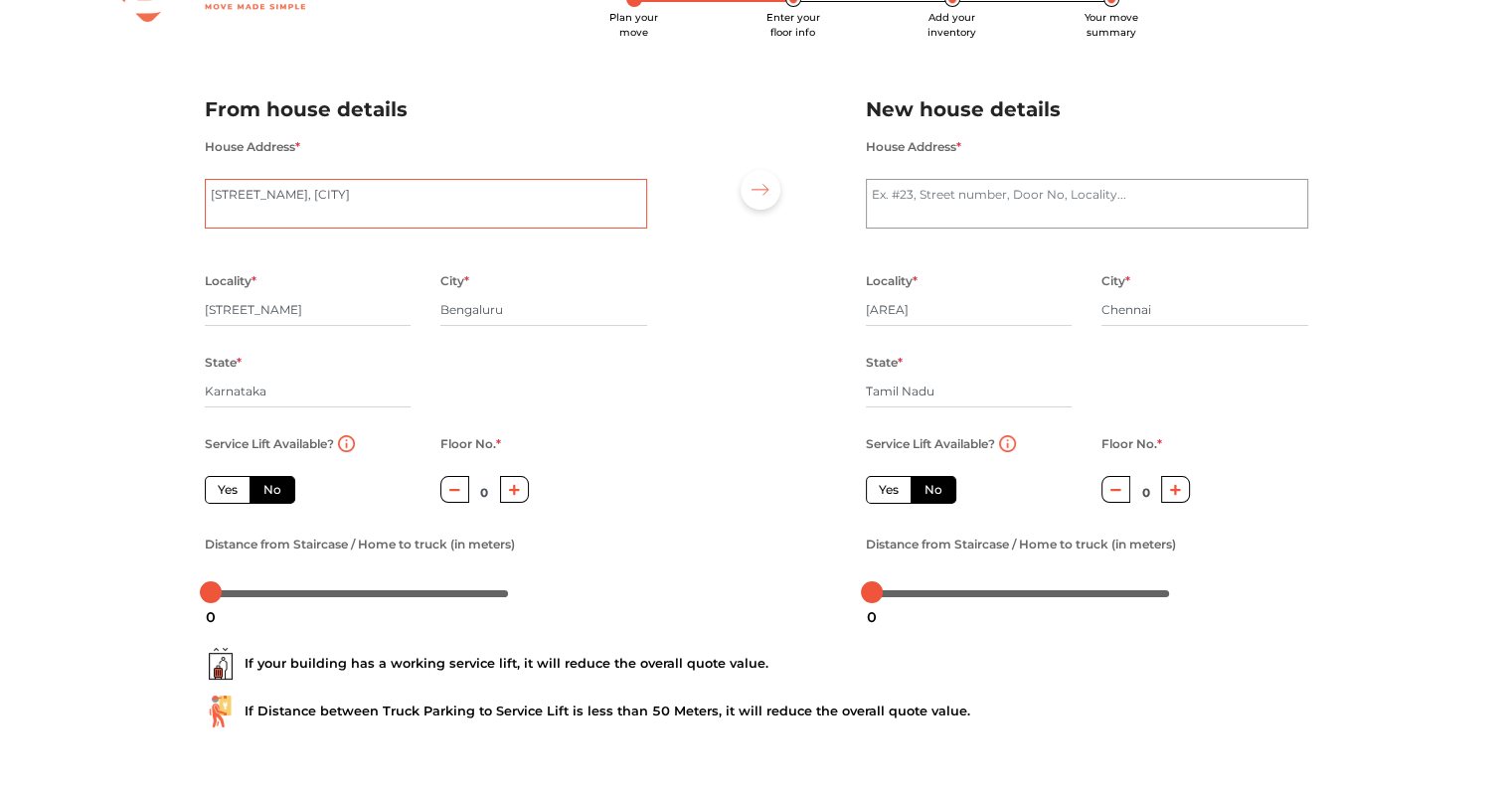 click on "B narayapura, Bangalore" at bounding box center [425, 204] 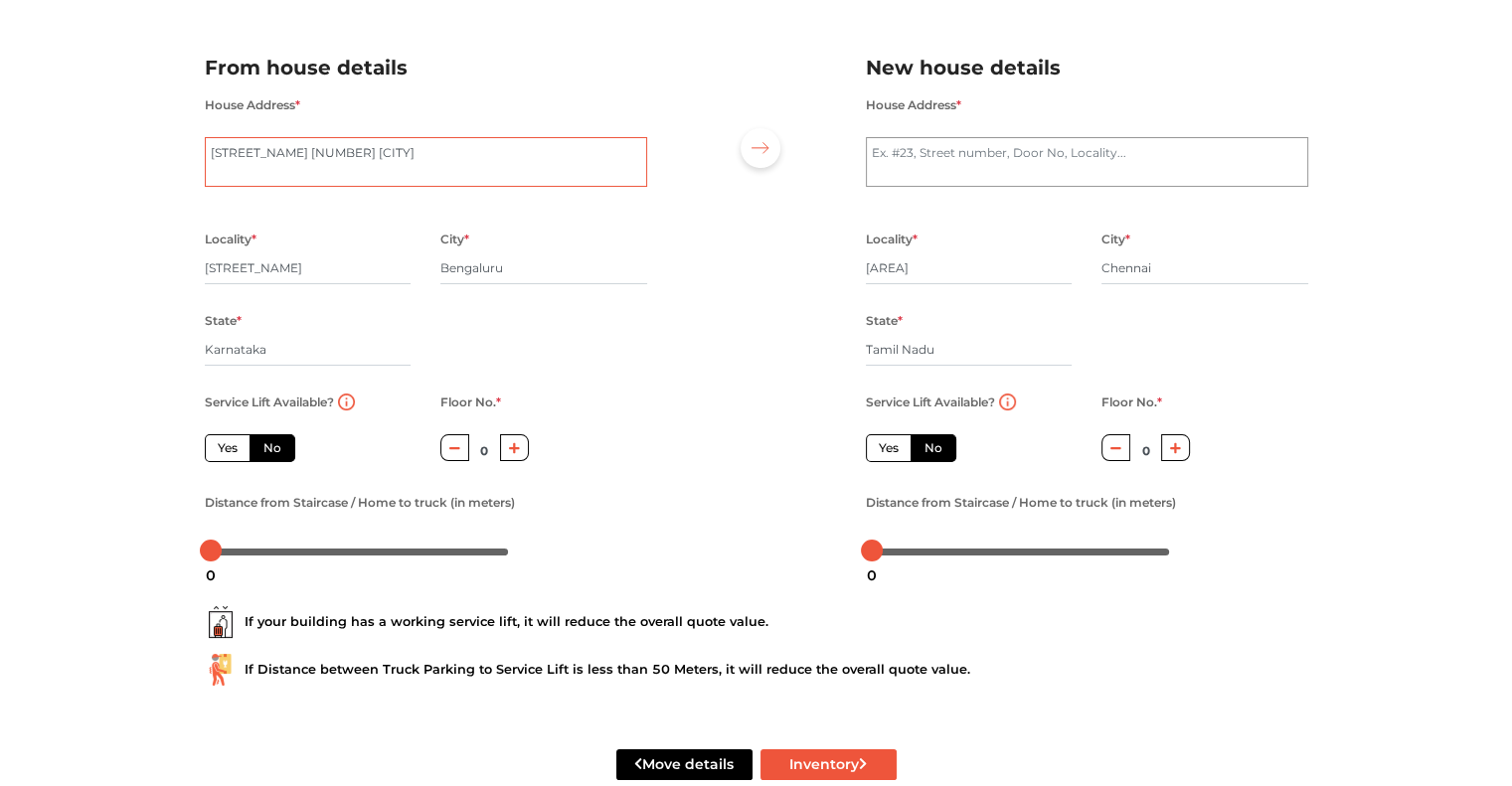 scroll, scrollTop: 115, scrollLeft: 0, axis: vertical 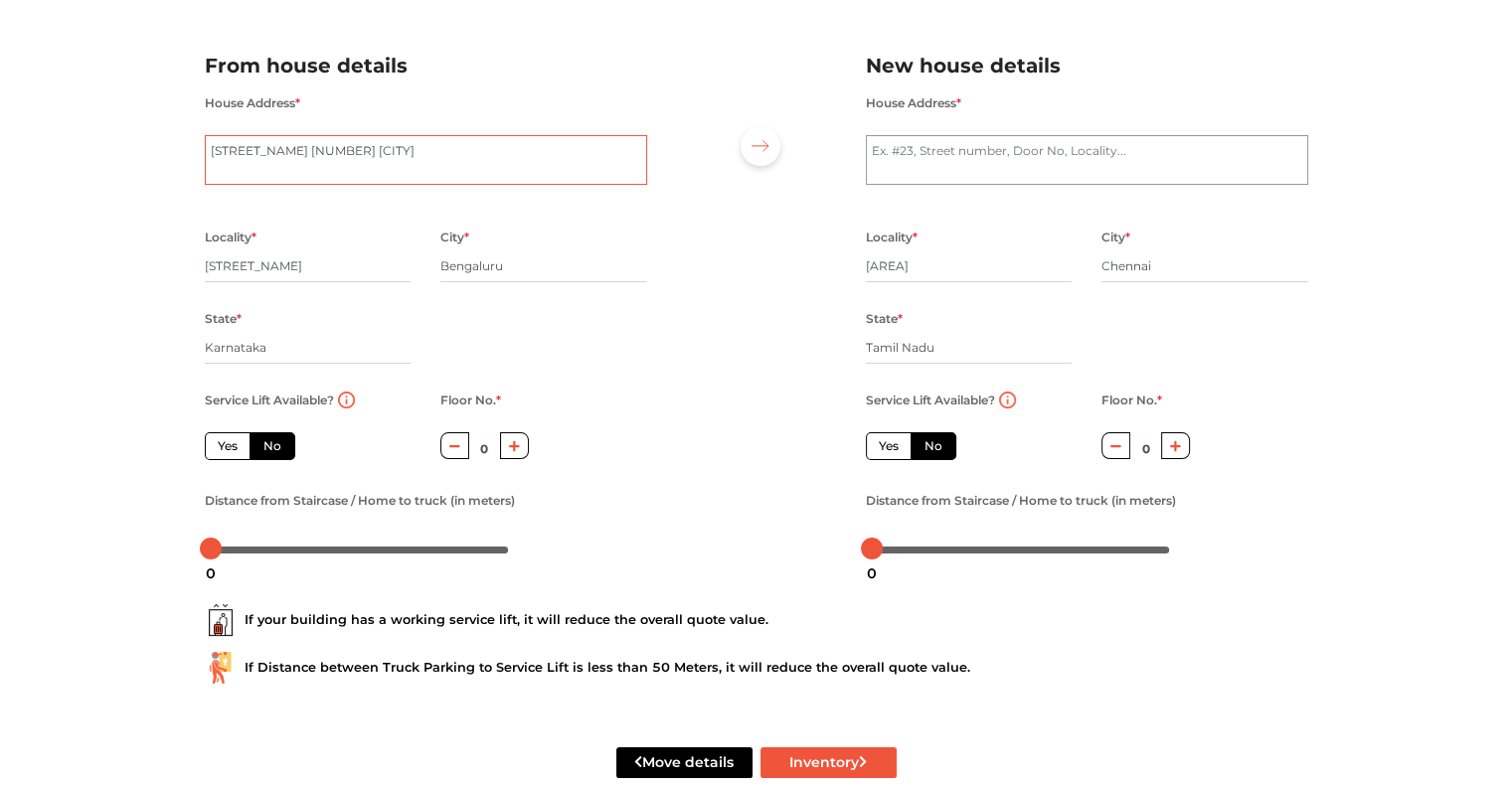 type on "B narayapura 1st main Bangalore" 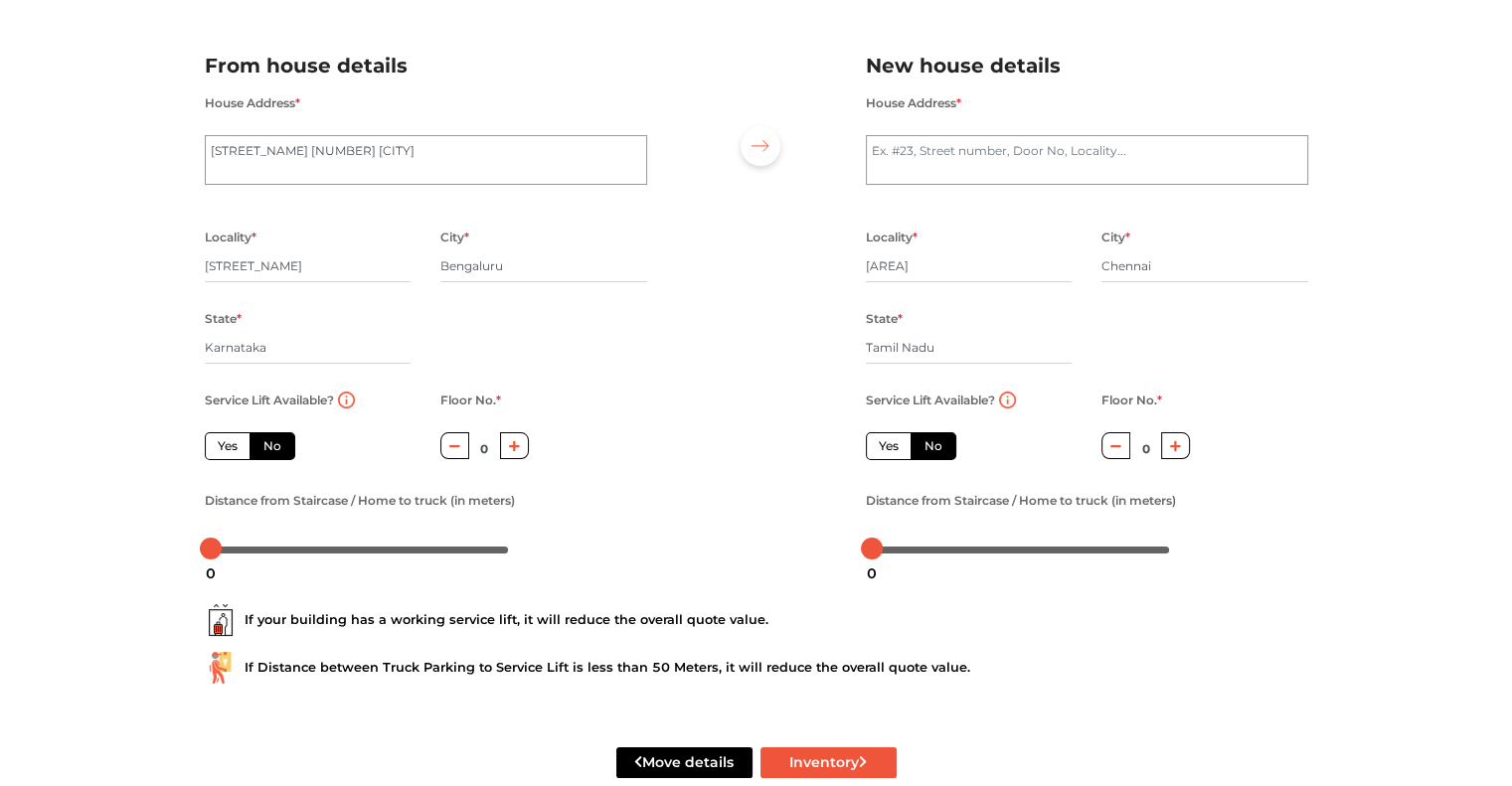 click 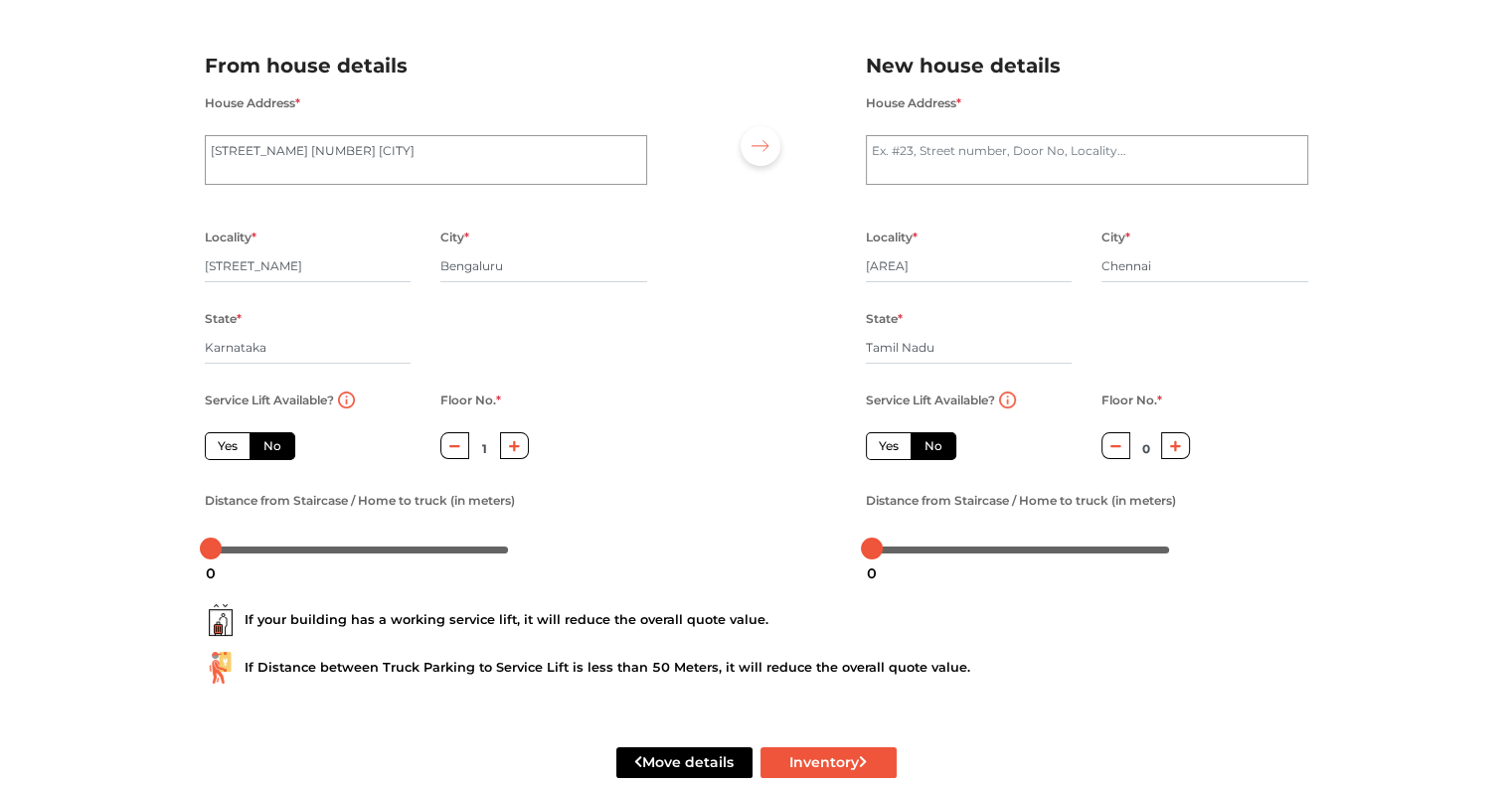 click 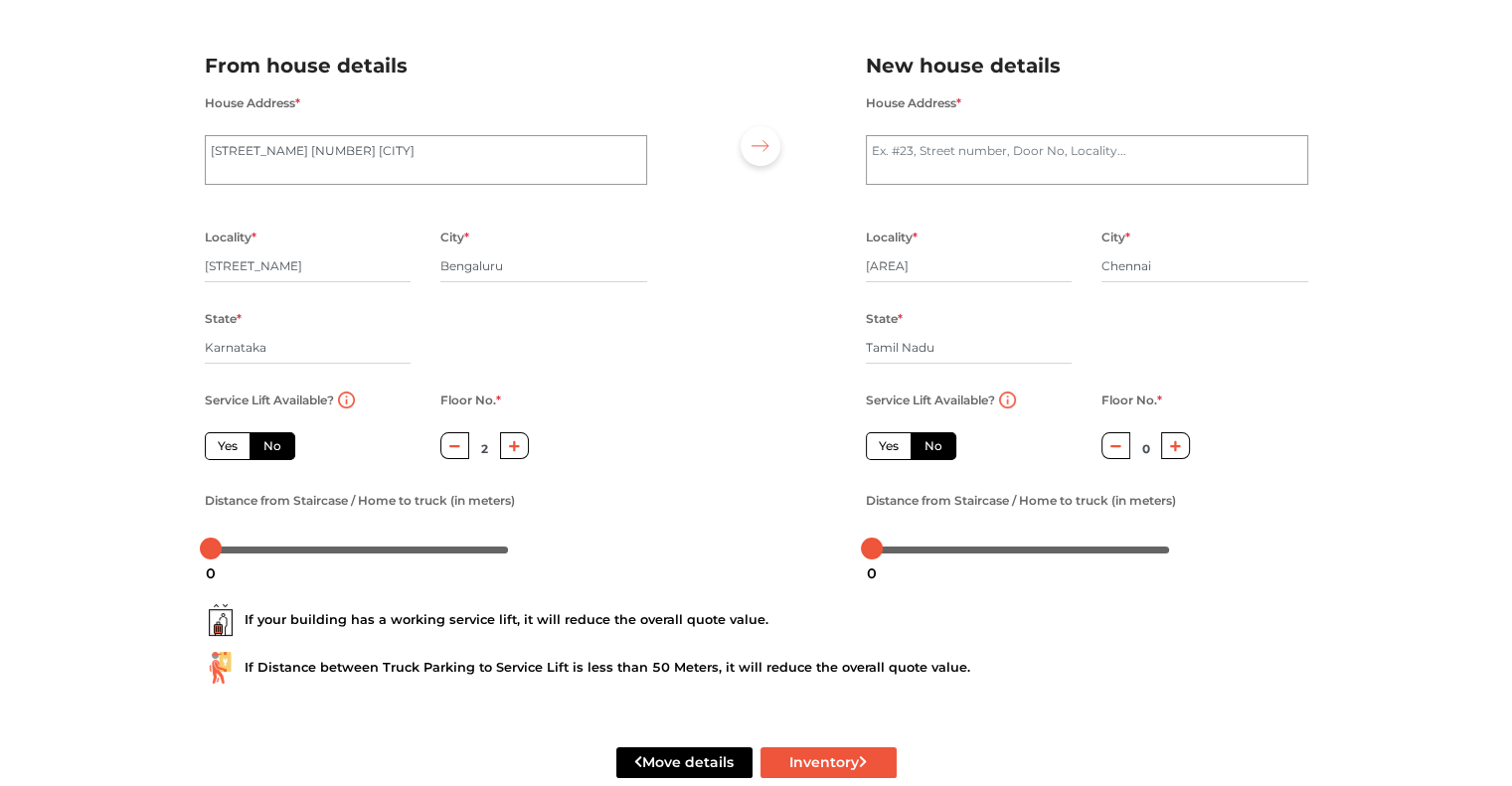 scroll, scrollTop: 158, scrollLeft: 0, axis: vertical 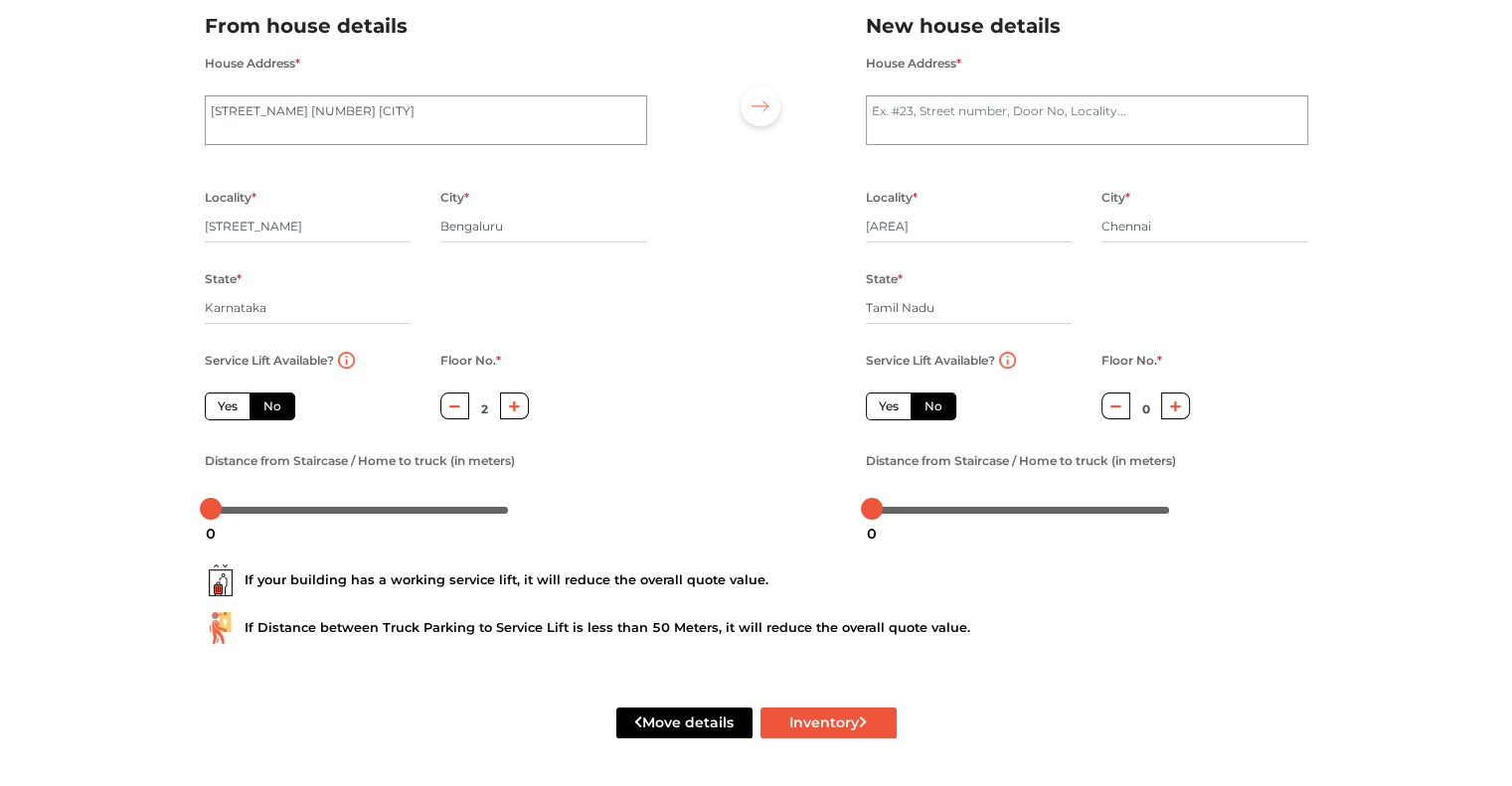 click on "If Distance between Truck Parking to Service Lift is less than 50 Meters, it will reduce the overall quote value." at bounding box center (756, 628) 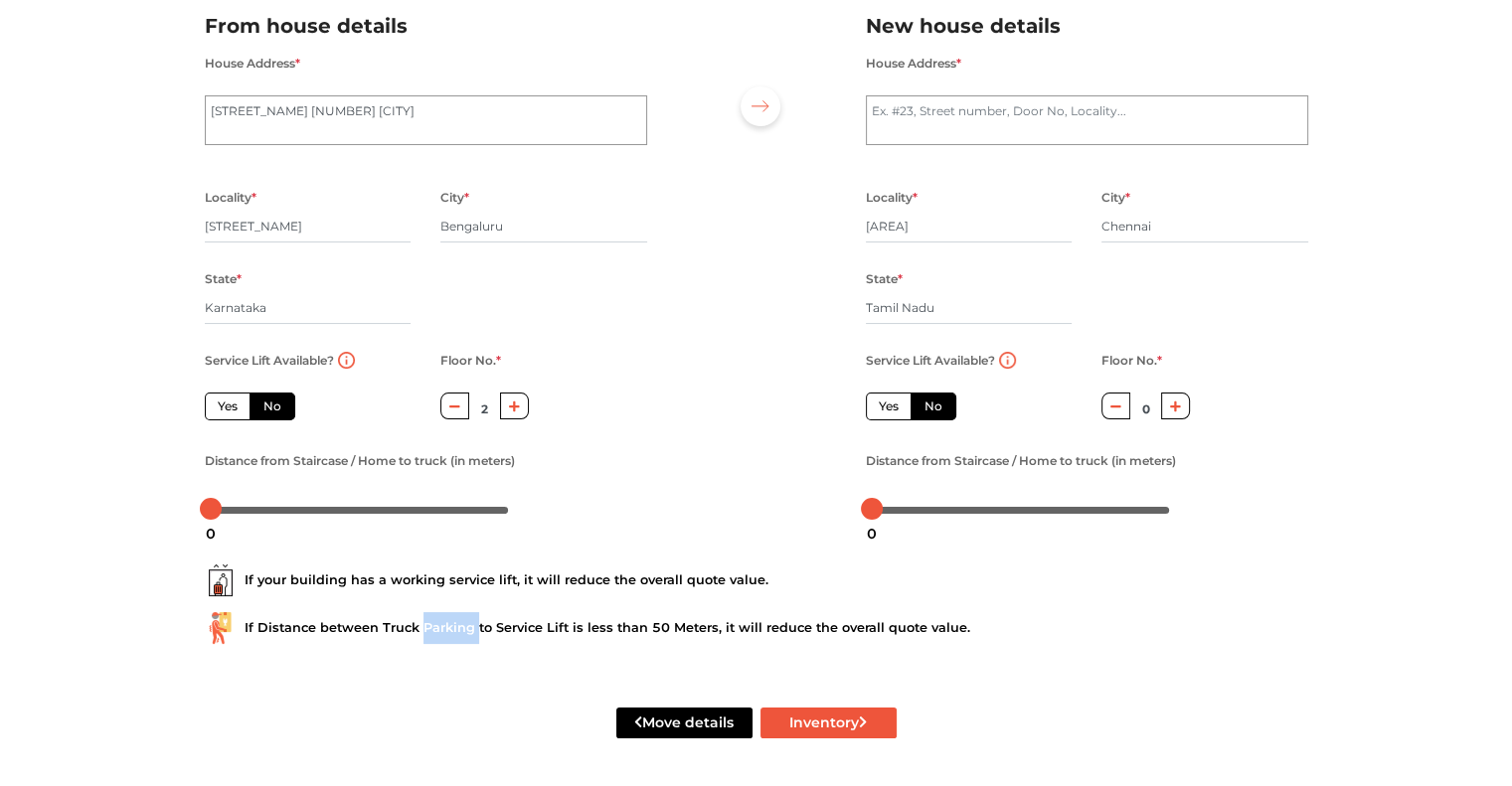 click on "If Distance between Truck Parking to Service Lift is less than 50 Meters, it will reduce the overall quote value." at bounding box center (756, 628) 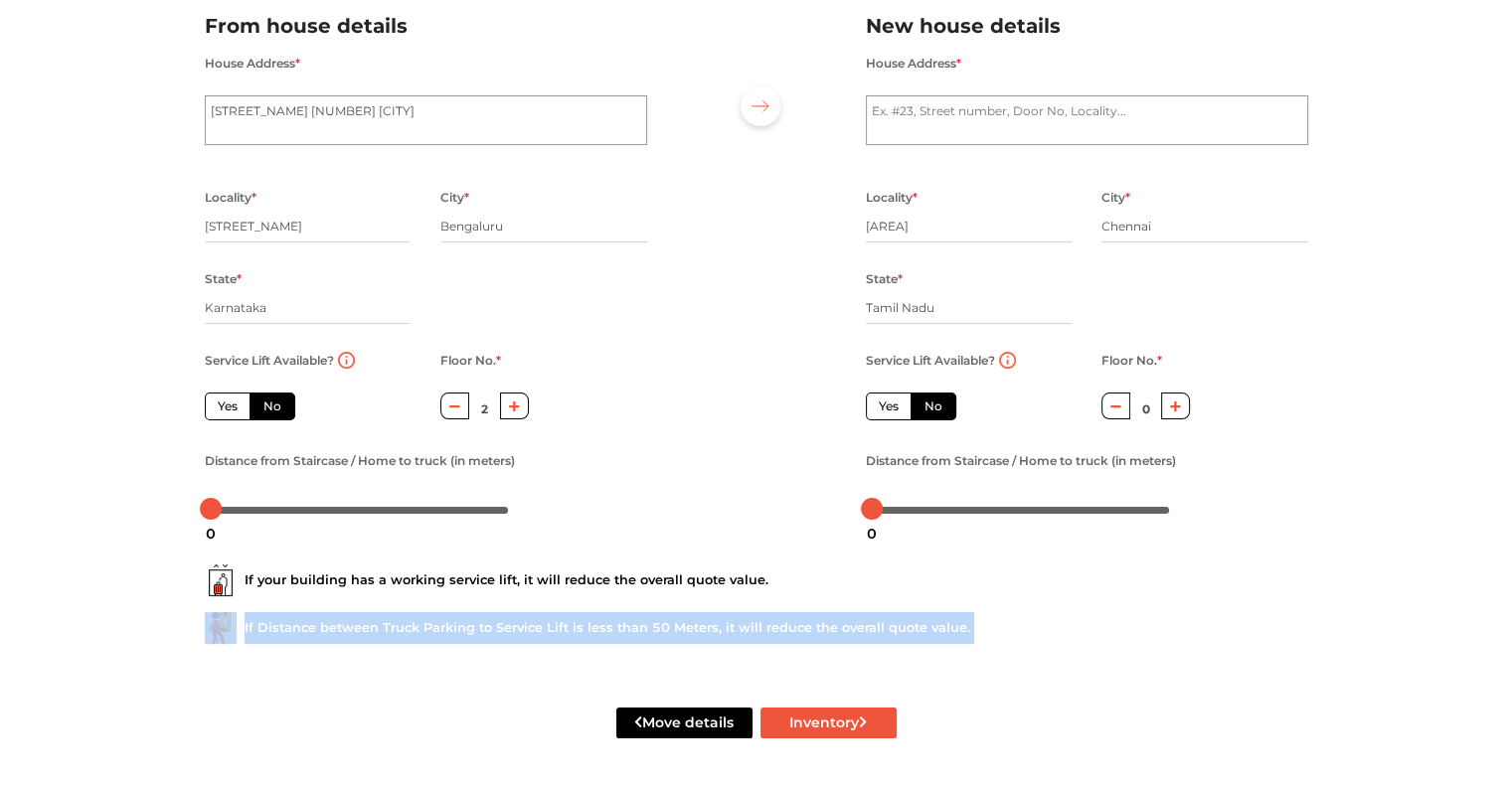 click on "If Distance between Truck Parking to Service Lift is less than 50 Meters, it will reduce the overall quote value." at bounding box center (756, 628) 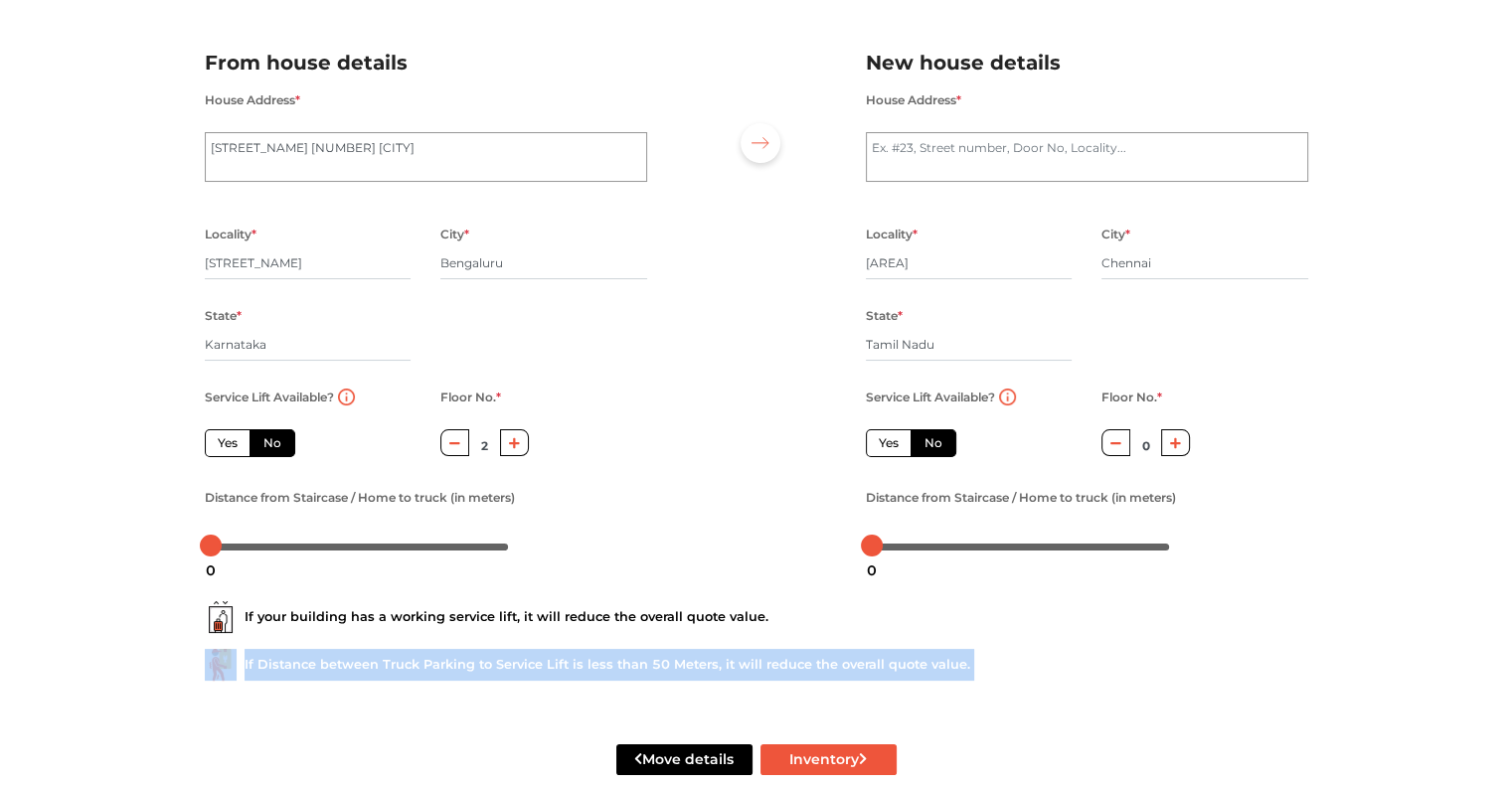 scroll, scrollTop: 25, scrollLeft: 0, axis: vertical 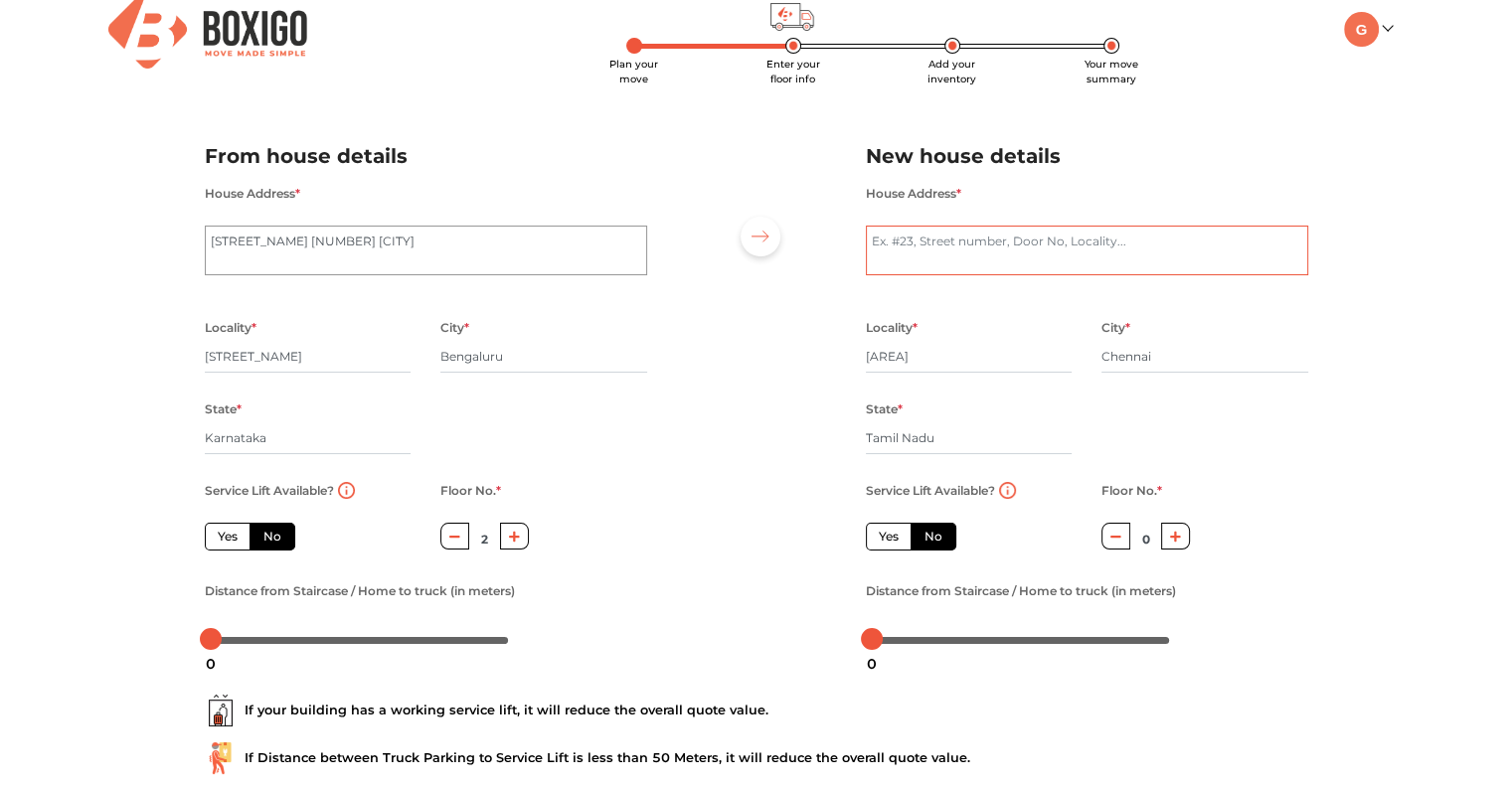 click on "House Address  *" at bounding box center (1087, 250) 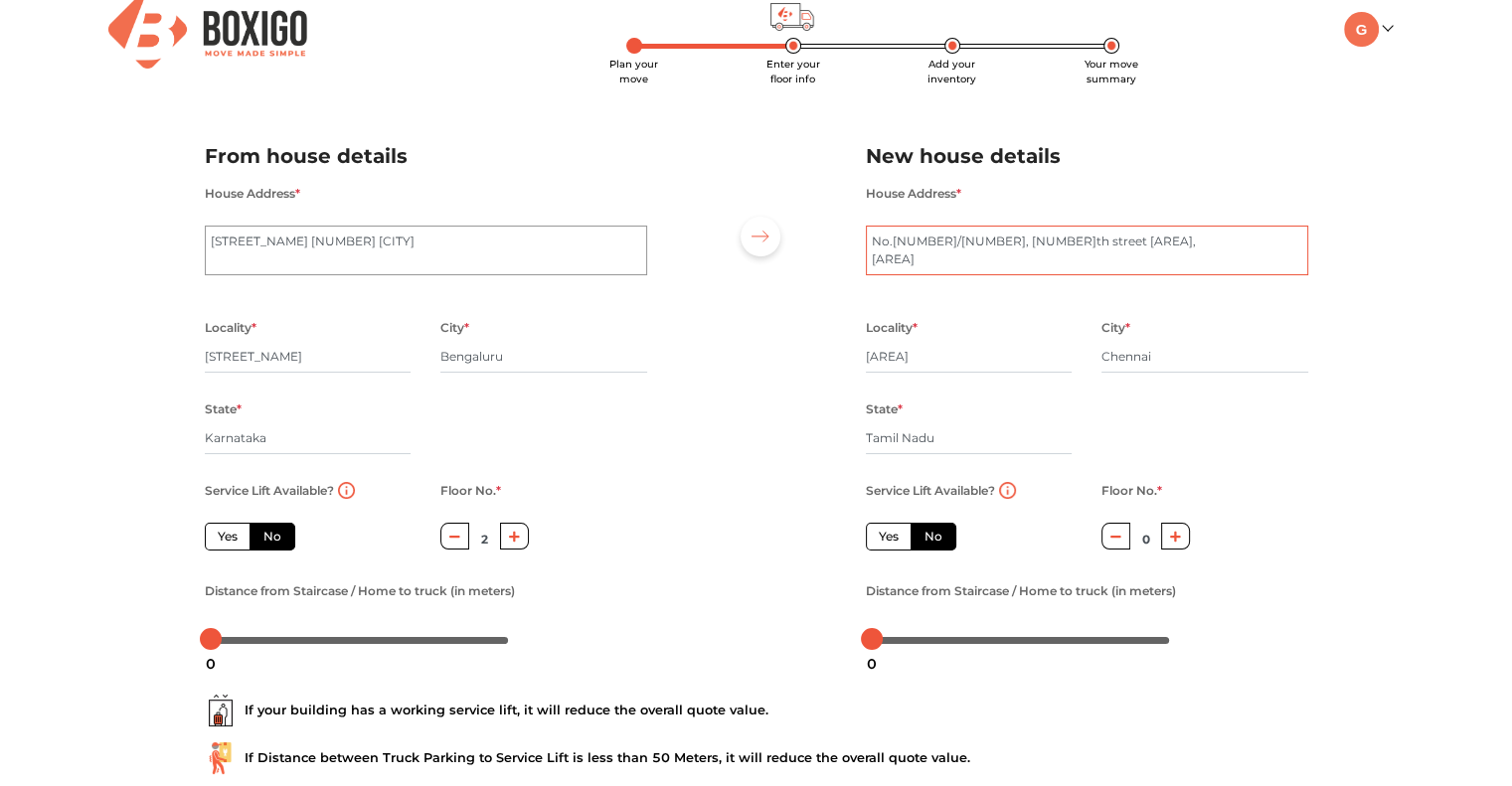 click on "No.64/1D, 8th street Rajamangalam,
Villivakkam" at bounding box center [1087, 250] 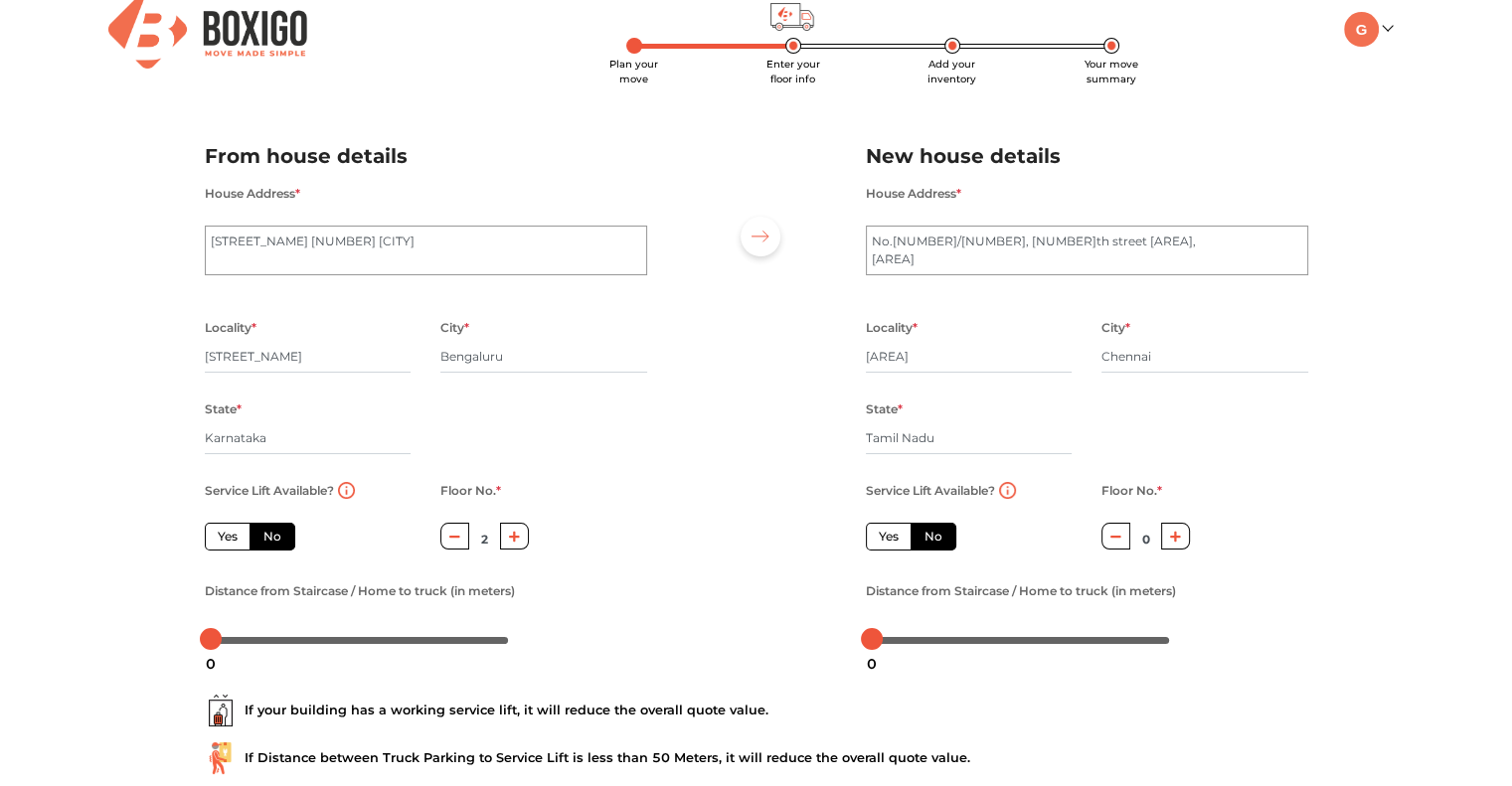 click on "State  * Tamil Nadu" at bounding box center [969, 437] 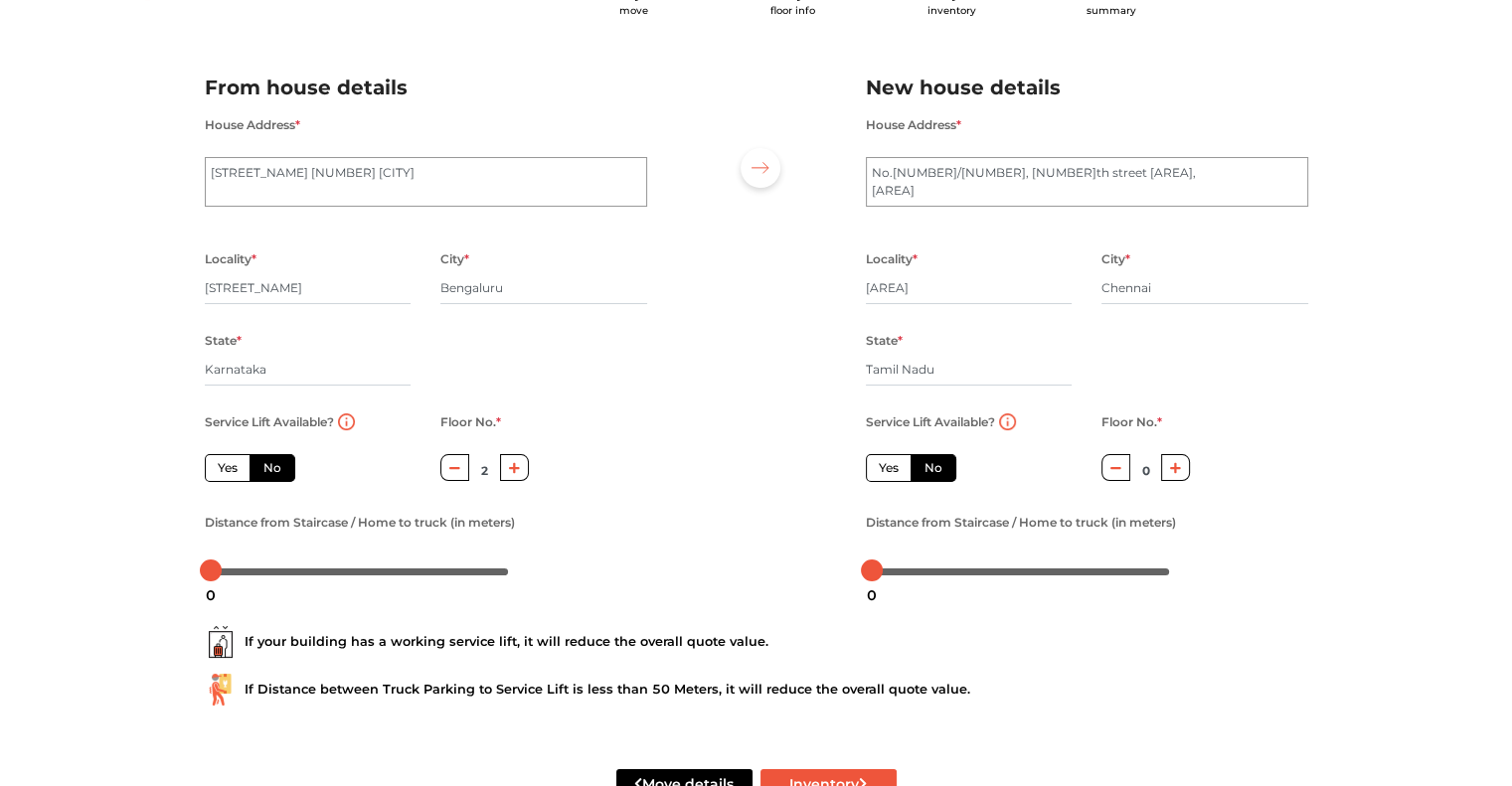 scroll, scrollTop: 158, scrollLeft: 0, axis: vertical 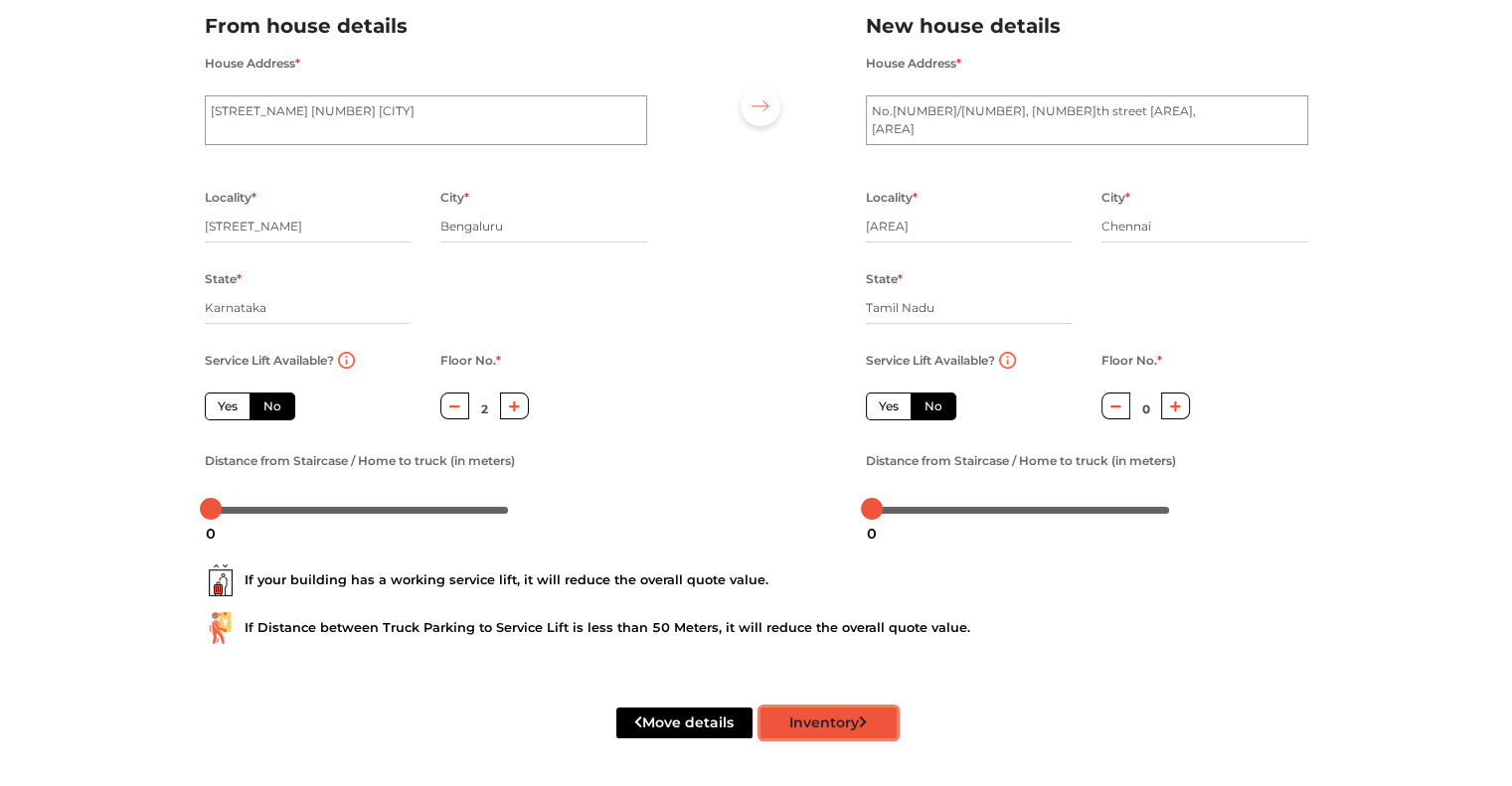 click on "Inventory" at bounding box center [828, 722] 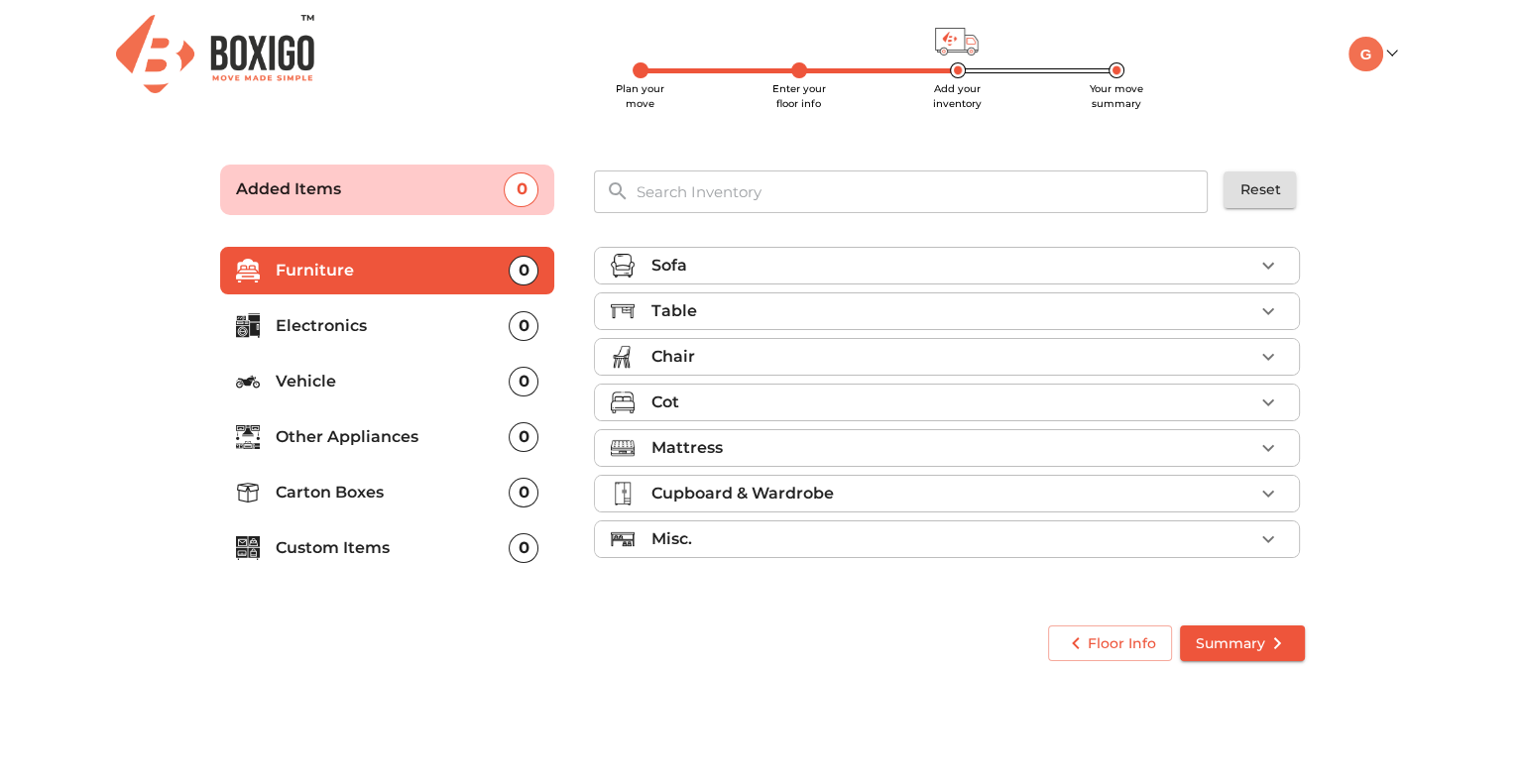 scroll, scrollTop: 0, scrollLeft: 0, axis: both 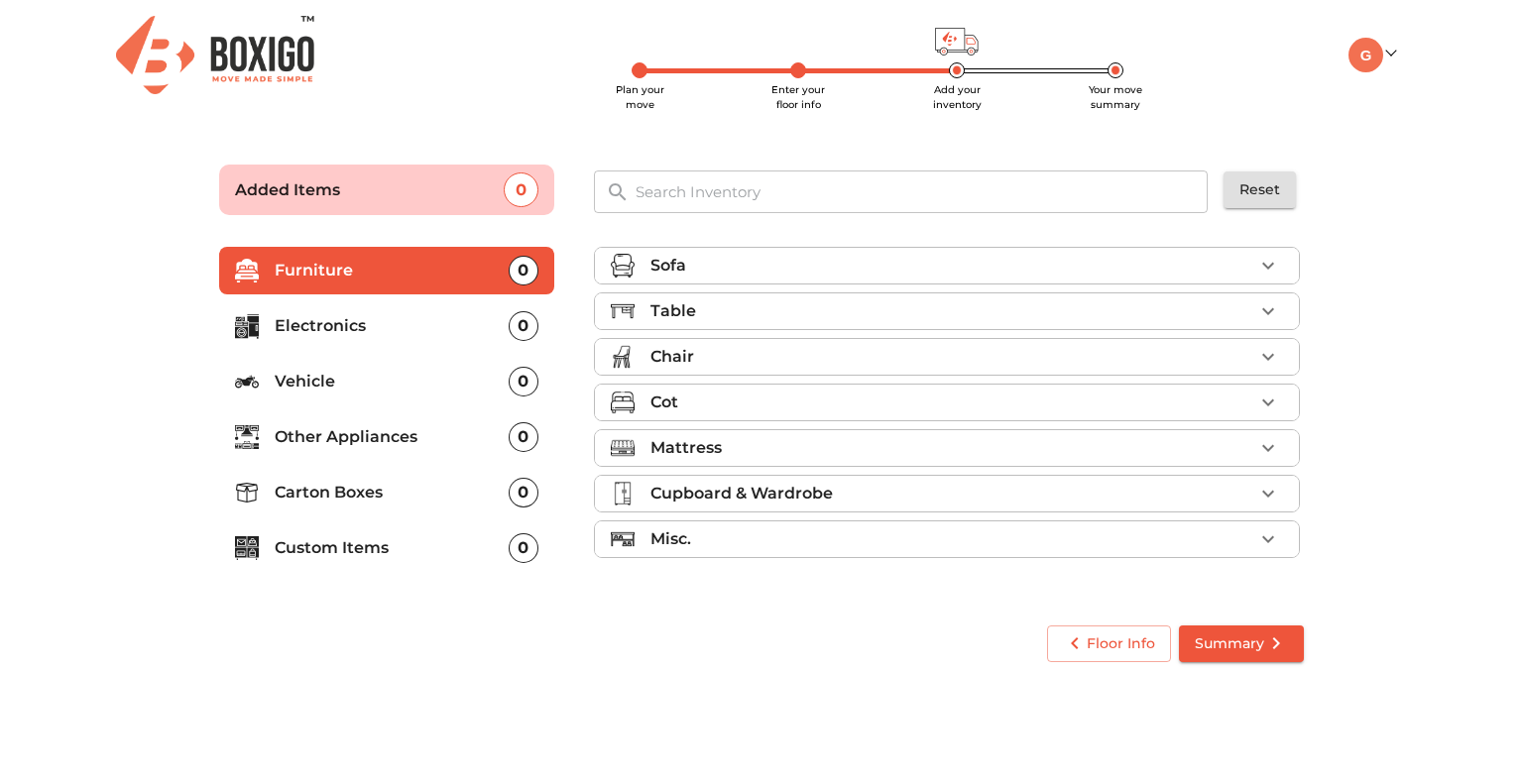 click on "Chair" at bounding box center [952, 357] 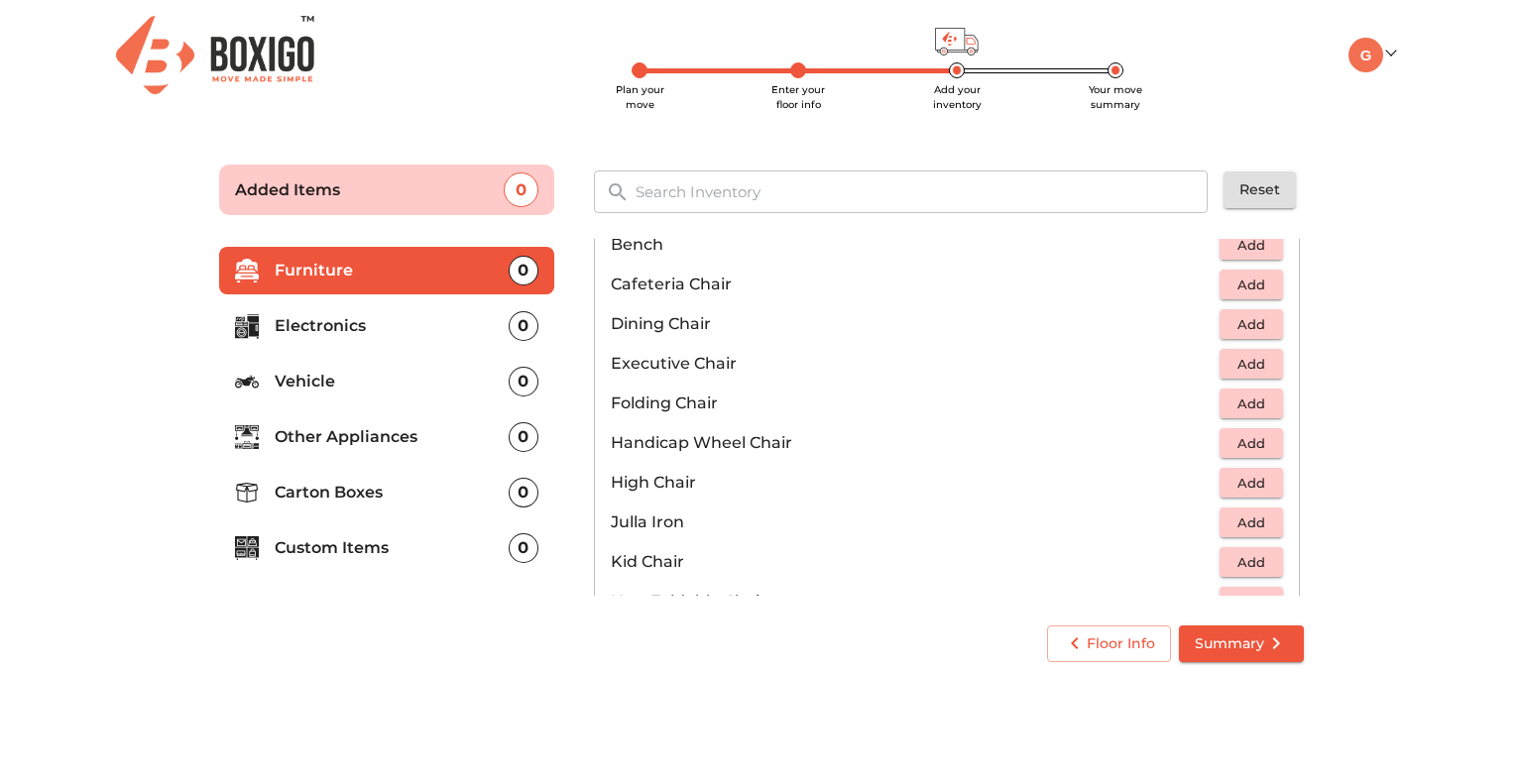 scroll, scrollTop: 274, scrollLeft: 0, axis: vertical 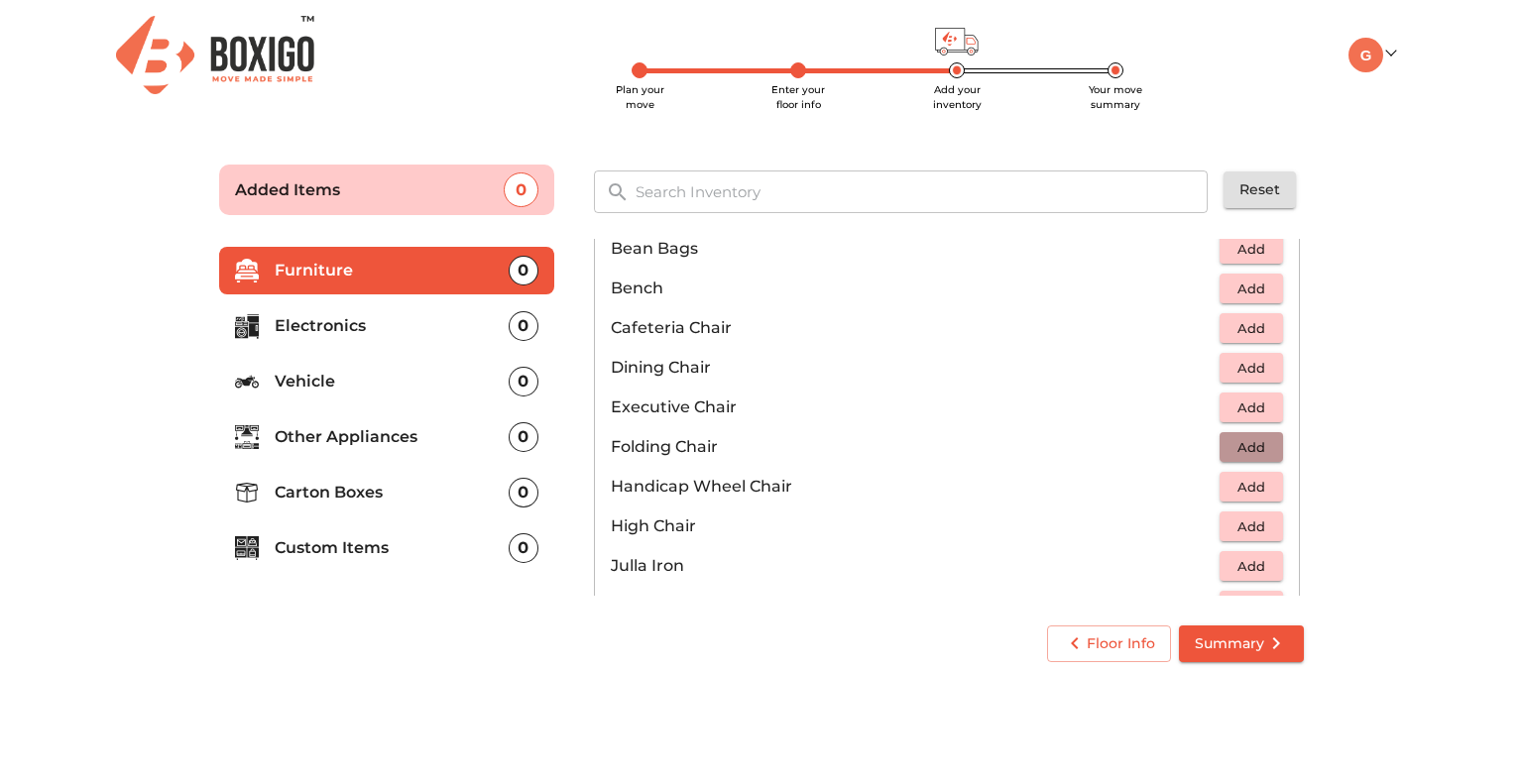 click on "Add" at bounding box center (1251, 447) 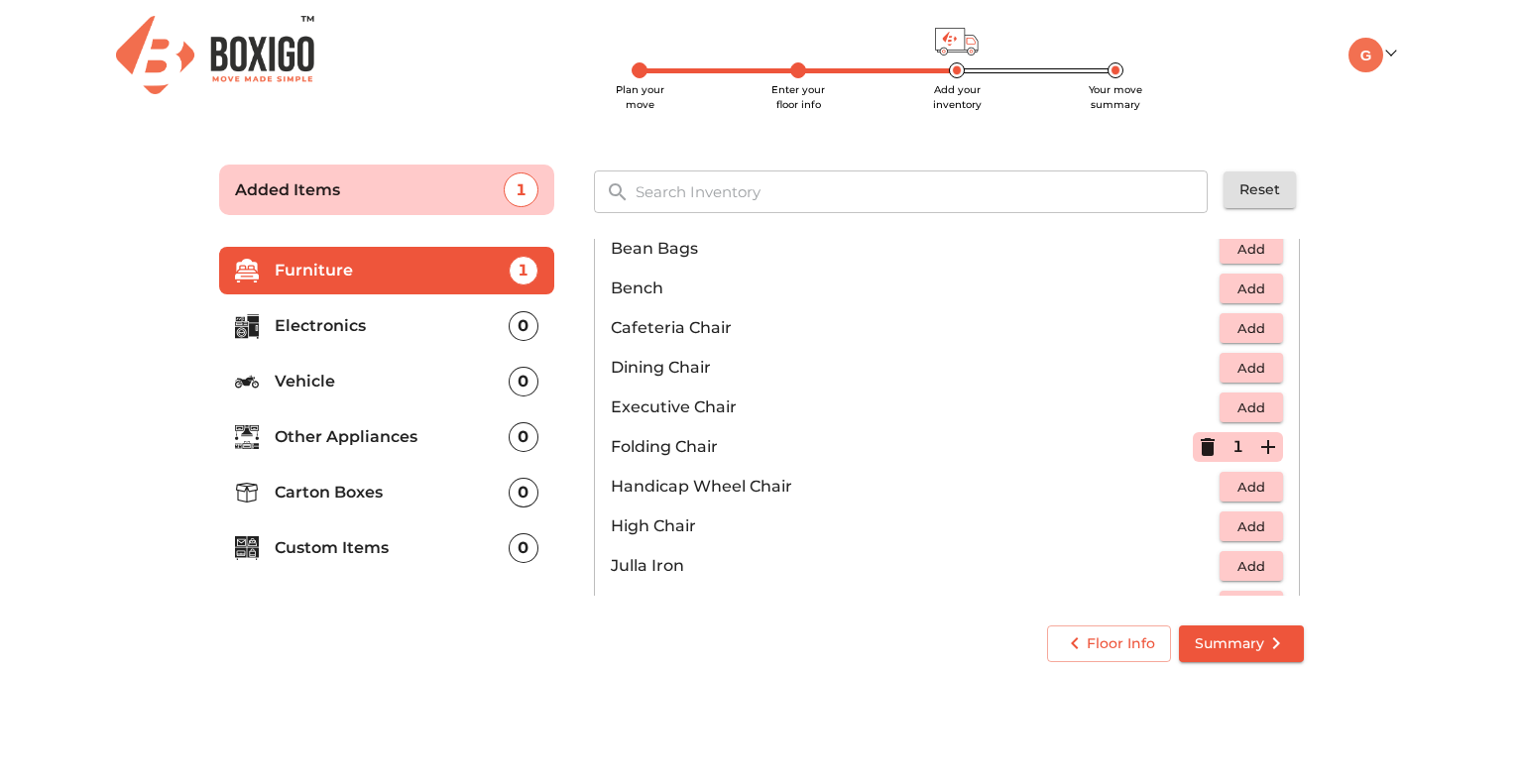 click on "Furniture 1 Electronics 0 Vehicle 0 Other Appliances 0 Carton Boxes 0 Custom Items 0" at bounding box center [387, 413] 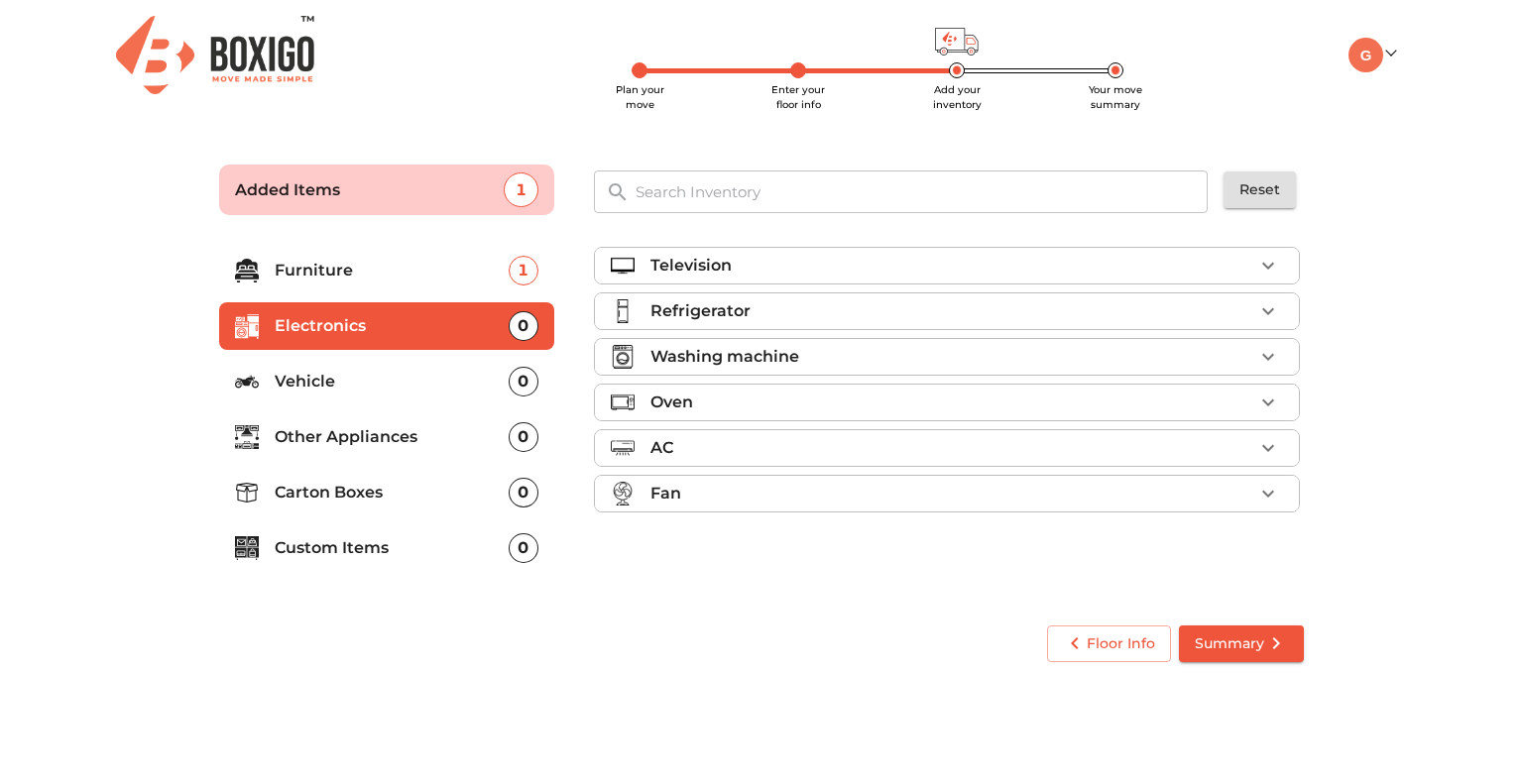 scroll, scrollTop: 0, scrollLeft: 0, axis: both 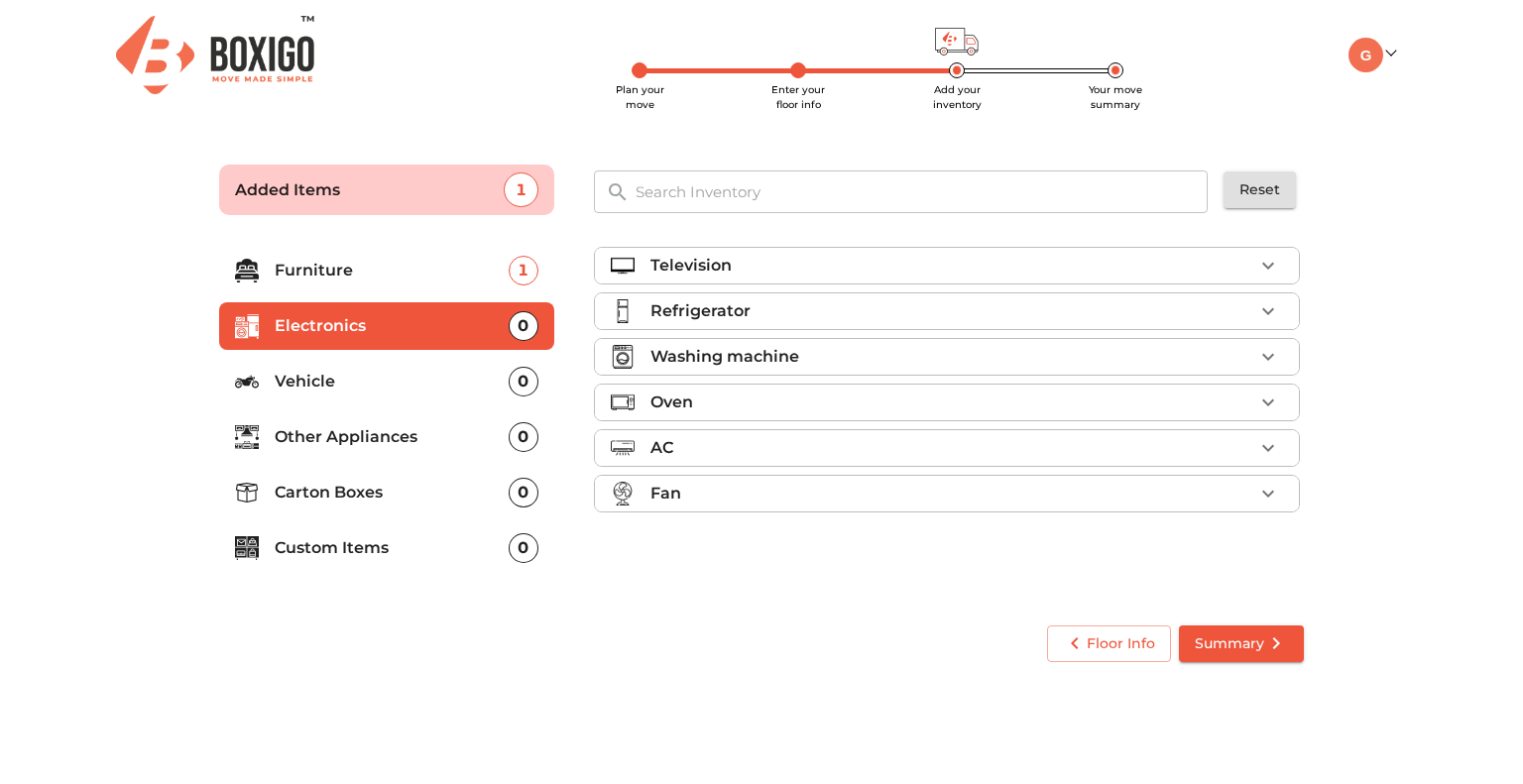 click on "Washing machine" at bounding box center [952, 357] 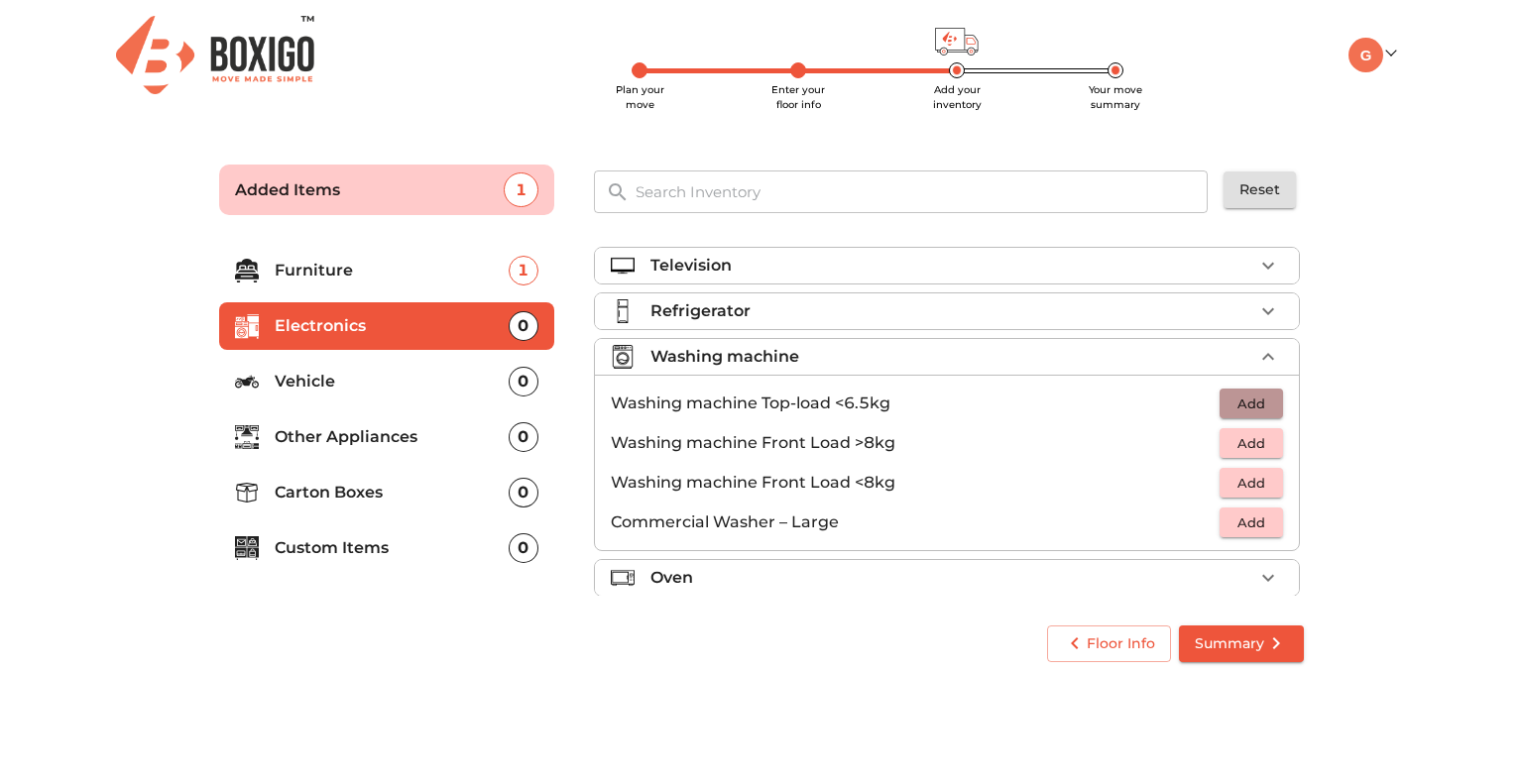 click on "Add" at bounding box center (1251, 403) 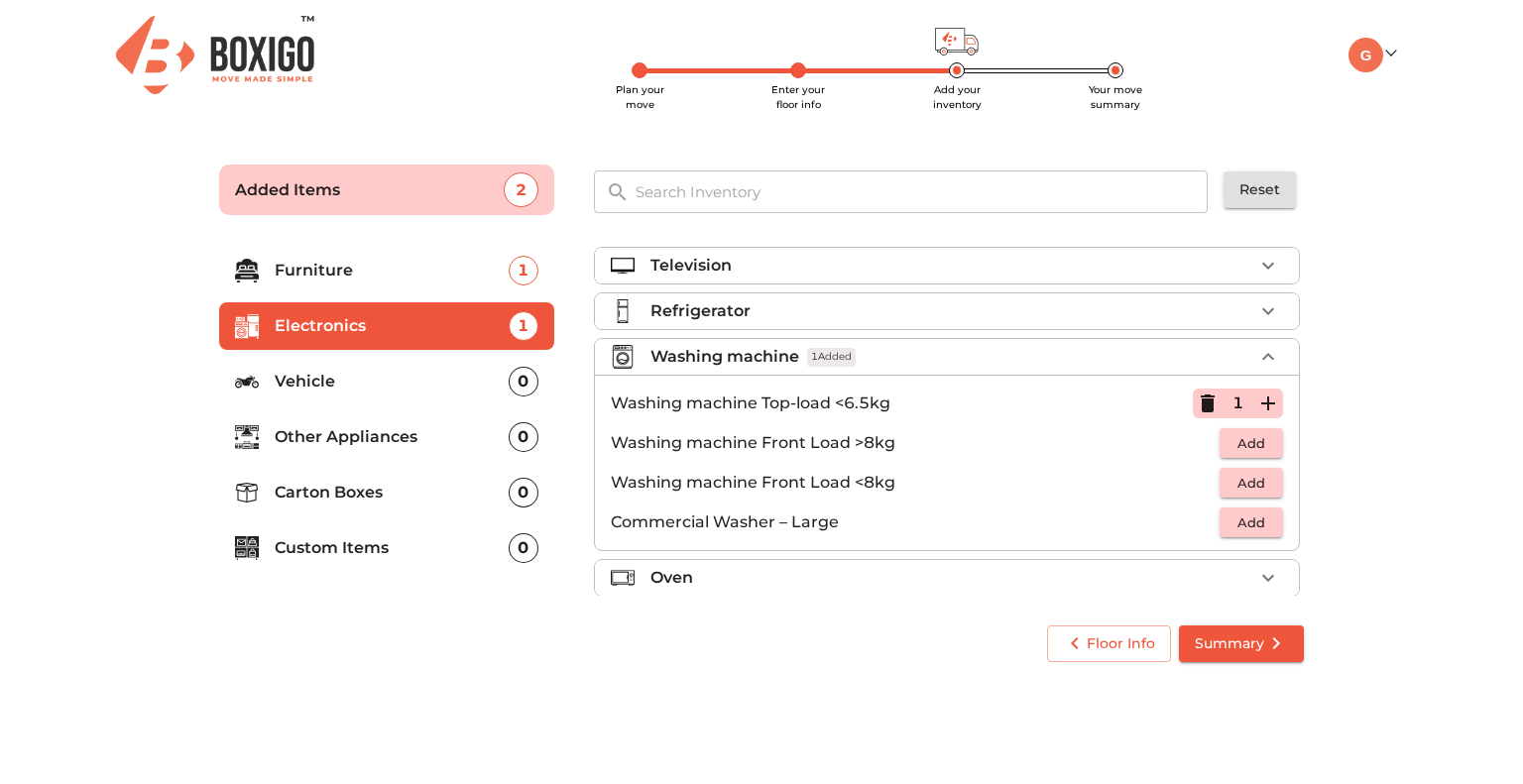 click on "Vehicle" at bounding box center [392, 382] 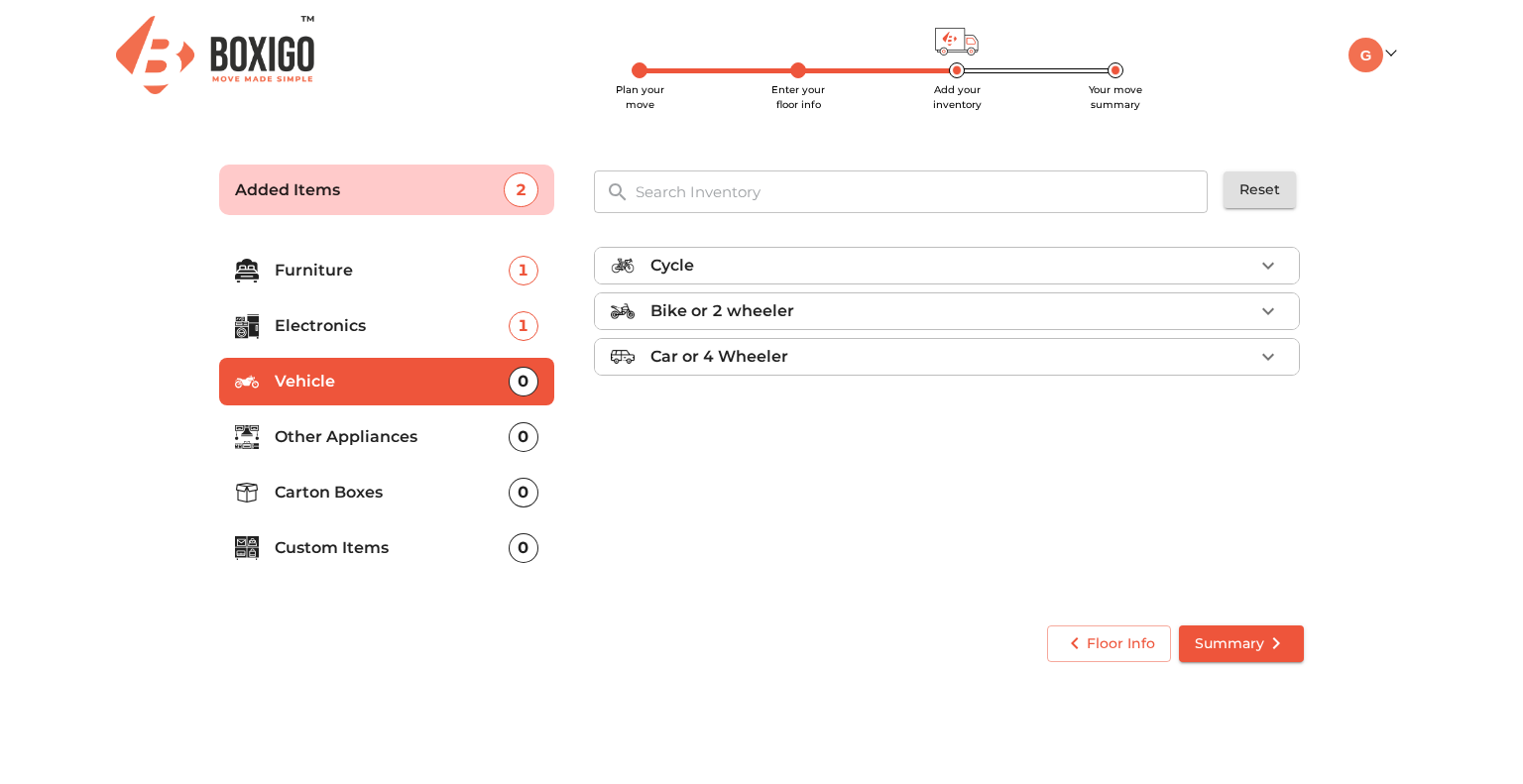 click on "Other Appliances" at bounding box center [392, 437] 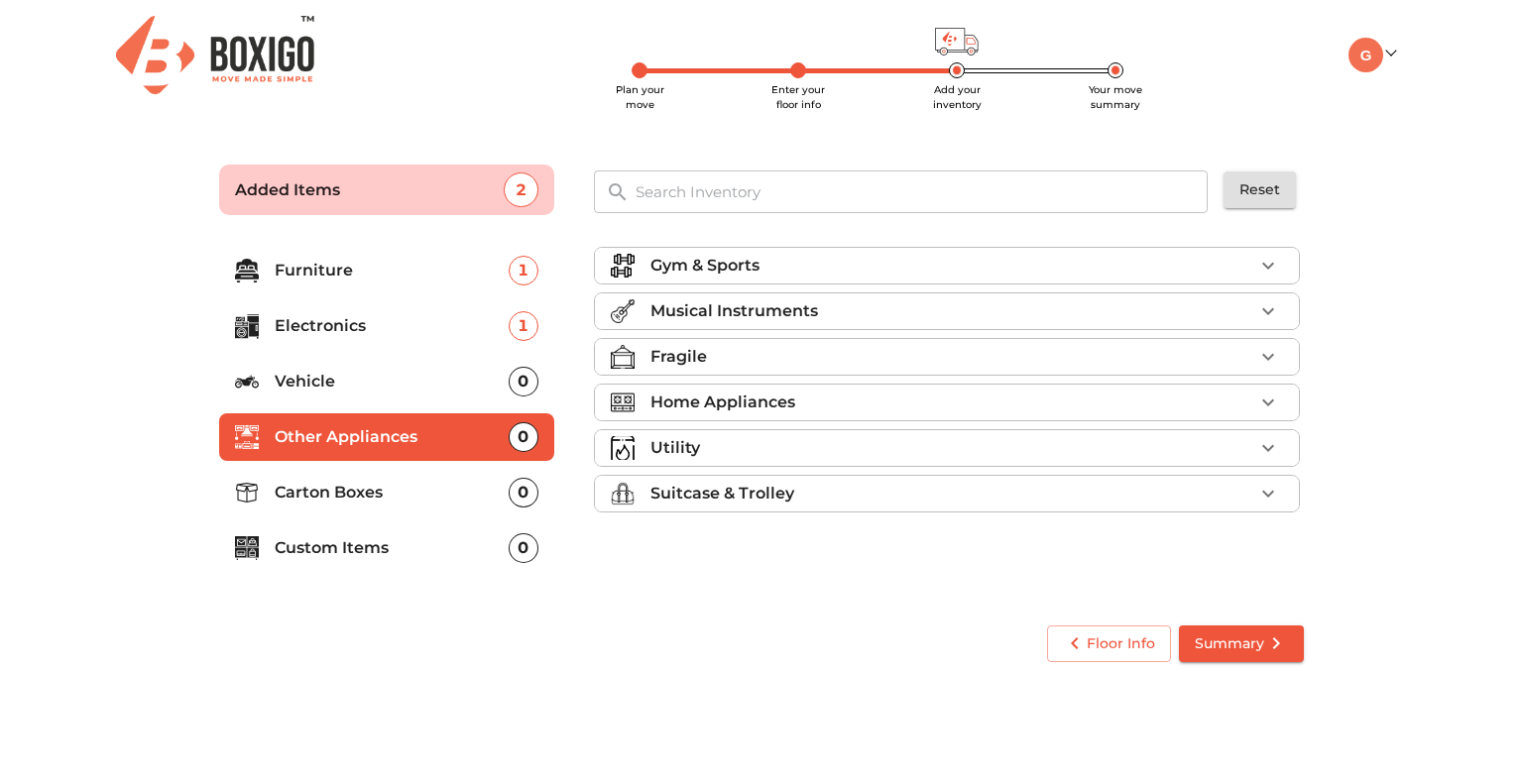 click on "Carton Boxes 0" at bounding box center [387, 493] 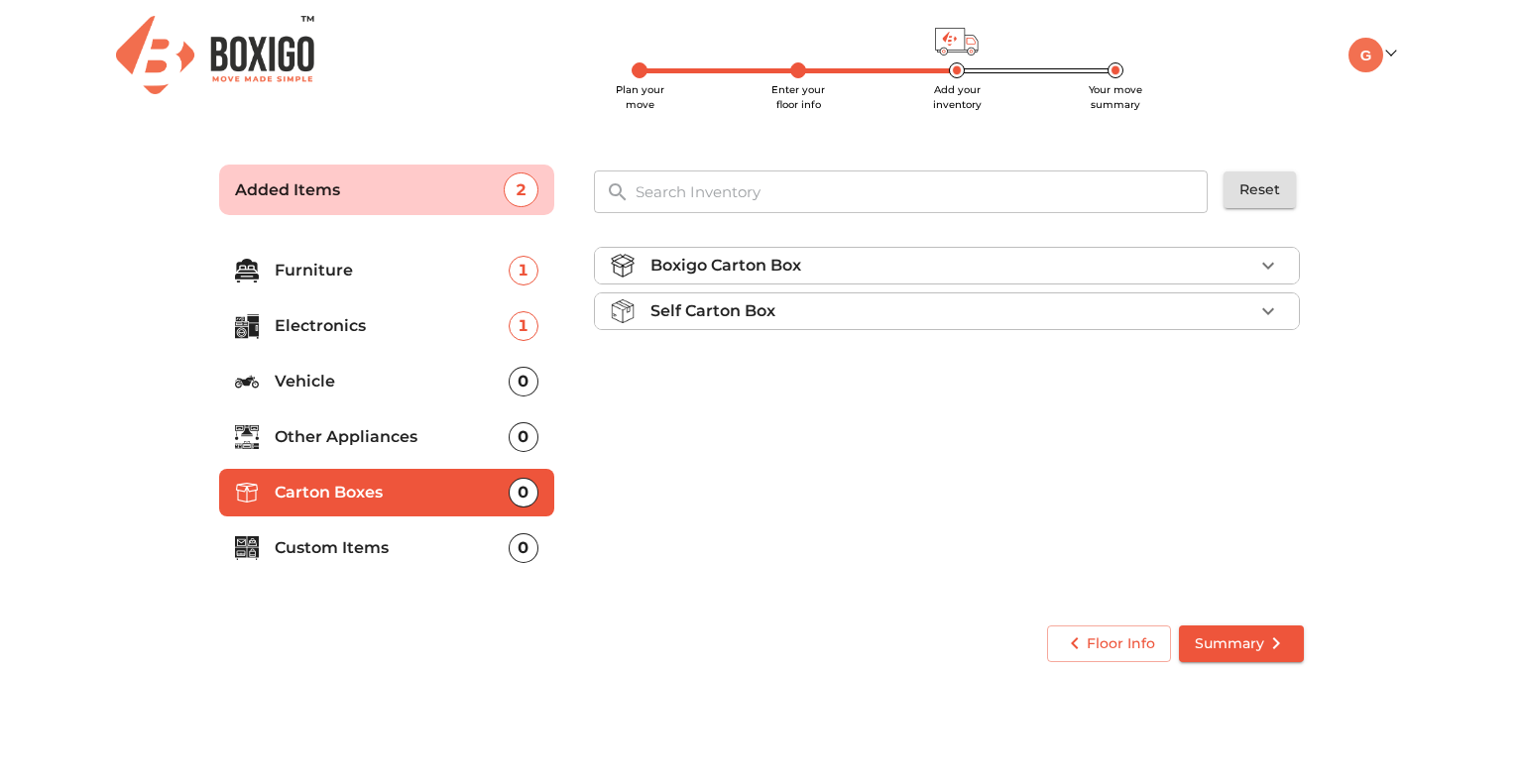 click on "Custom Items" at bounding box center [392, 548] 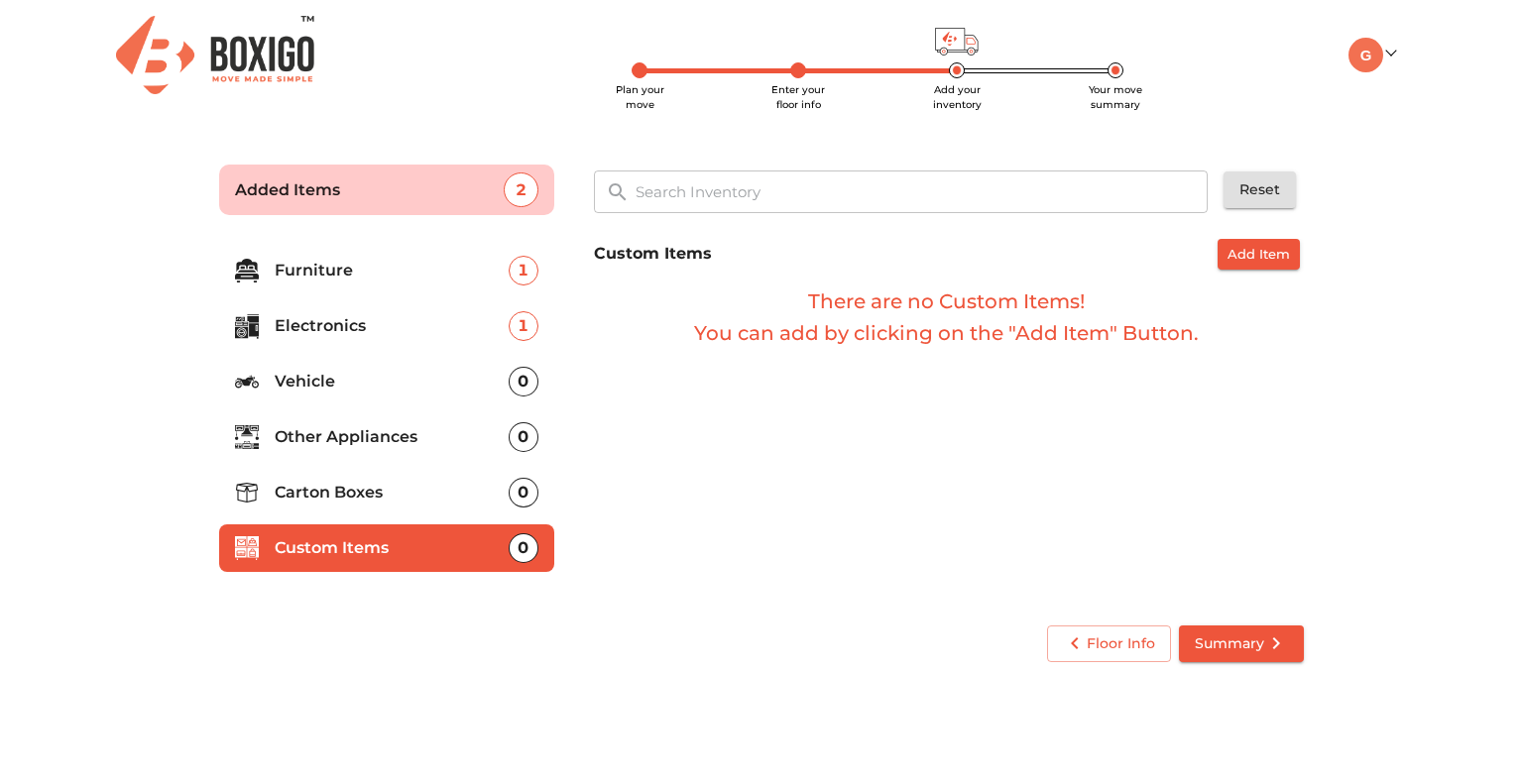 click on "Carton Boxes 0" at bounding box center (387, 493) 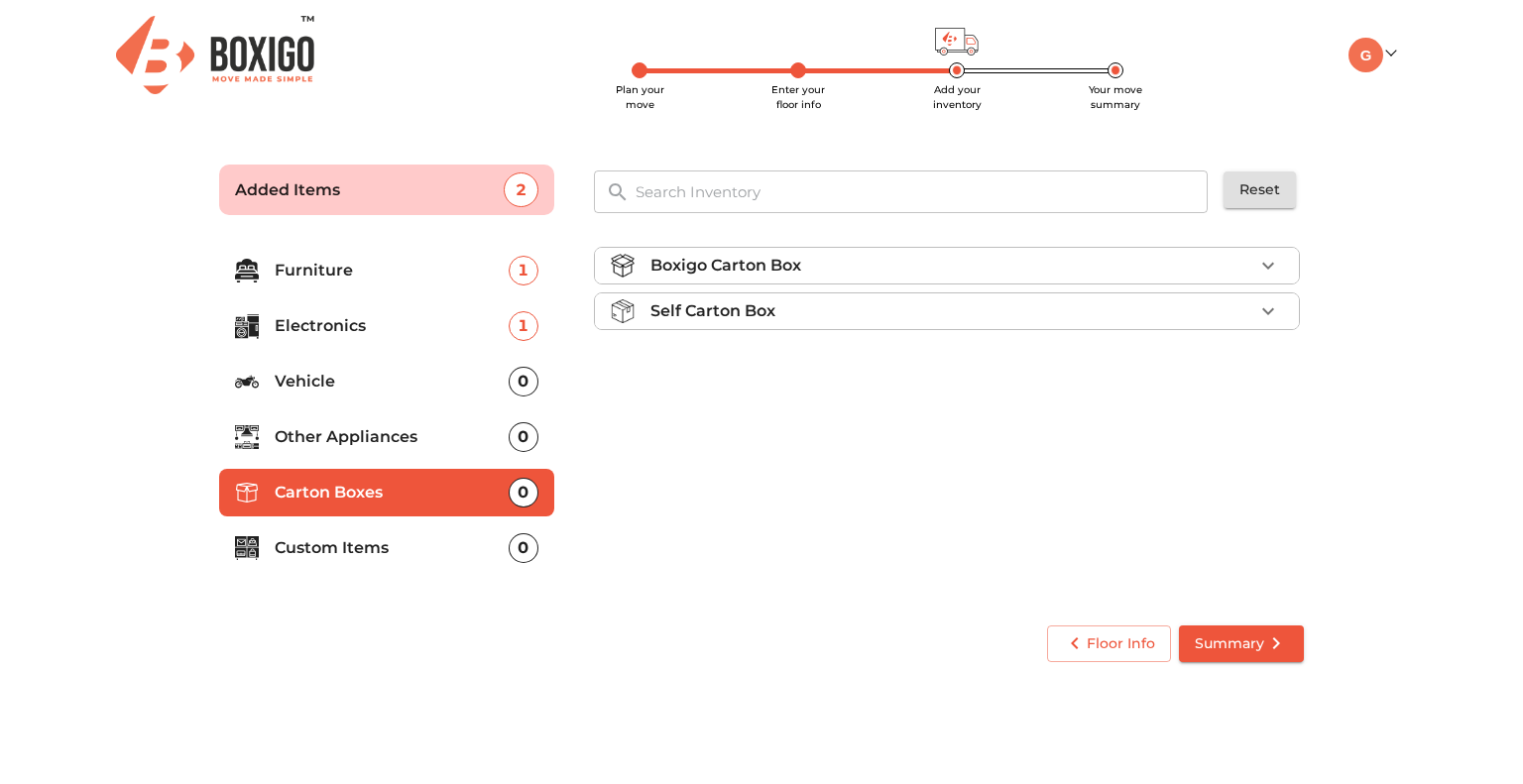 click 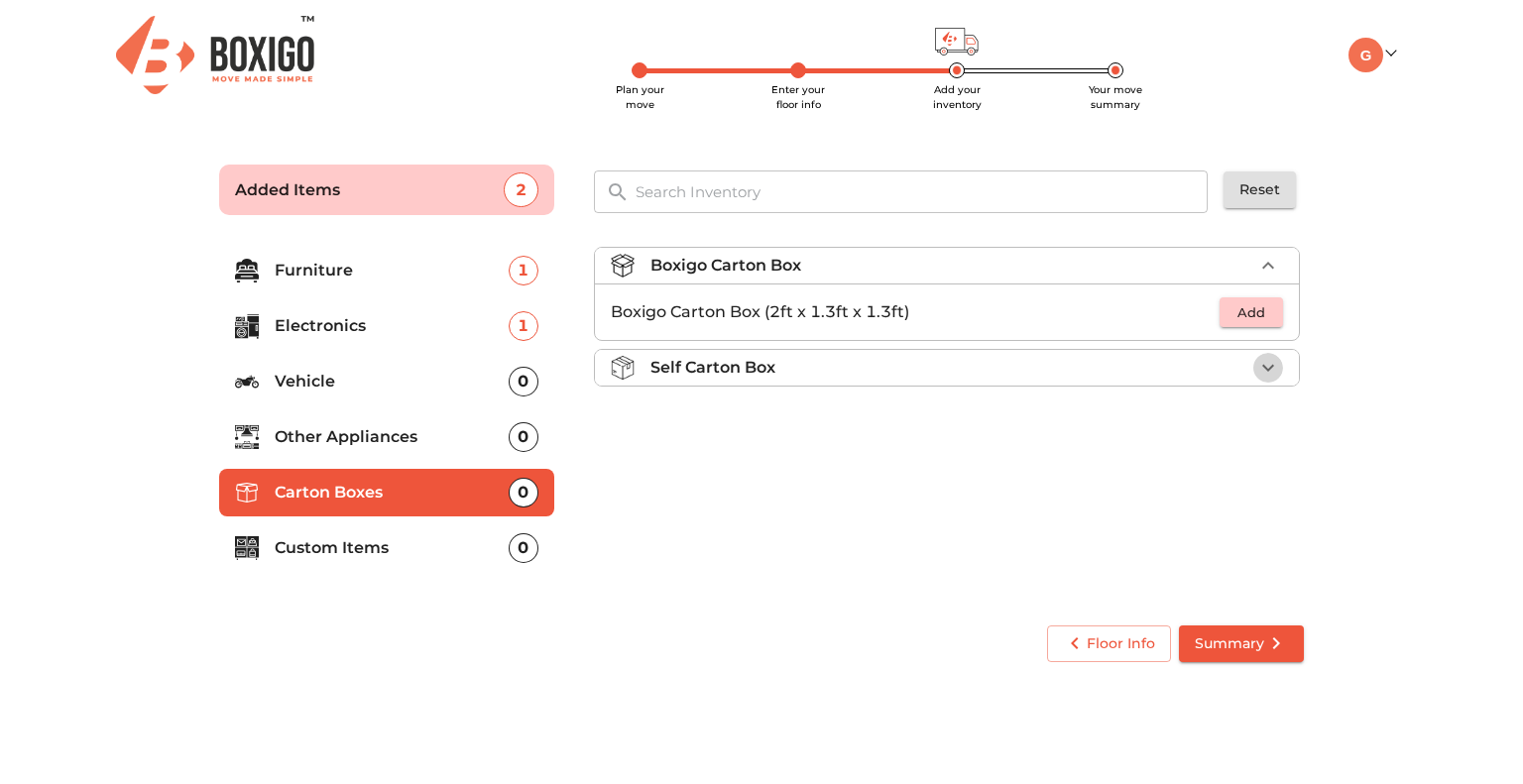 click 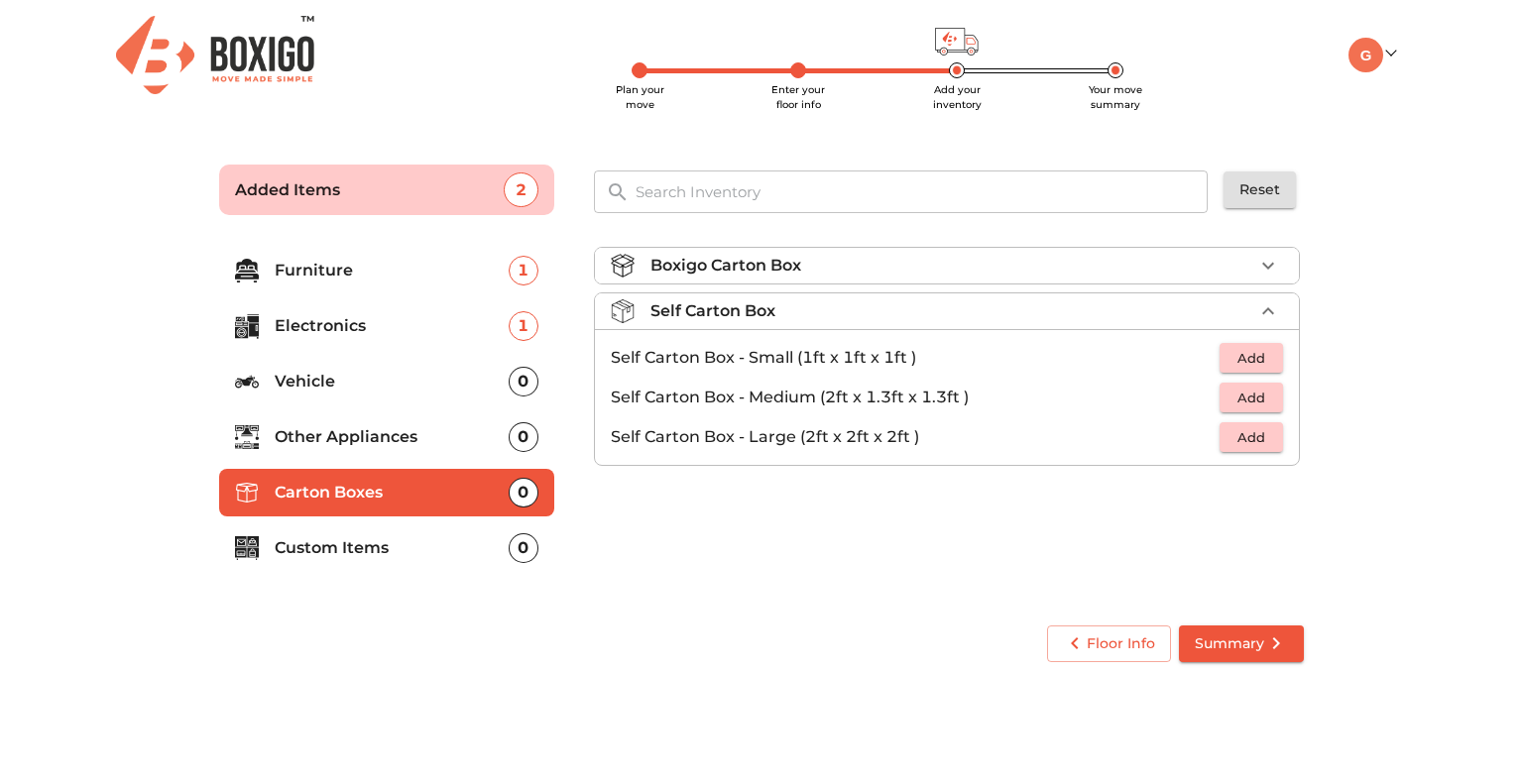 click on "Custom Items" at bounding box center [392, 548] 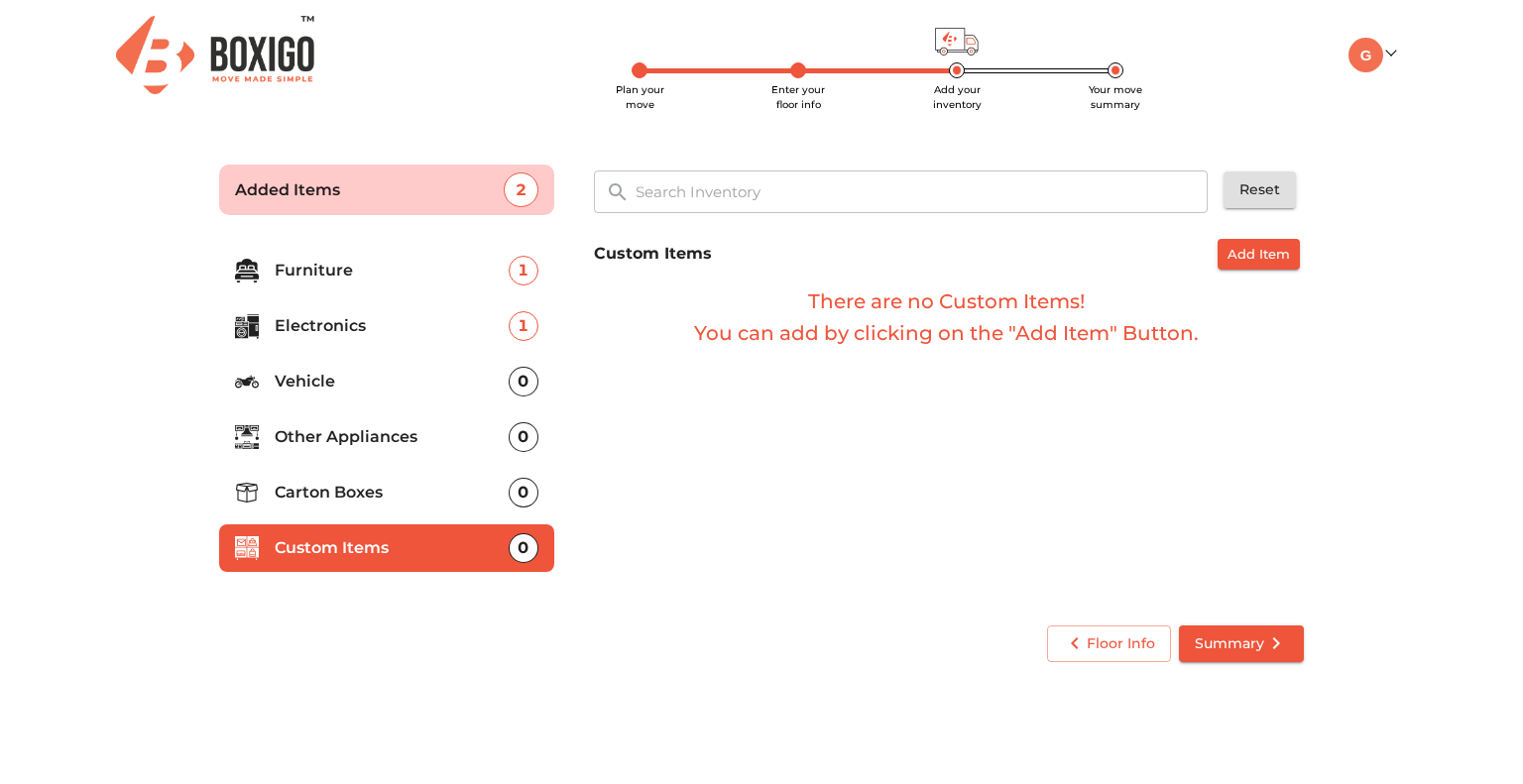 click on "Electronics" at bounding box center [392, 326] 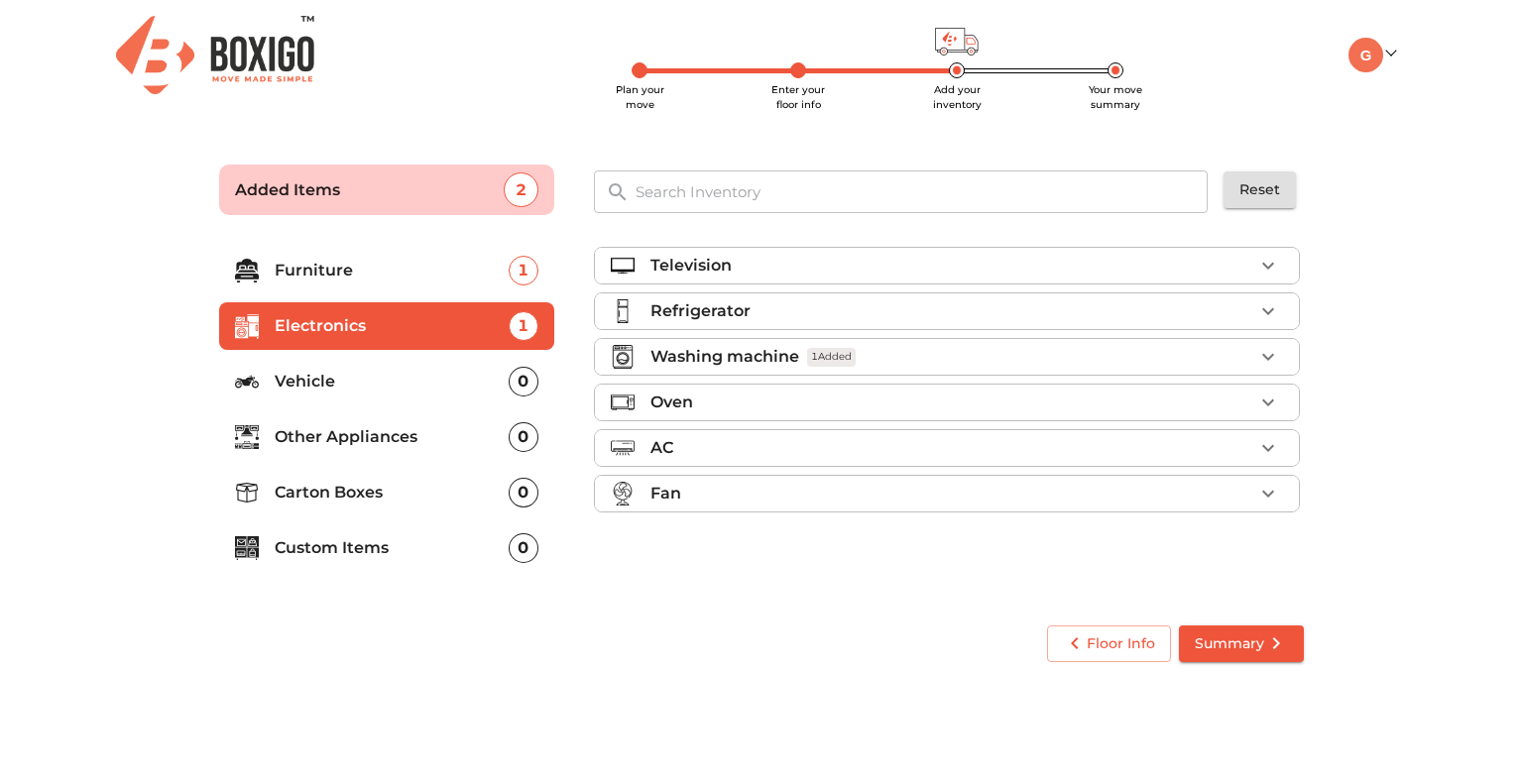 click on "Fan" at bounding box center (947, 494) 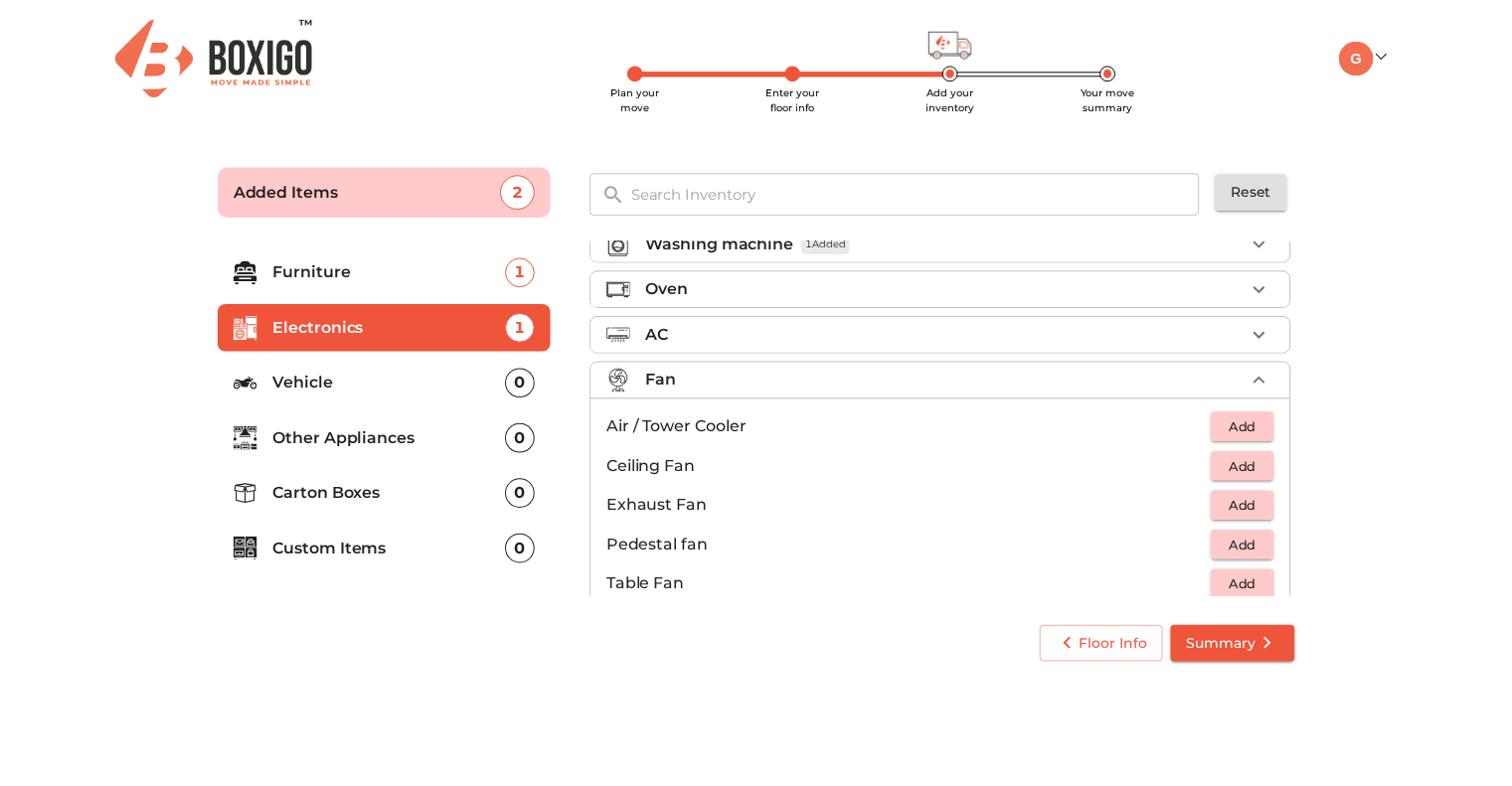 scroll, scrollTop: 145, scrollLeft: 0, axis: vertical 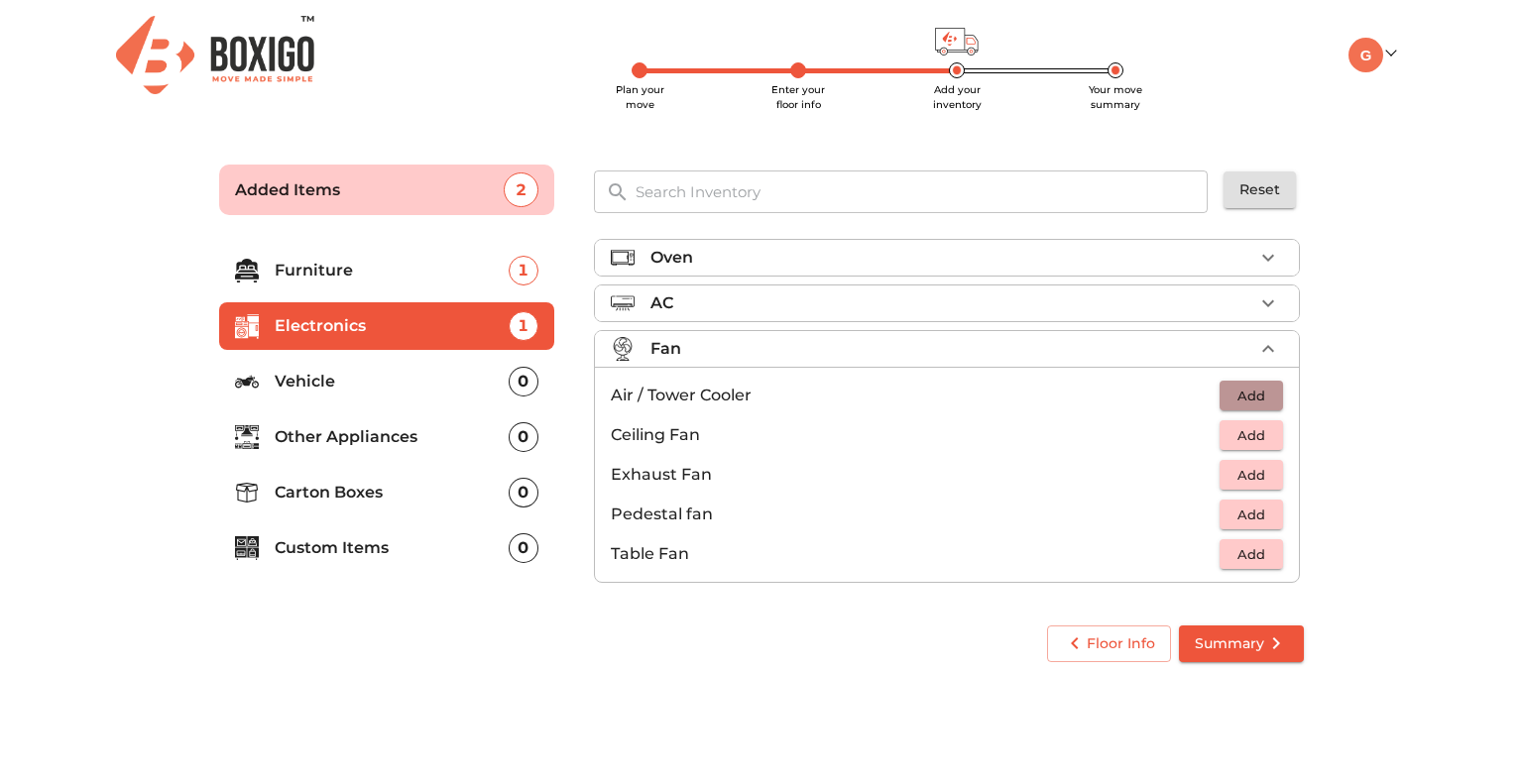 click on "Add" at bounding box center (1251, 395) 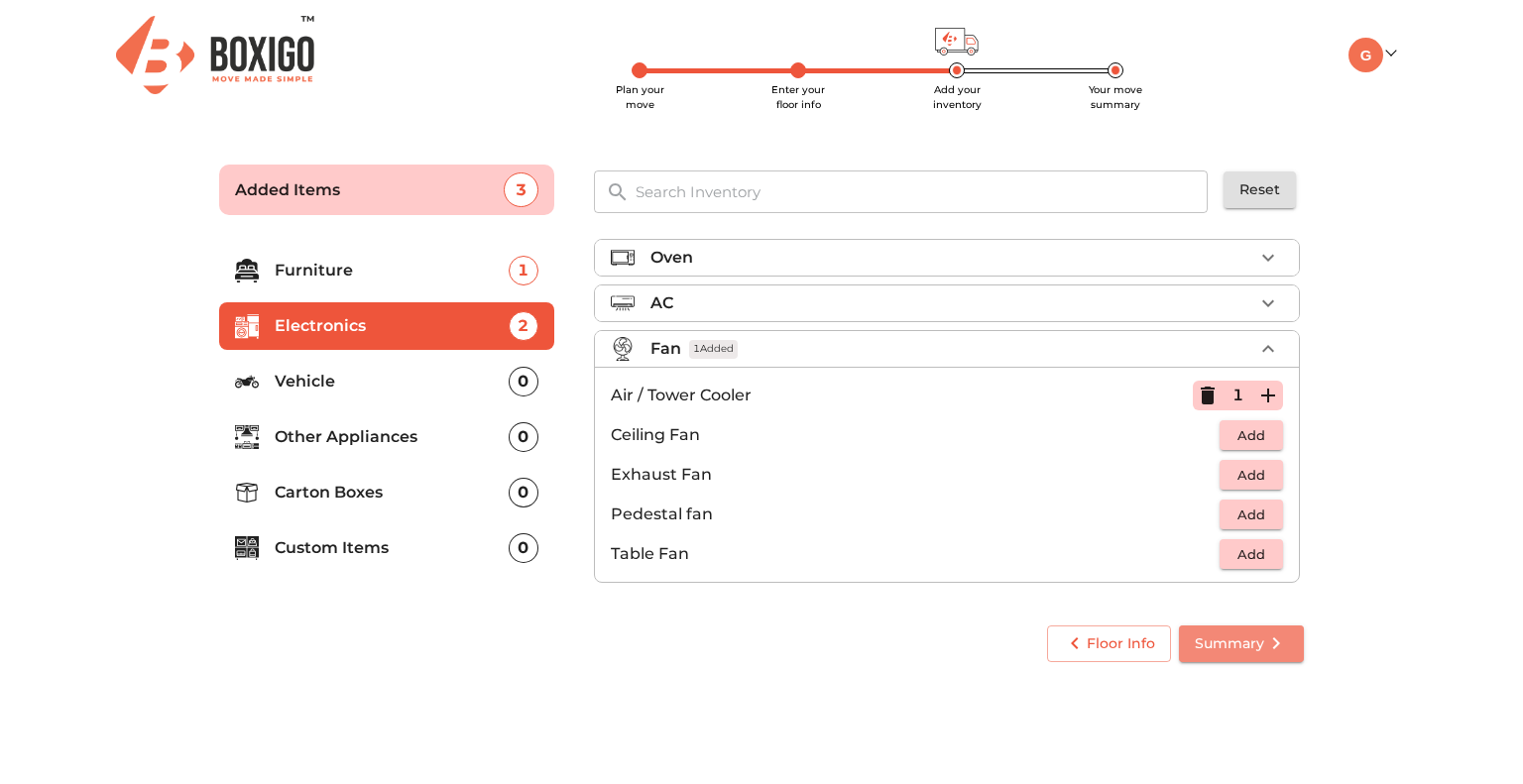 click on "Summary" at bounding box center (1241, 643) 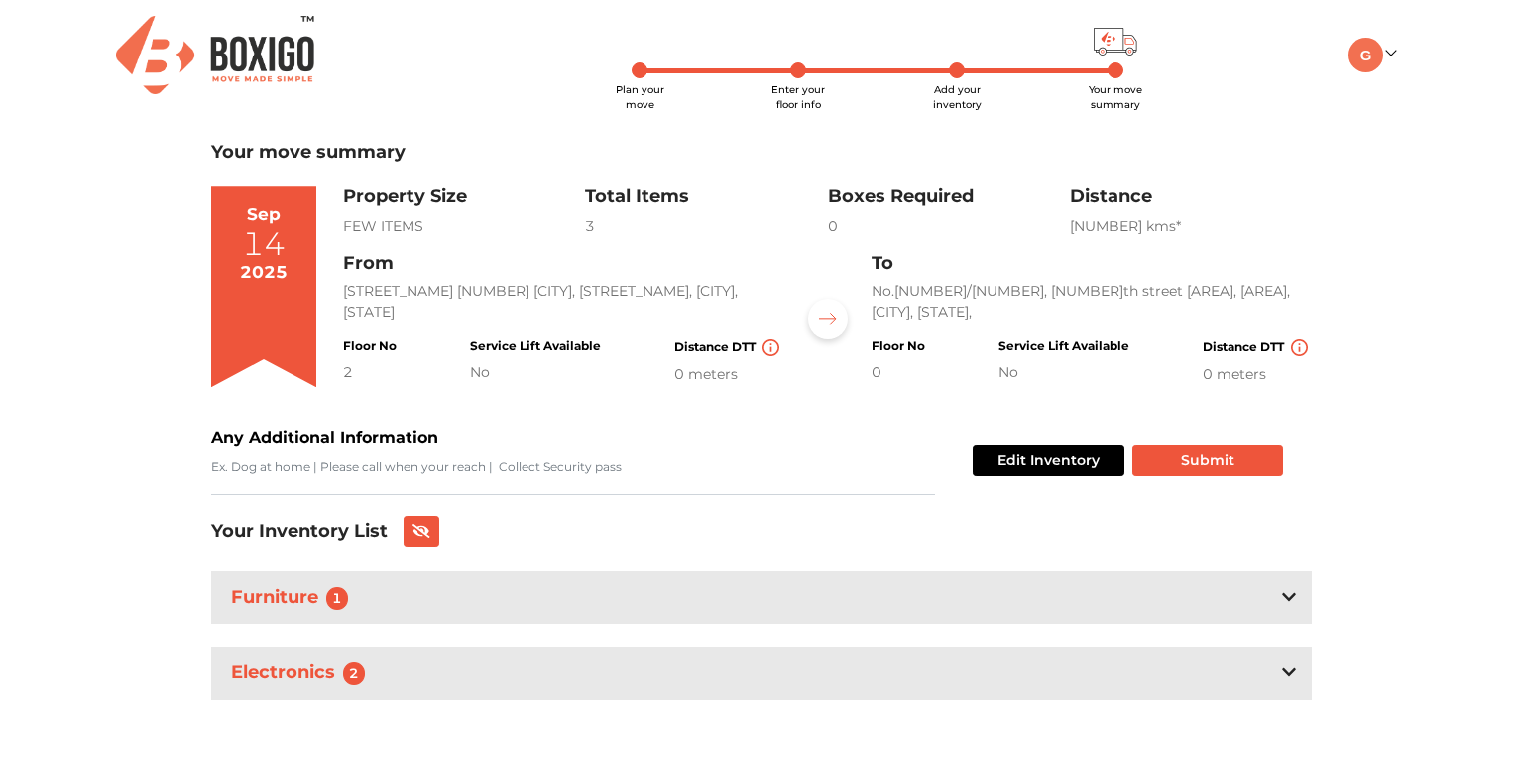 click on "Furniture 1" at bounding box center (762, 597) 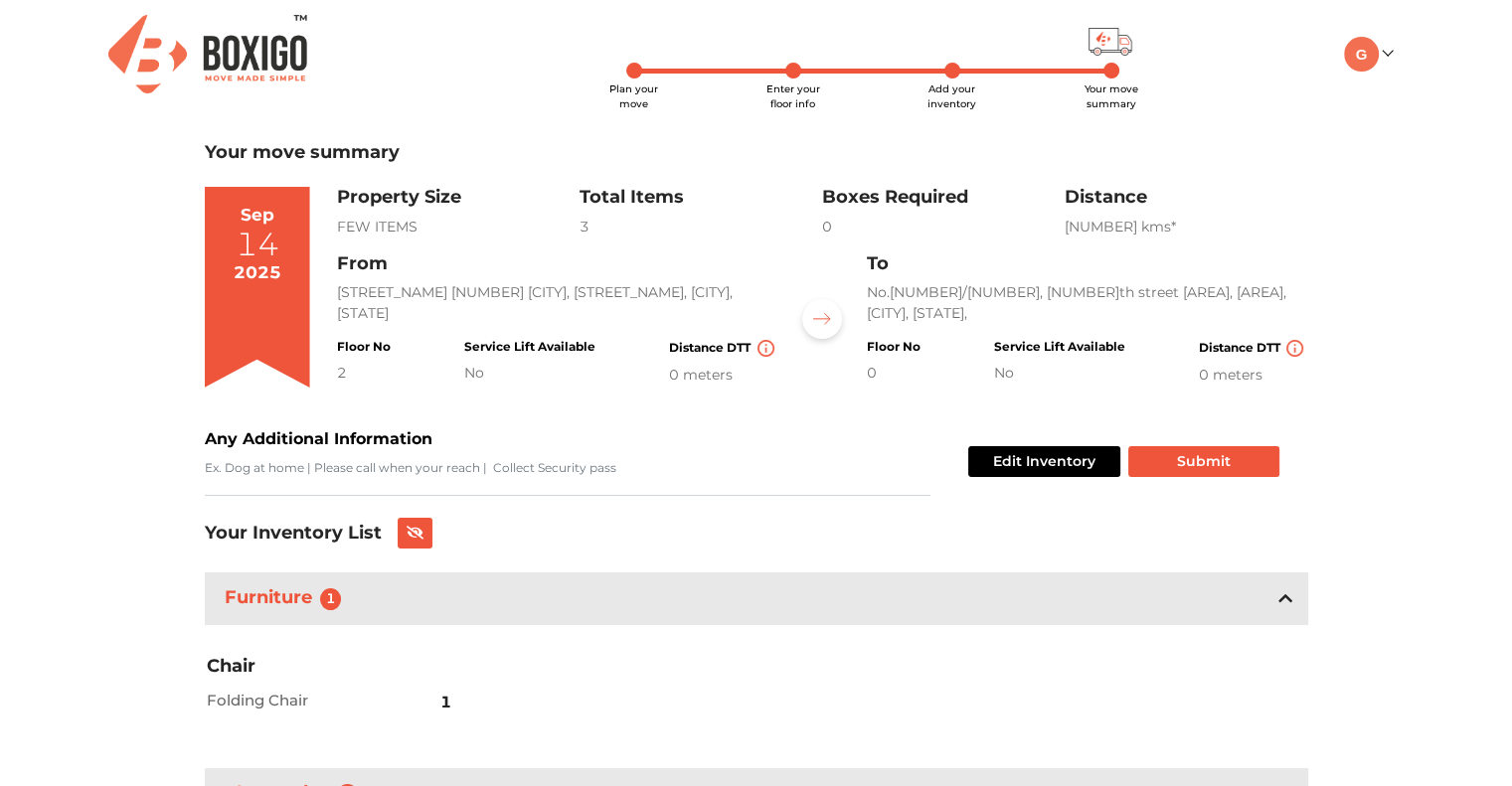 scroll, scrollTop: 105, scrollLeft: 0, axis: vertical 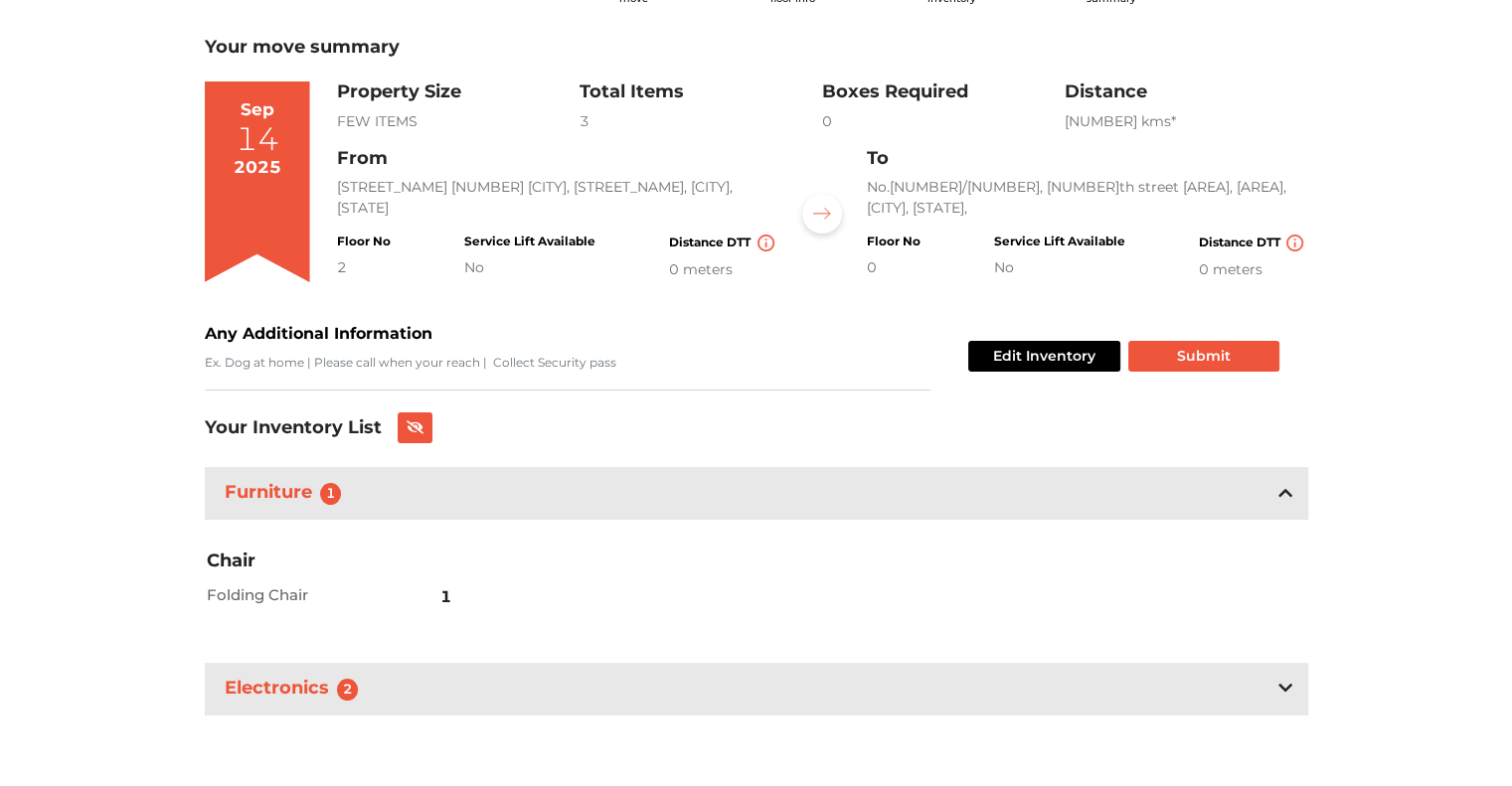 click on "Electronics 2" at bounding box center [756, 689] 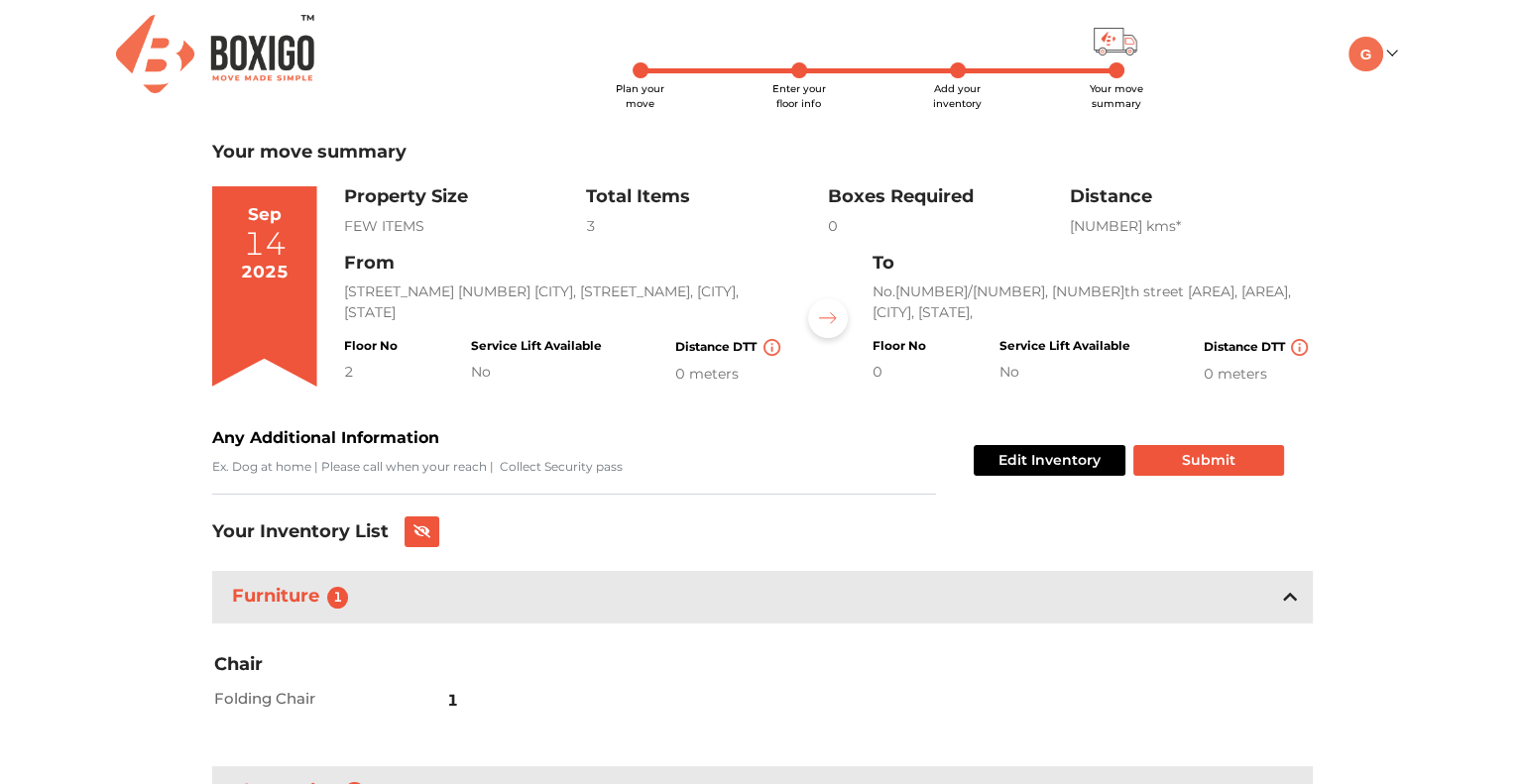scroll, scrollTop: 0, scrollLeft: 0, axis: both 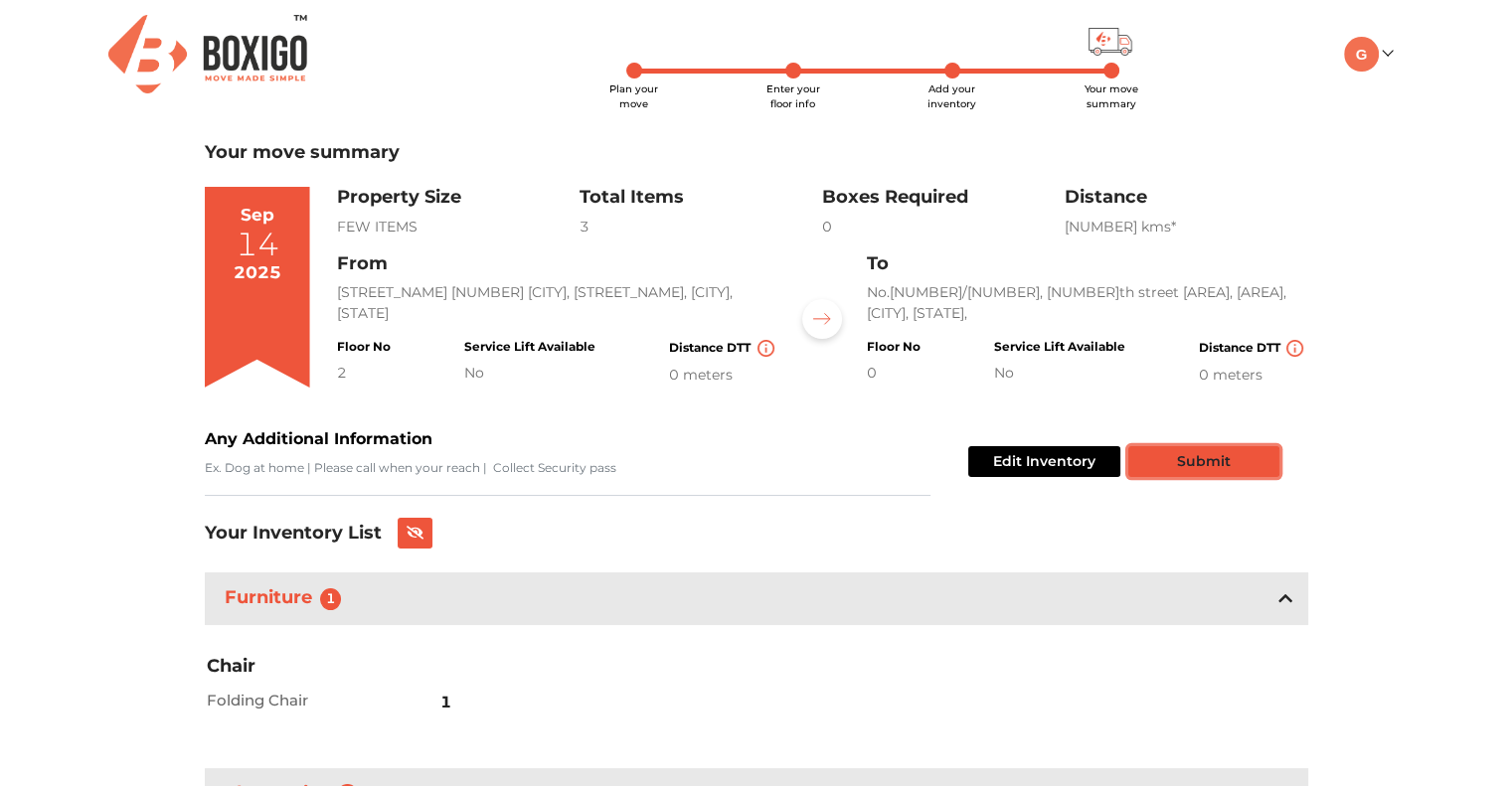 click on "Submit" at bounding box center (1204, 461) 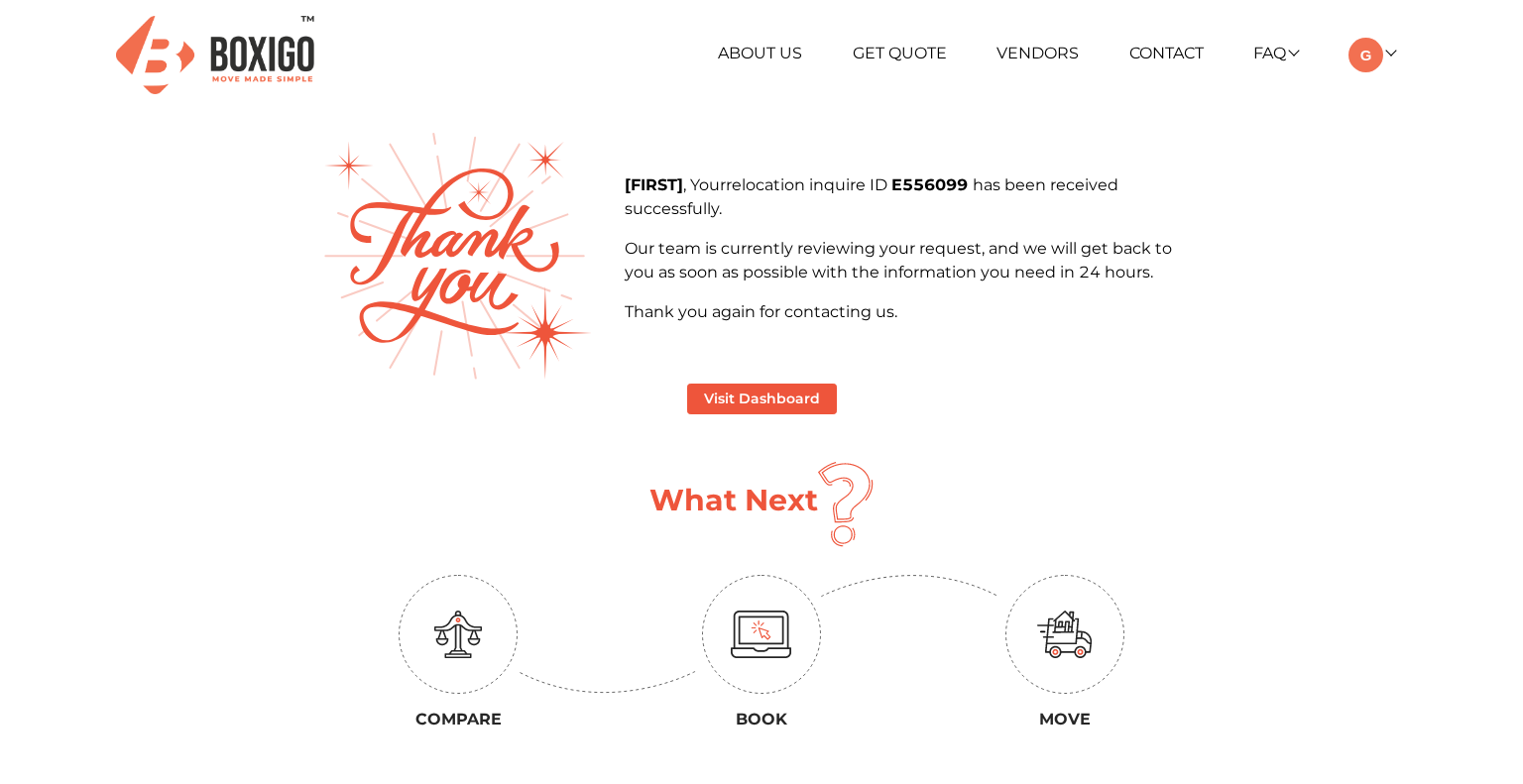 scroll, scrollTop: 0, scrollLeft: 0, axis: both 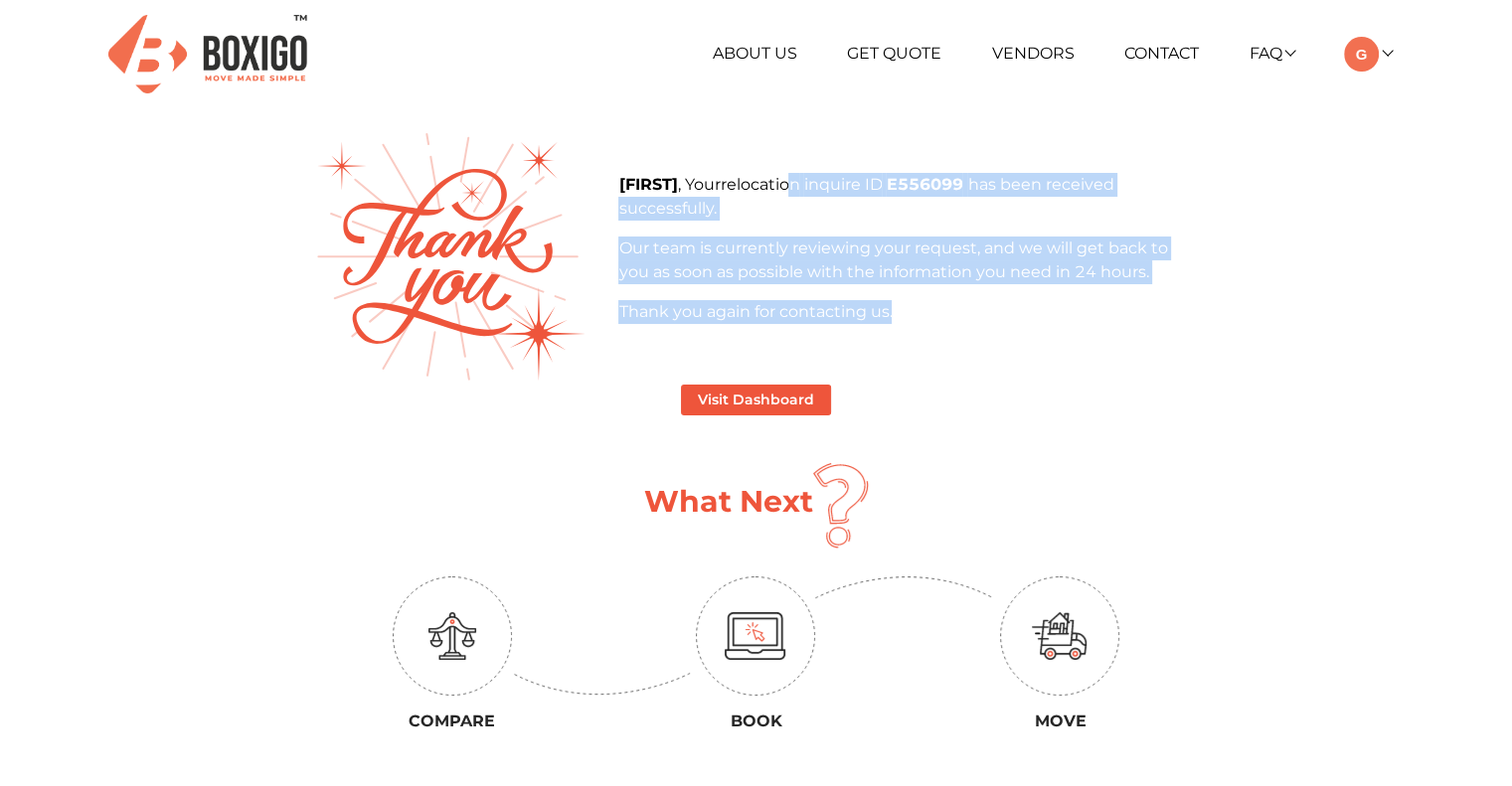 drag, startPoint x: 831, startPoint y: 183, endPoint x: 961, endPoint y: 300, distance: 174.89711 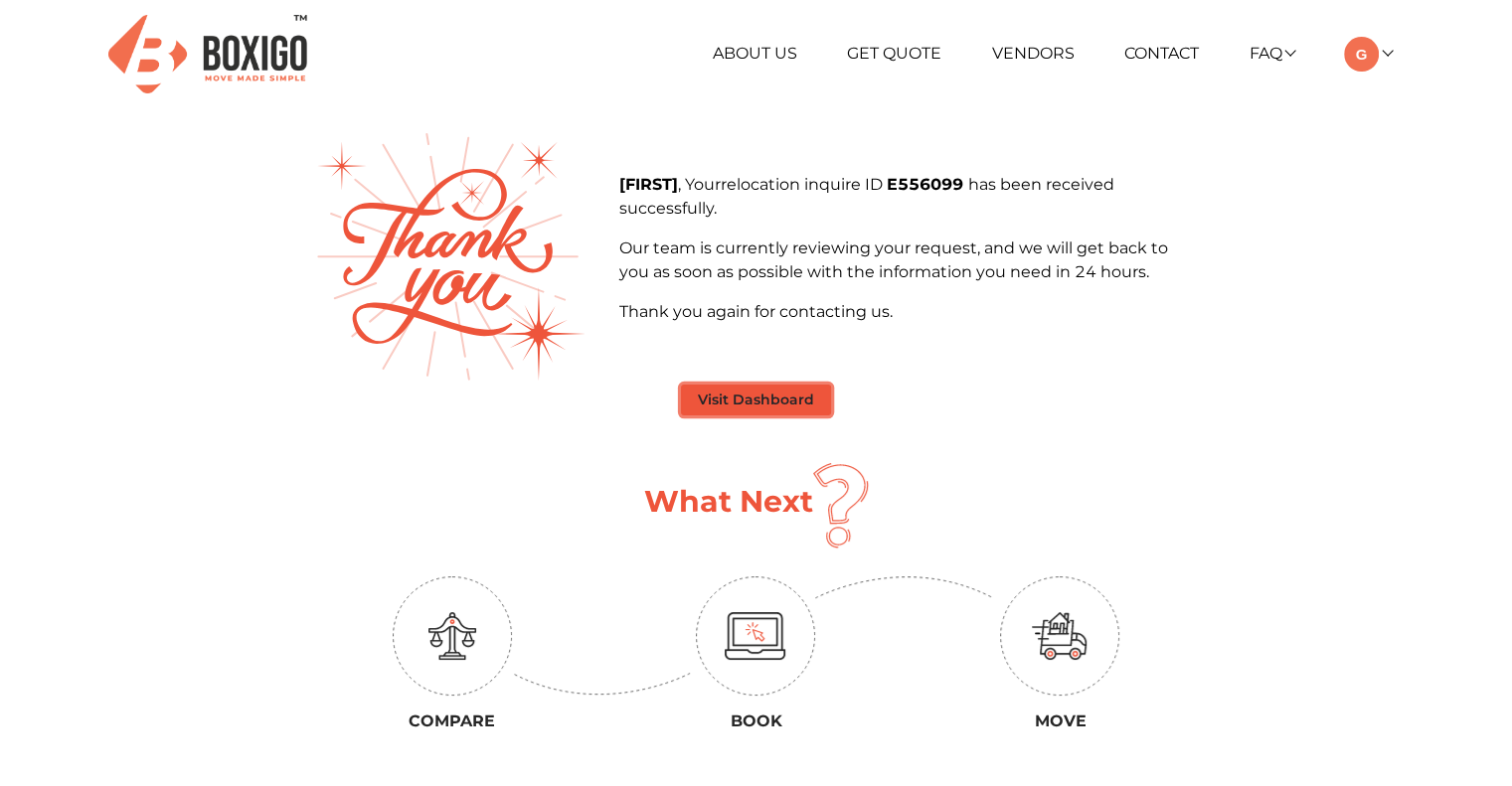 click on "Visit Dashboard" at bounding box center (756, 399) 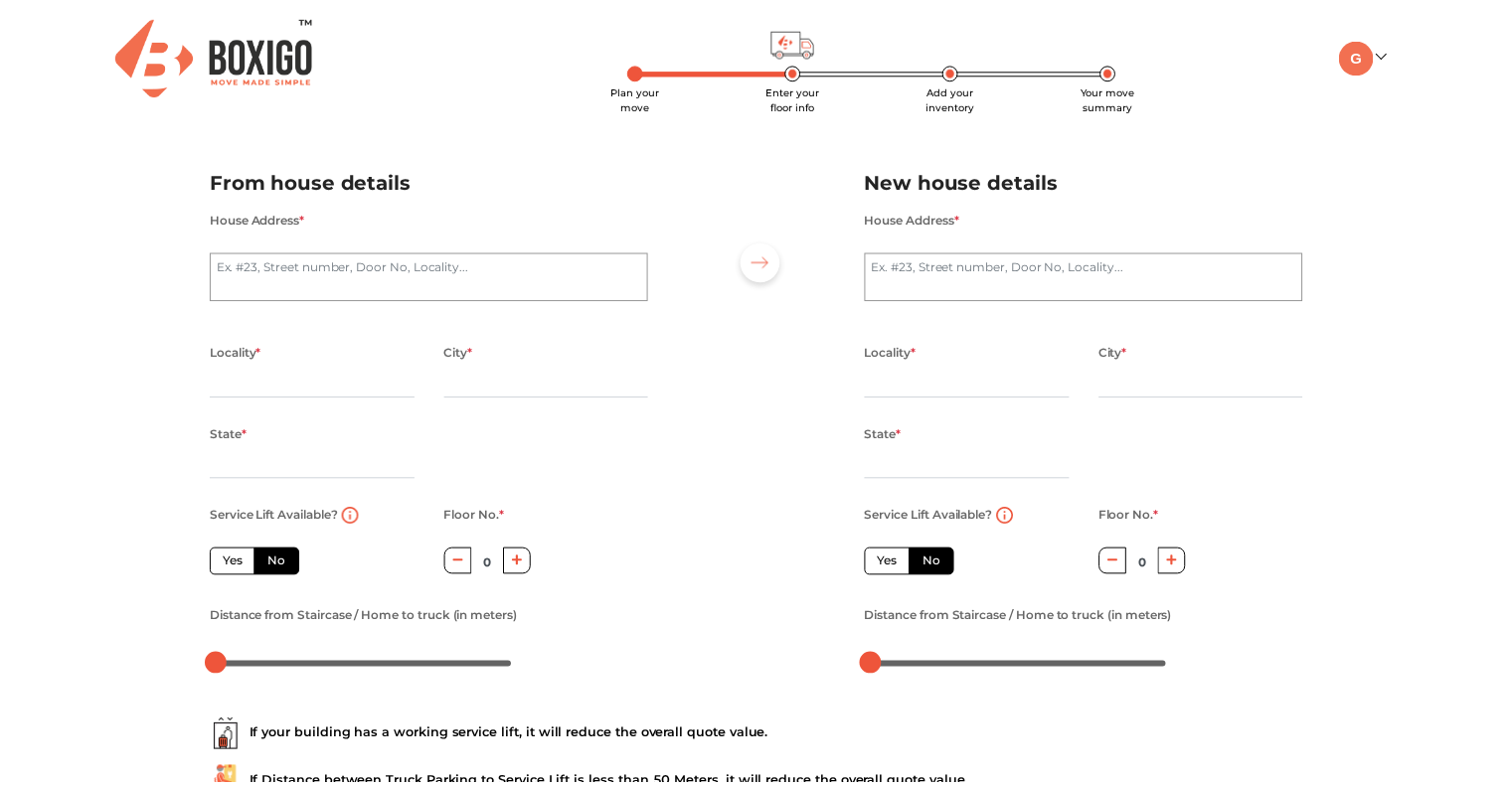 scroll, scrollTop: 109, scrollLeft: 0, axis: vertical 